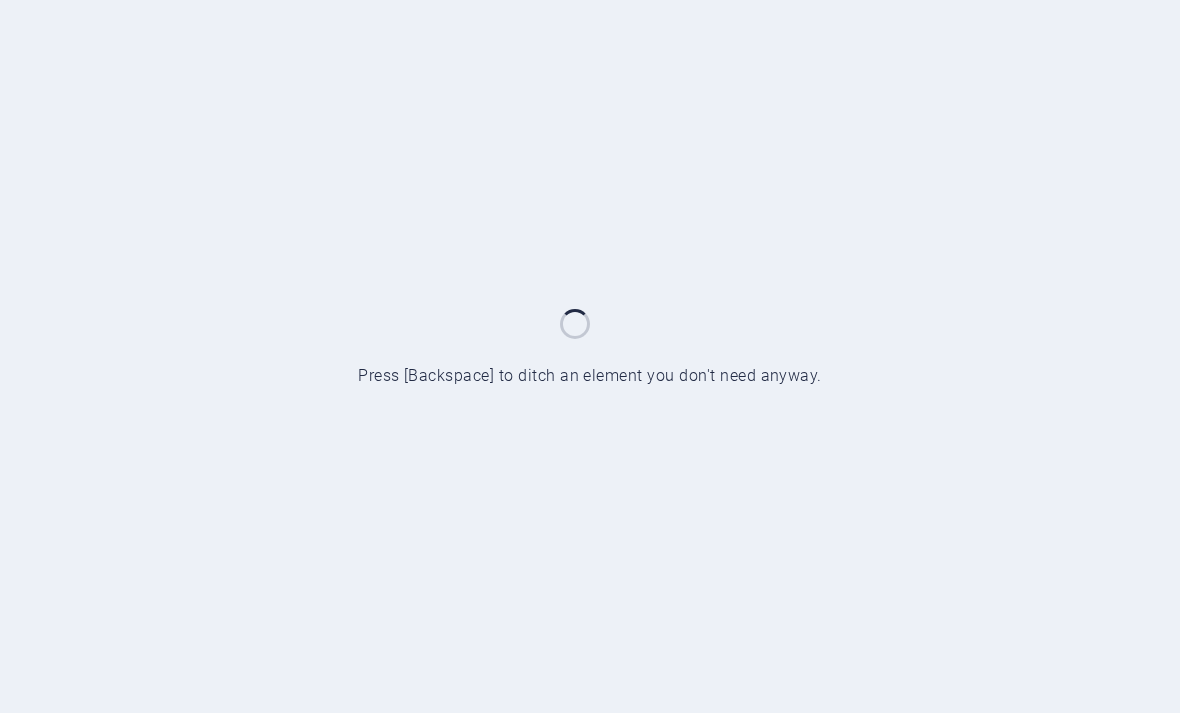scroll, scrollTop: 0, scrollLeft: 0, axis: both 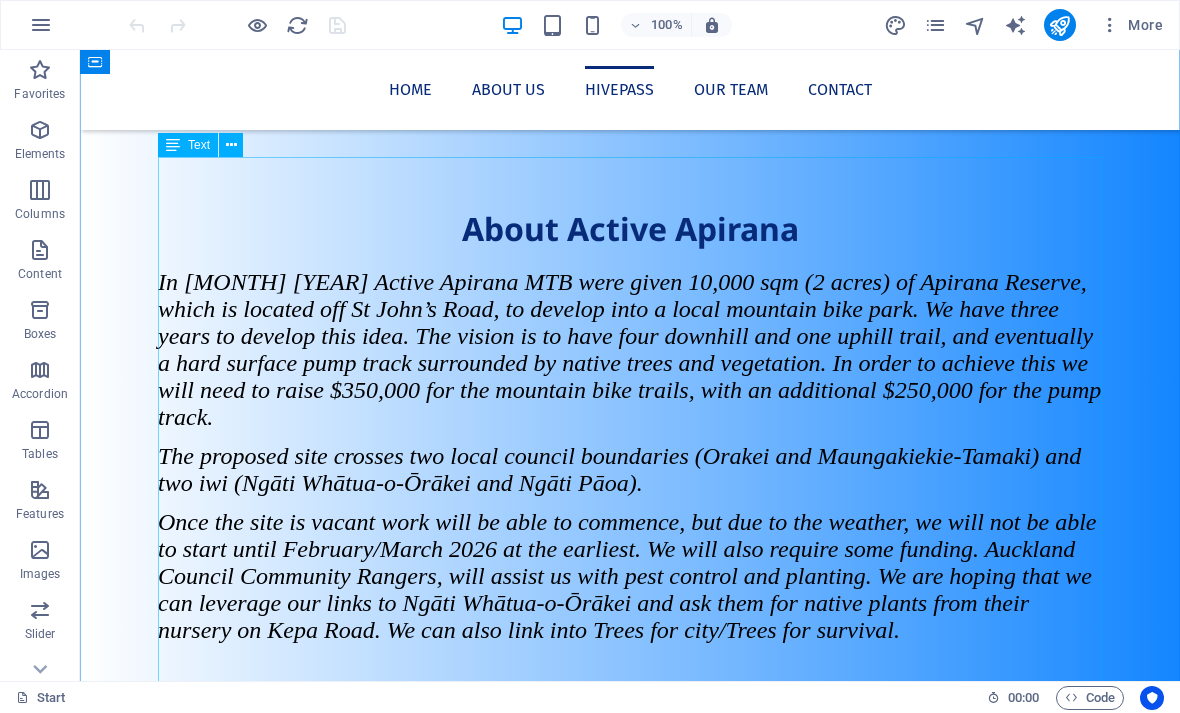 click on "We are now using Hivepass for membership! The only way to become a member of   Active Apirana  is now via Hivepass, and it’s super easy and it will only take a couple of minutes to sign up using your smart phone. If you don't have a smartphone, you can sign up online on any device   https://hivepass.app Here’s how it works: 1: Download Hivepass for free here:   https://hivepass.app/ 2: Open the app and enter your name and email address, set a password and select ‘Create Account' NOTE: If you already belong to another organisation that uses Hivepass, when you enter your email address, Hivepass with recognise you and you just need to log in and then select ‘join other organisations’ from the side menu.  3: Select your membership package. (If you’re signing up the whole family, have their details ready). 4: Enter your personal details and membership type. You can add a donation at this stage too if you like🤘 5: Pay securely using a credit or debit card 6: Just like that, you’re a member of" at bounding box center (630, 1220) 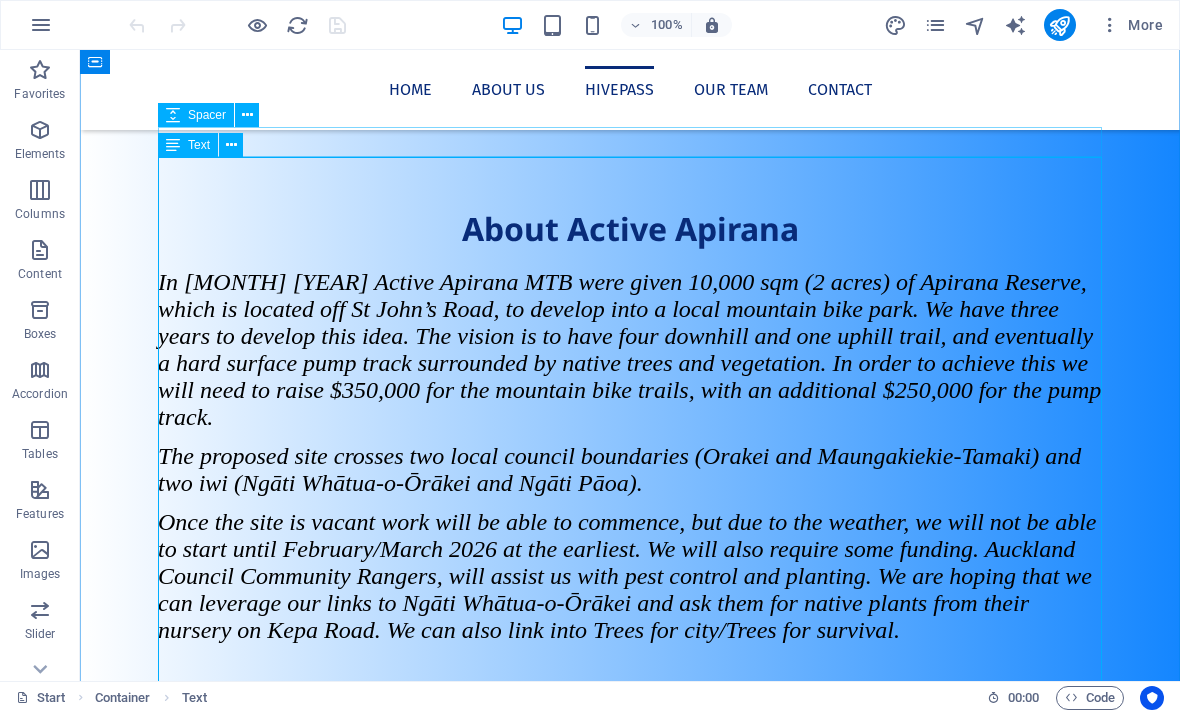 click on "Text" at bounding box center (188, 145) 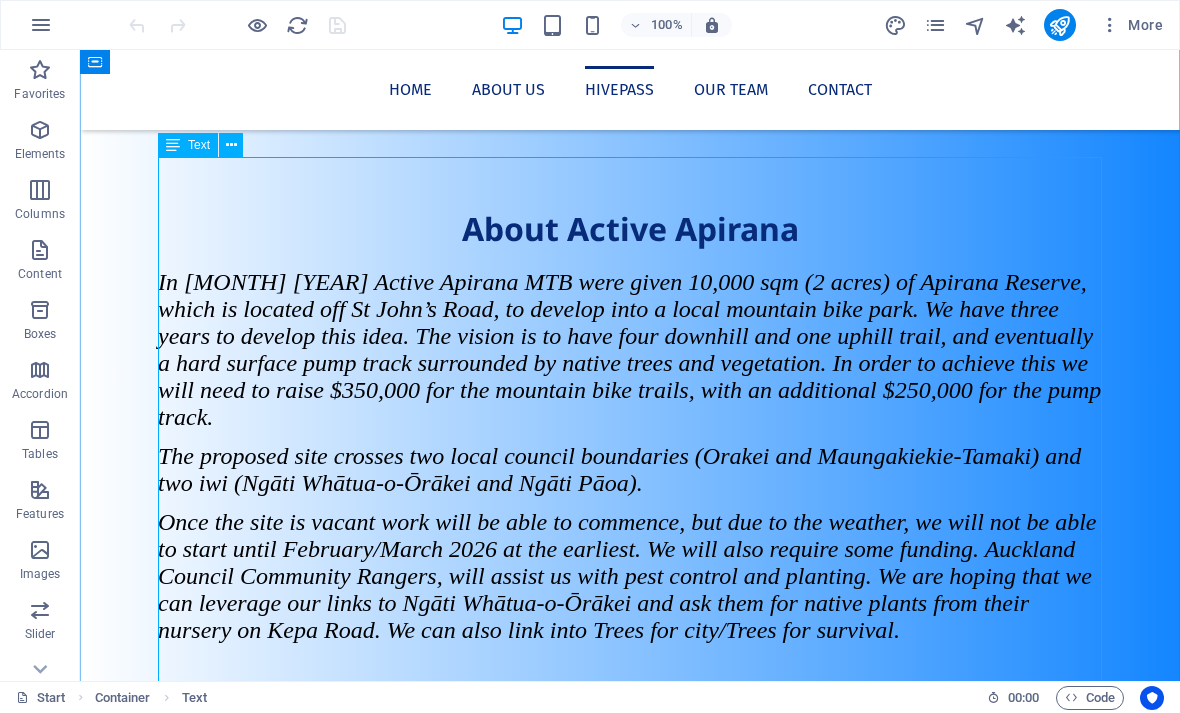 click on "We are now using Hivepass for membership! The only way to become a member of   Active Apirana  is now via Hivepass, and it’s super easy and it will only take a couple of minutes to sign up using your smart phone. If you don't have a smartphone, you can sign up online on any device   https://hivepass.app Here’s how it works: 1: Download Hivepass for free here:   https://hivepass.app/ 2: Open the app and enter your name and email address, set a password and select ‘Create Account' NOTE: If you already belong to another organisation that uses Hivepass, when you enter your email address, Hivepass with recognise you and you just need to log in and then select ‘join other organisations’ from the side menu.  3: Select your membership package. (If you’re signing up the whole family, have their details ready). 4: Enter your personal details and membership type. You can add a donation at this stage too if you like🤘 5: Pay securely using a credit or debit card 6: Just like that, you’re a member of" at bounding box center [630, 1220] 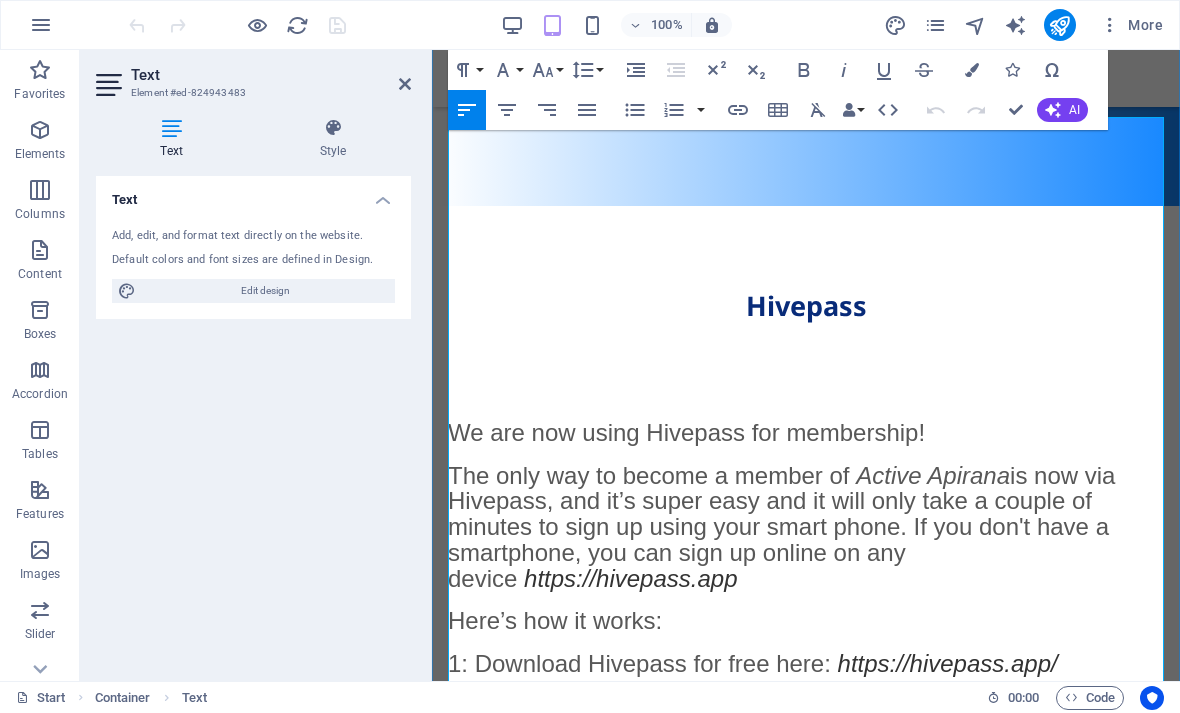 scroll, scrollTop: 1445, scrollLeft: 0, axis: vertical 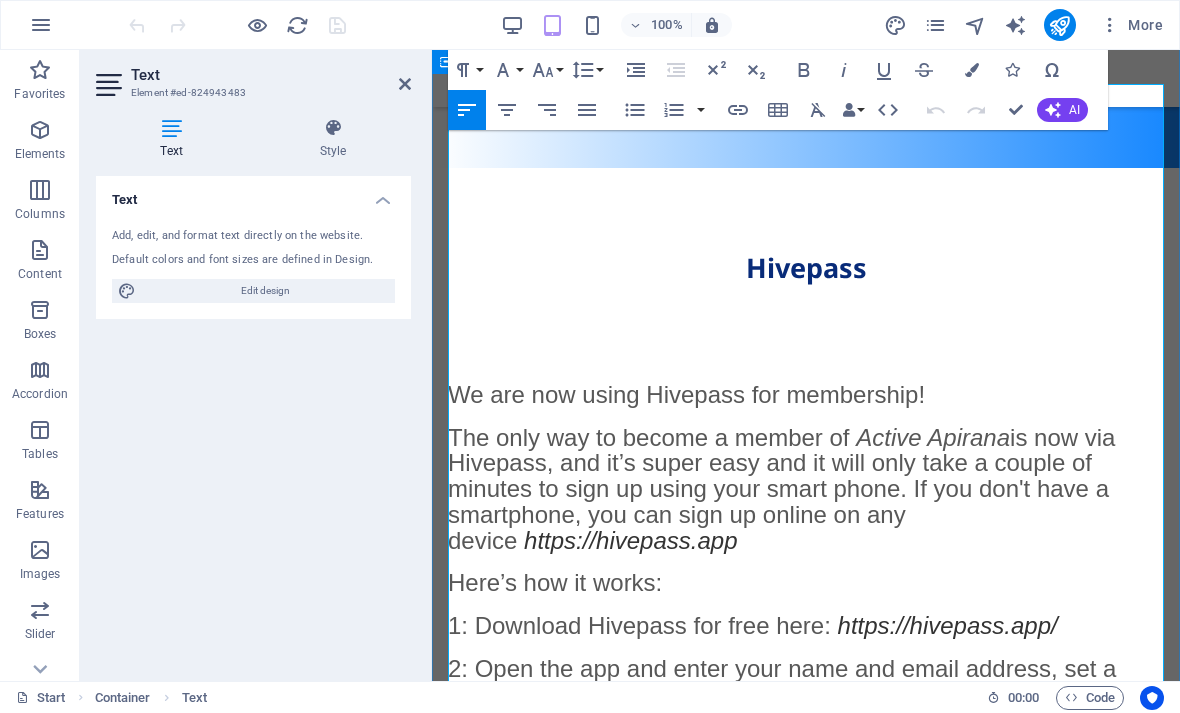 click on "3: Select your membership package. (If you’re signing up the whole family, have their details ready)." at bounding box center (805, 869) 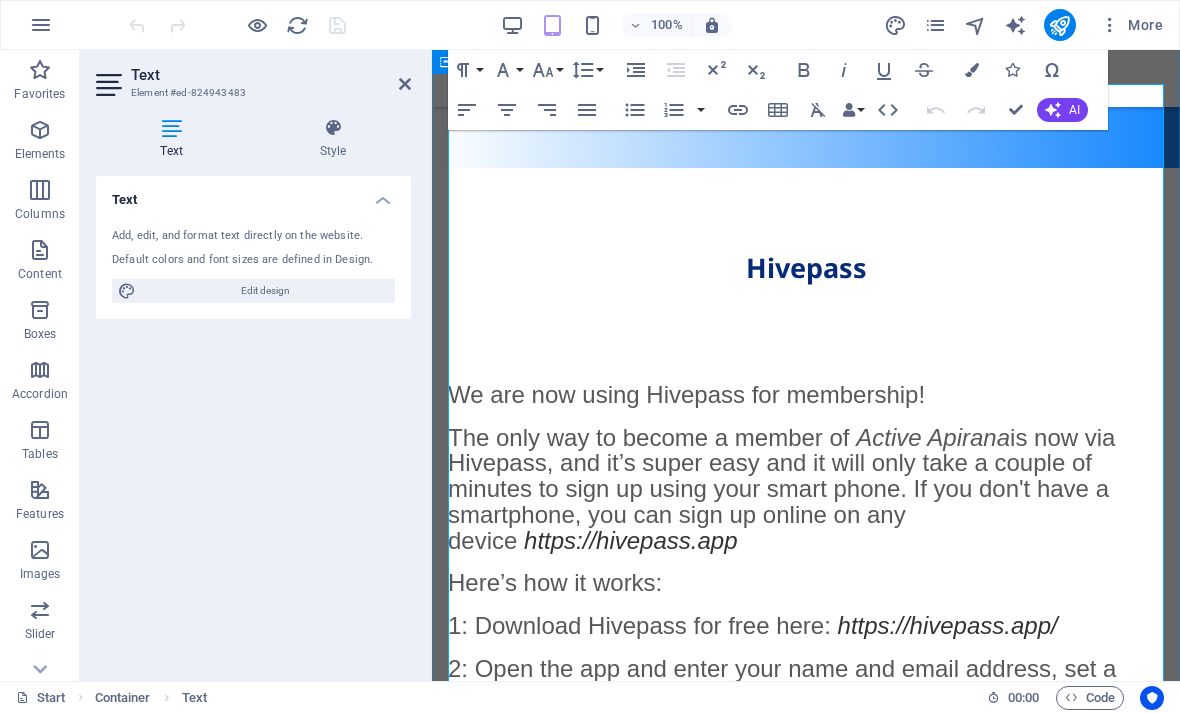 click on "NOTE: If you already belong to another organisation that uses Hivepass, when you enter your email address, Hivepass with recognise you and you just need to log in and then select ‘join other organisations’ from the side menu." at bounding box center [777, 775] 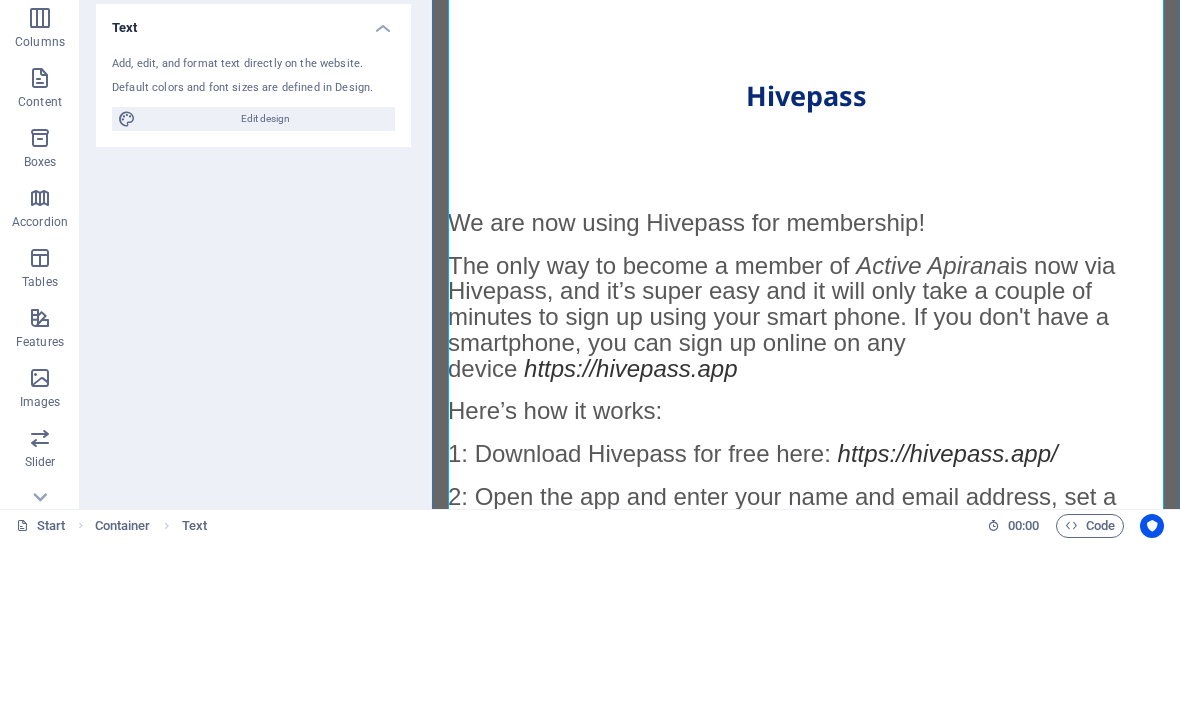 type 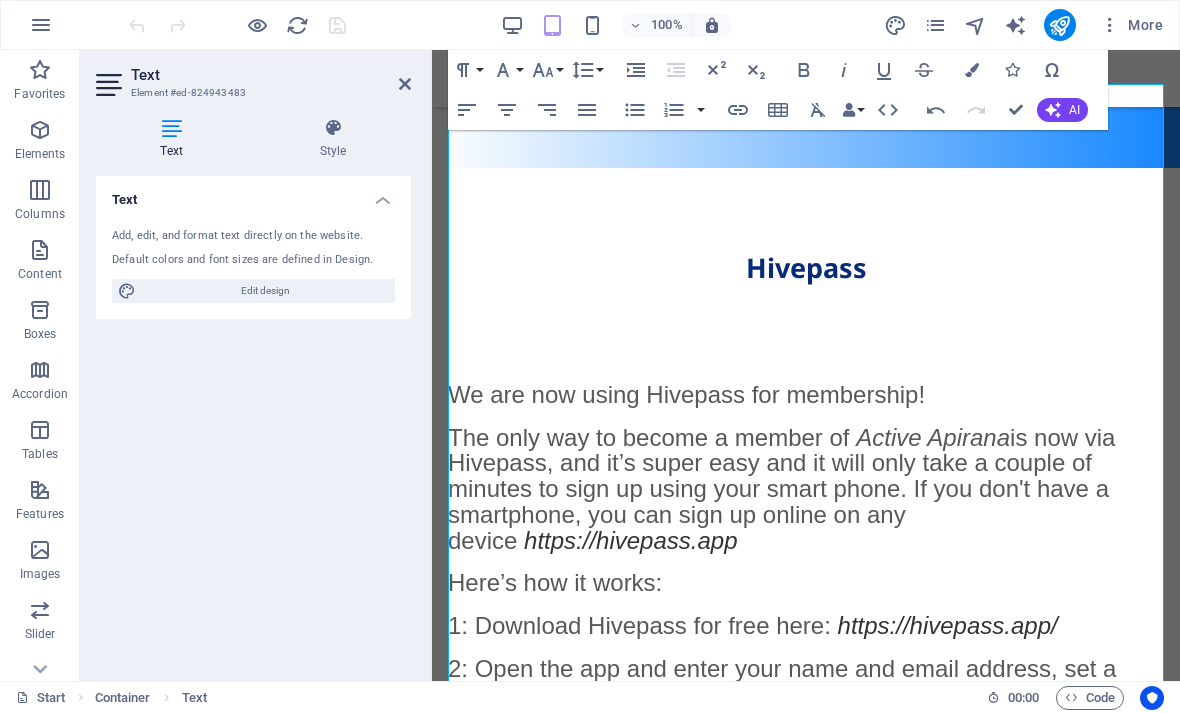 click on "Text Element #ed-824943483 Text Style Text Add, edit, and format text directly on the website. Default colors and font sizes are defined in Design. Edit design Alignment Left aligned Centered Right aligned Preset Element Layout How this element expands within the layout (Flexbox). Size Default auto px % 1/1 1/2 1/3 1/4 1/5 1/6 1/7 1/8 1/9 1/10 Grow Shrink Order Container layout Visible Visible Opacity 100 % Overflow Spacing Margin Default auto px % rem vw vh Custom Custom auto px % rem vw vh auto px % rem vw vh auto px % rem vw vh auto px % rem vw vh Padding Default px rem % vh vw Custom Custom px rem % vh vw px rem % vh vw px rem % vh vw px rem % vh vw Border Style              - Width 1 auto px rem % vh vw Custom Custom 1 auto px rem % vh vw 1 auto px rem % vh vw 1 auto px rem % vh vw 1 auto px rem % vh vw  - Color Round corners Default px rem % vh vw Custom Custom px rem % vh vw px rem % vh vw px rem % vh vw px rem % vh vw Shadow Default None Outside Inside Color X offset 0 px rem vh vw Y offset" at bounding box center [256, 365] 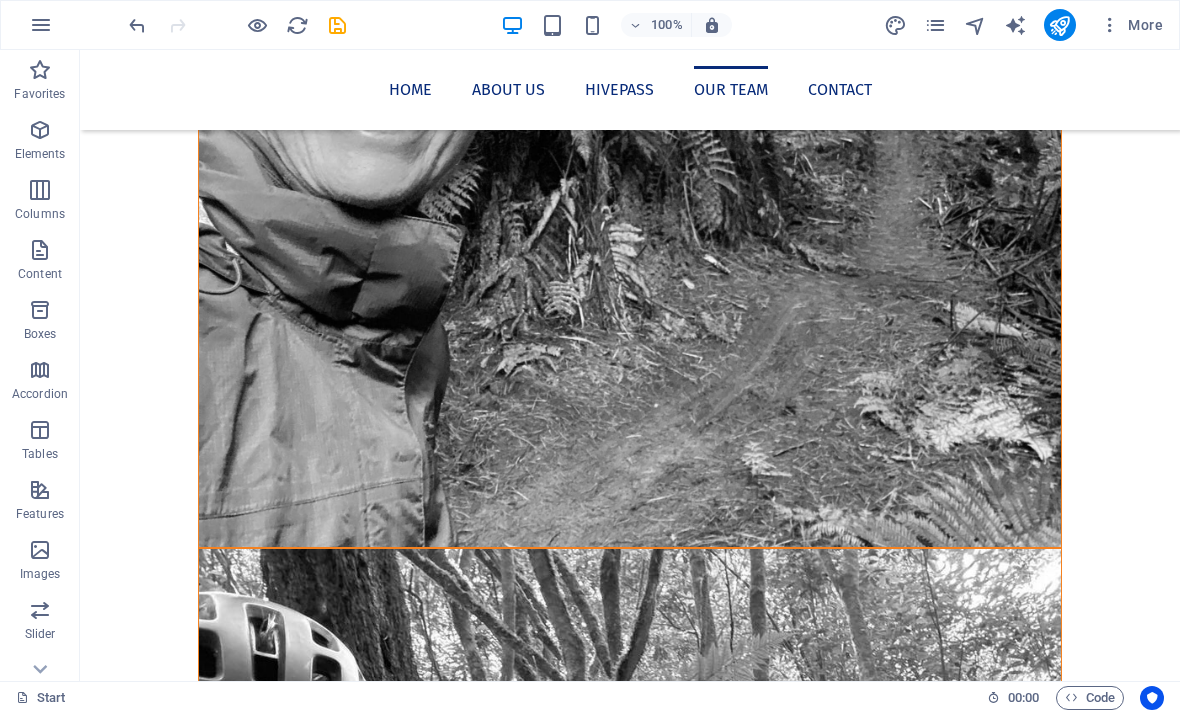 scroll, scrollTop: 3289, scrollLeft: 0, axis: vertical 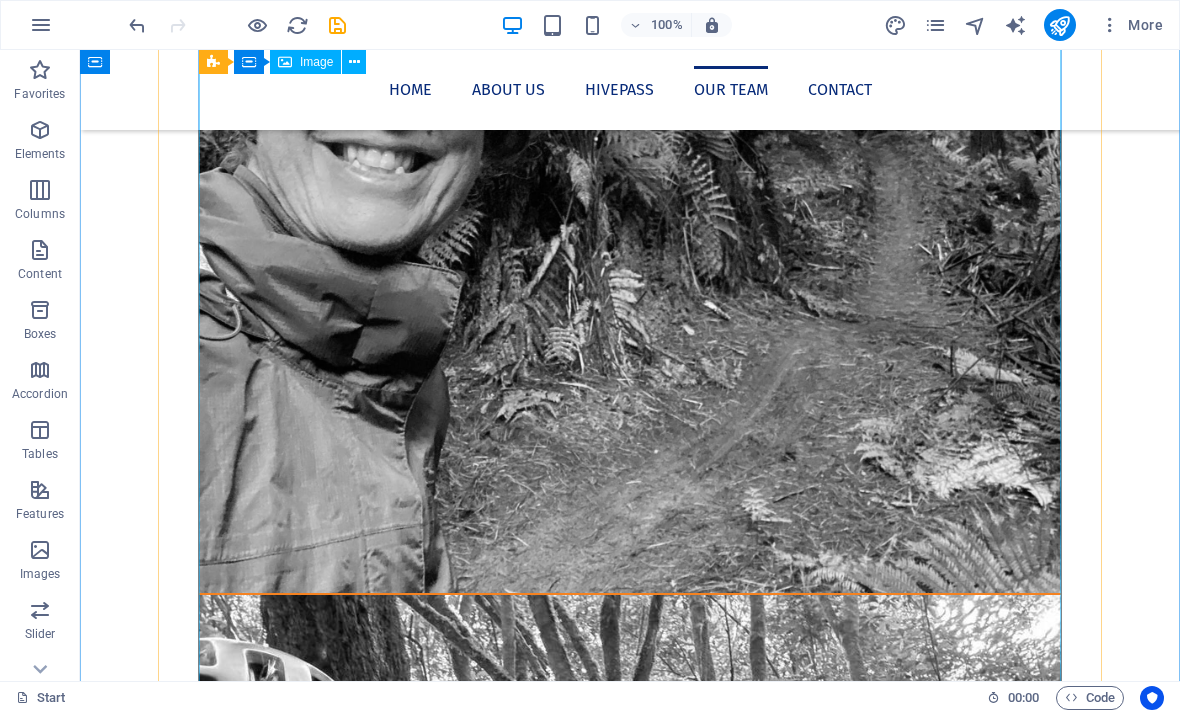 click at bounding box center [630, 2750] 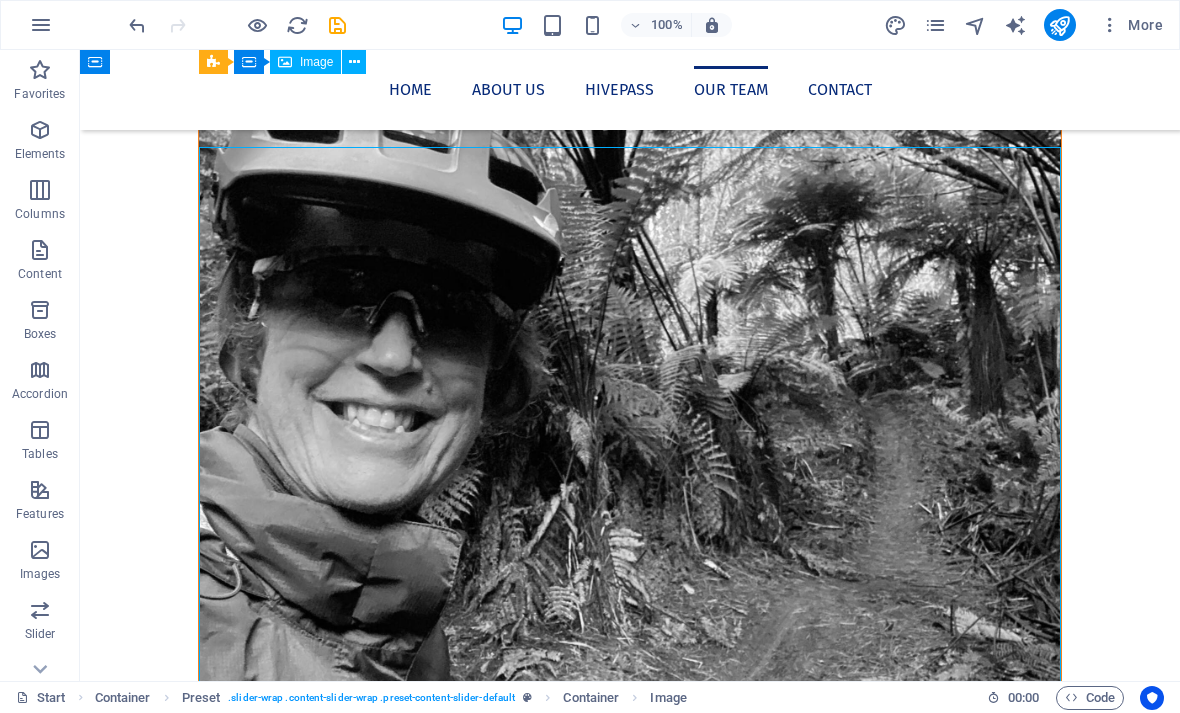 scroll, scrollTop: 2984, scrollLeft: 0, axis: vertical 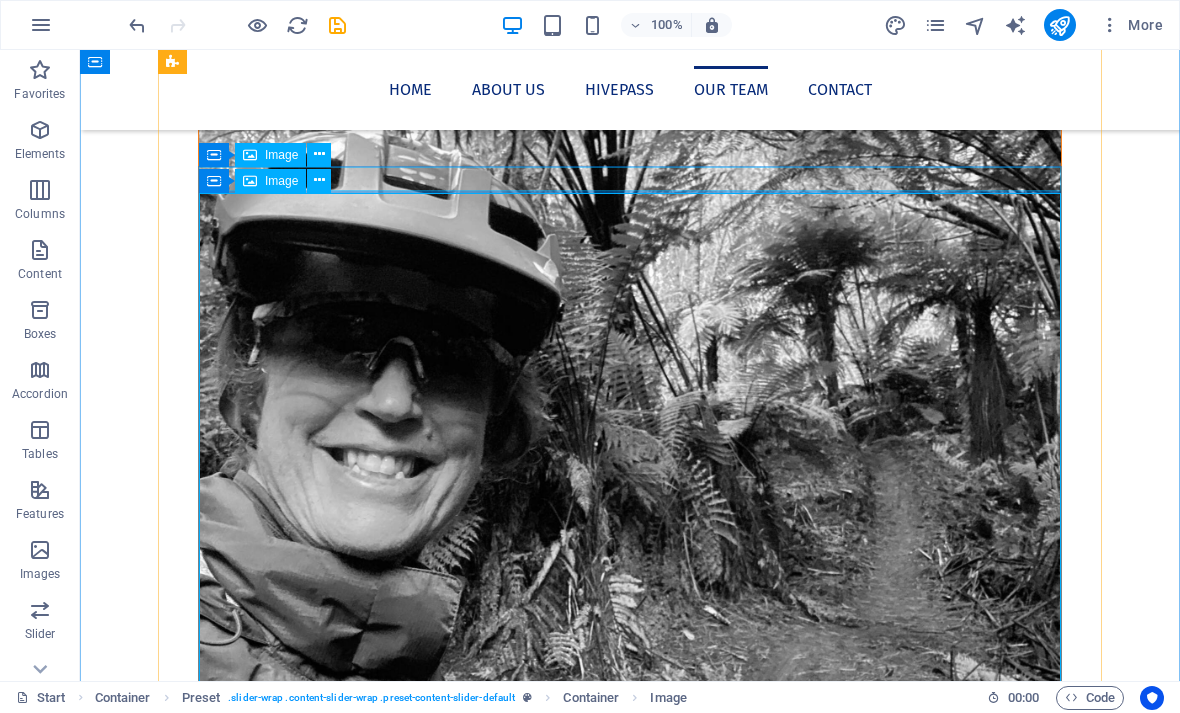 click at bounding box center (319, 180) 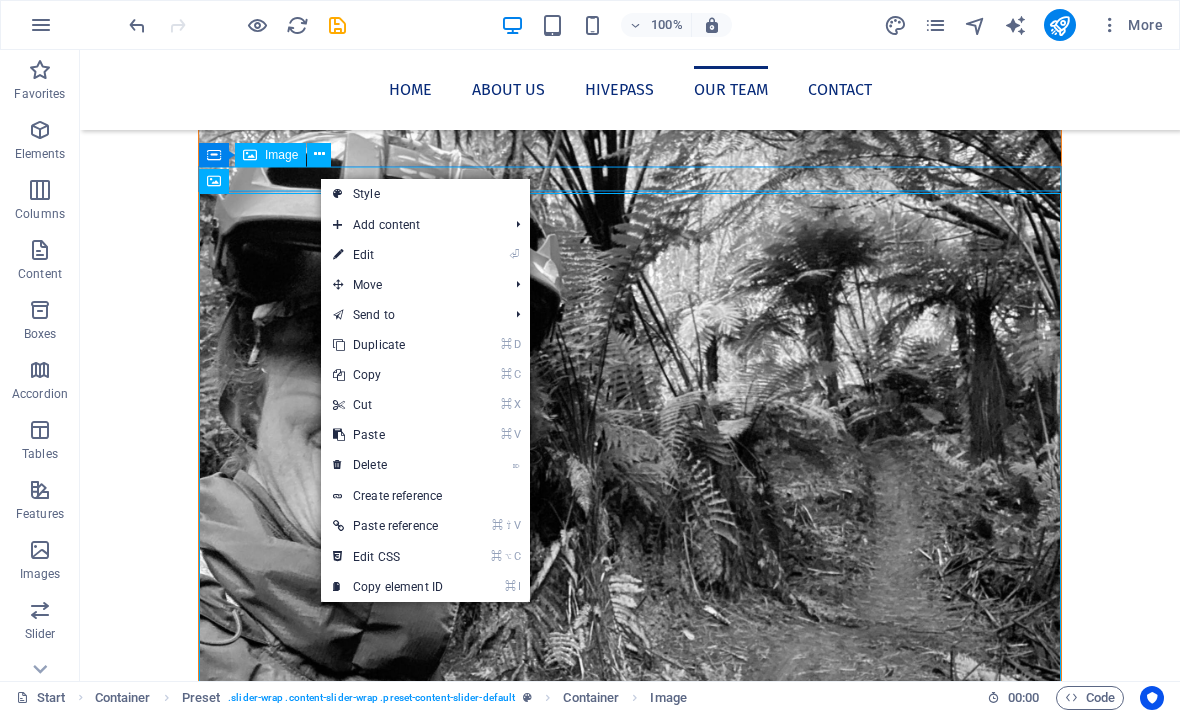click on "⏎  Edit" at bounding box center [388, 255] 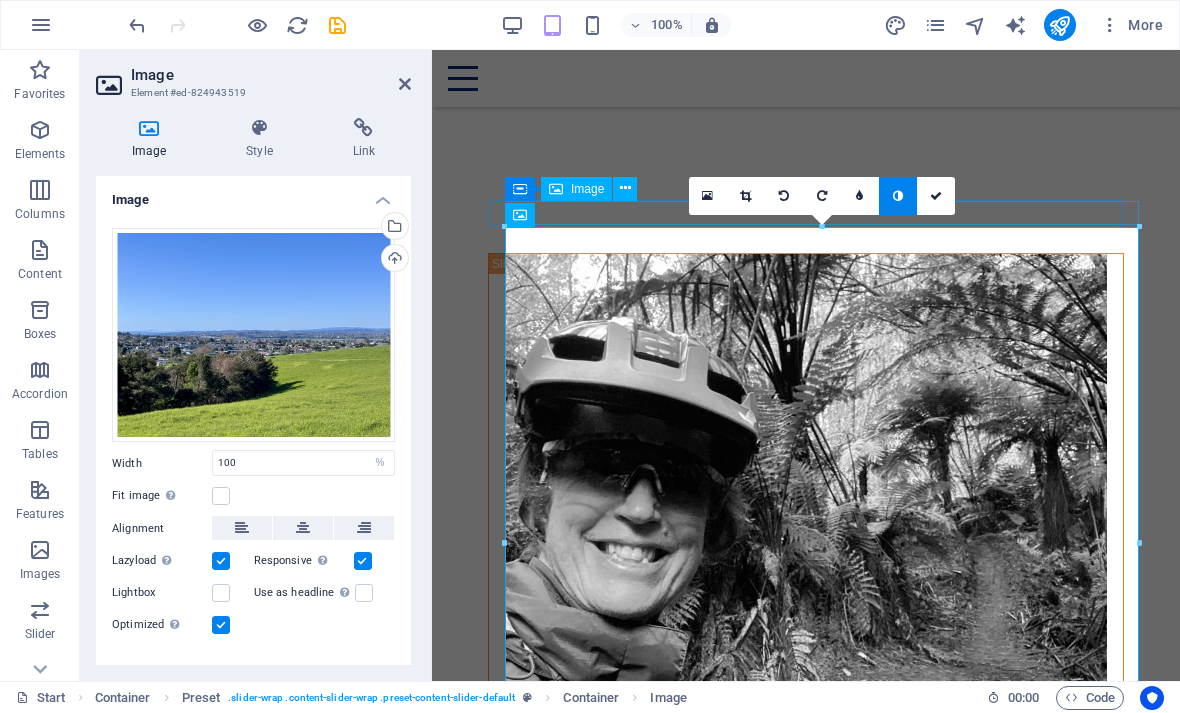 click on "Select files from the file manager, stock photos, or upload file(s)" at bounding box center (313, 227) 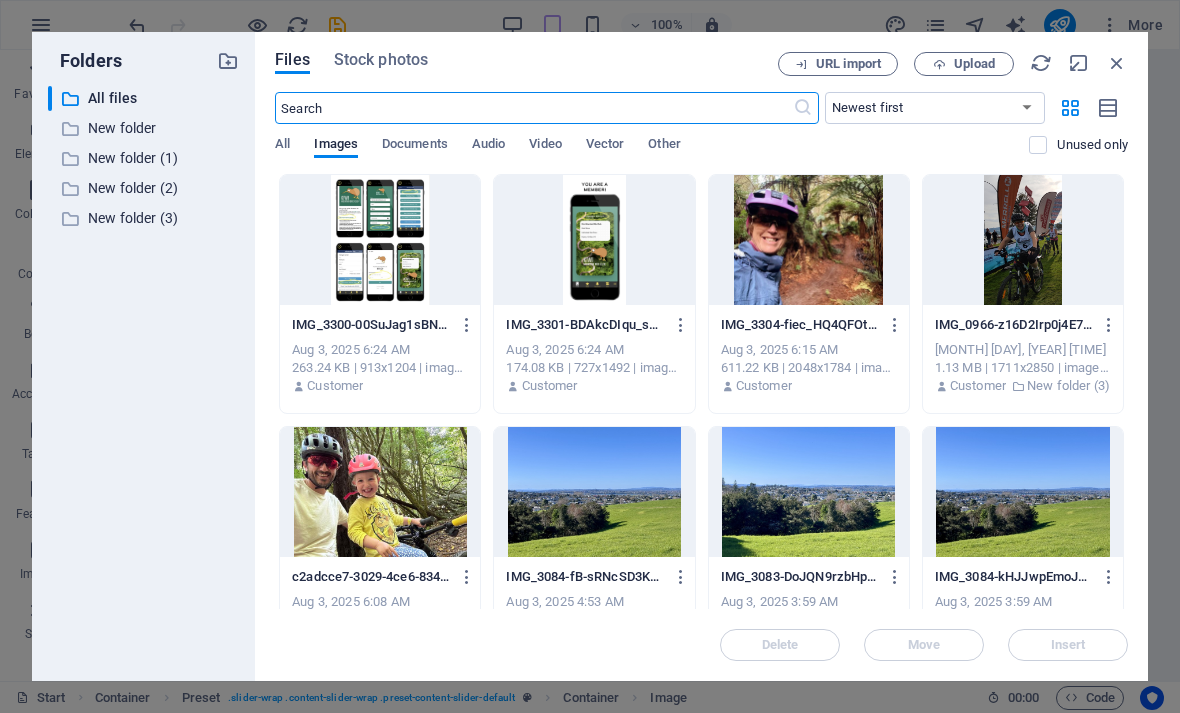 scroll, scrollTop: 5028, scrollLeft: 0, axis: vertical 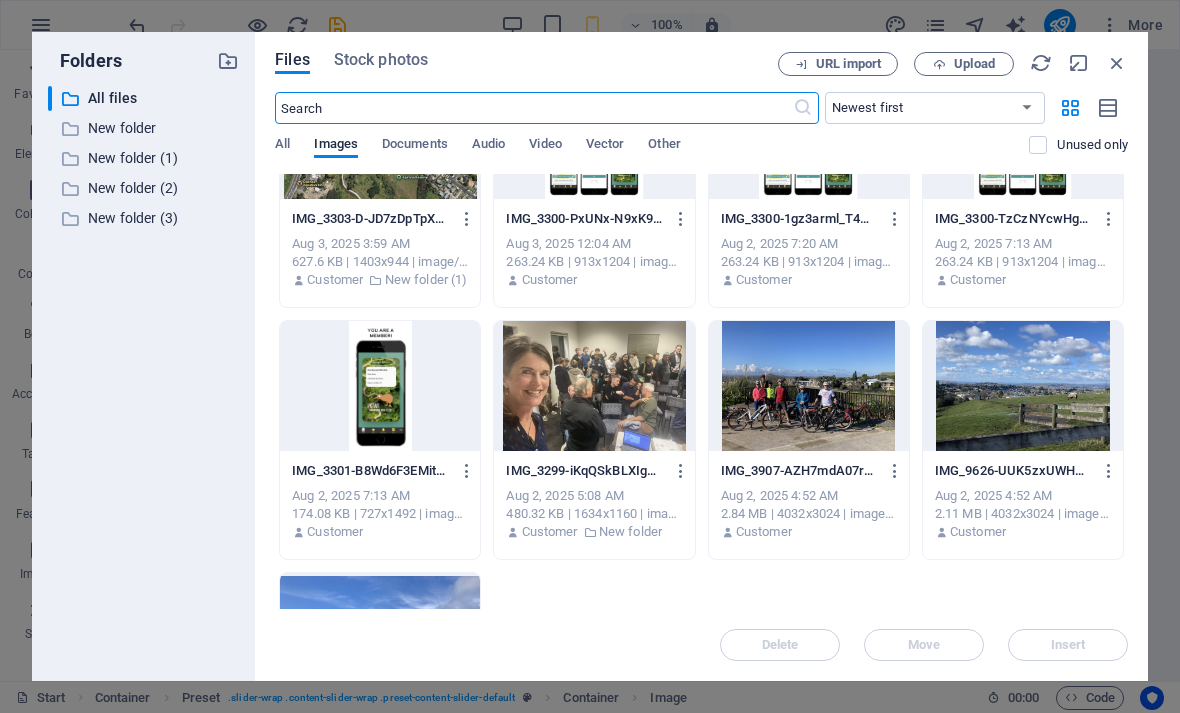 click at bounding box center (594, 386) 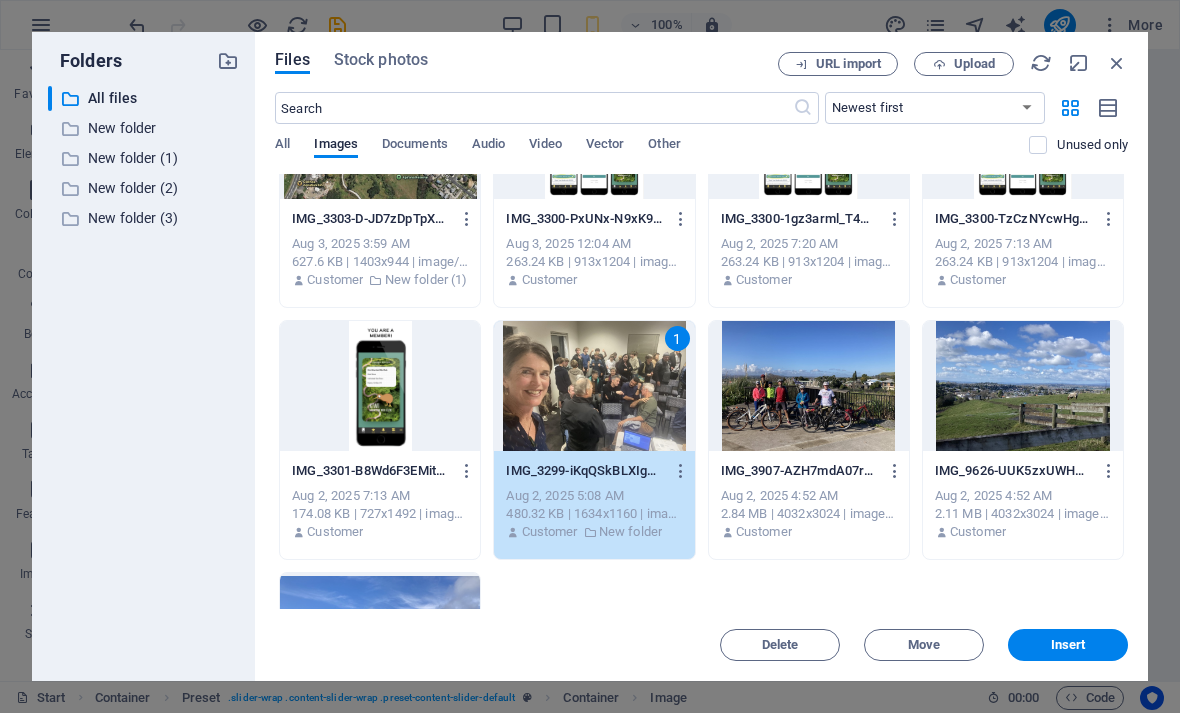 click on "Insert" at bounding box center [1068, 645] 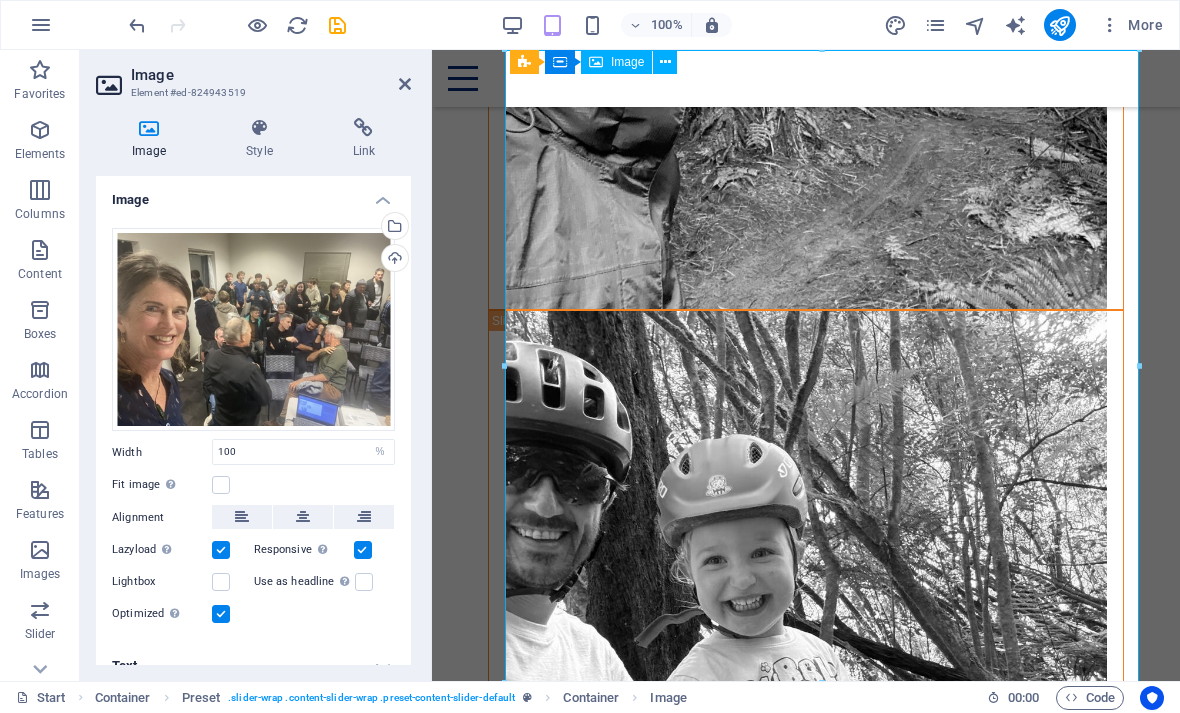click at bounding box center [405, 84] 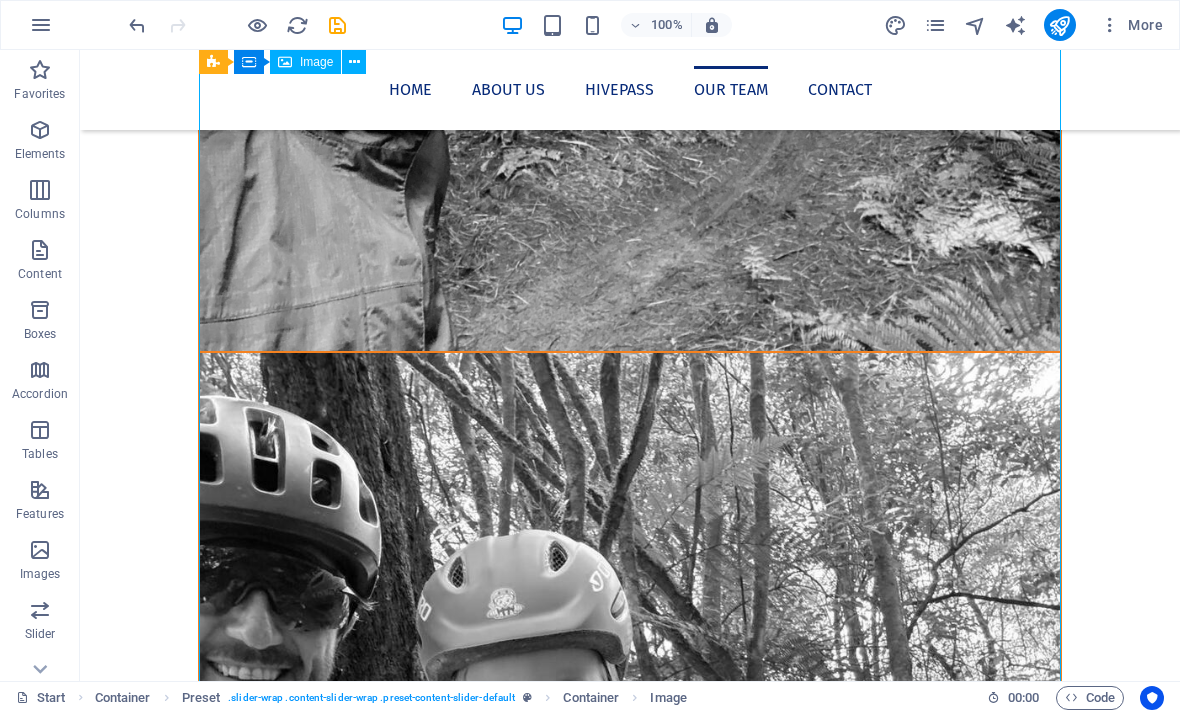 click at bounding box center (630, 1645) 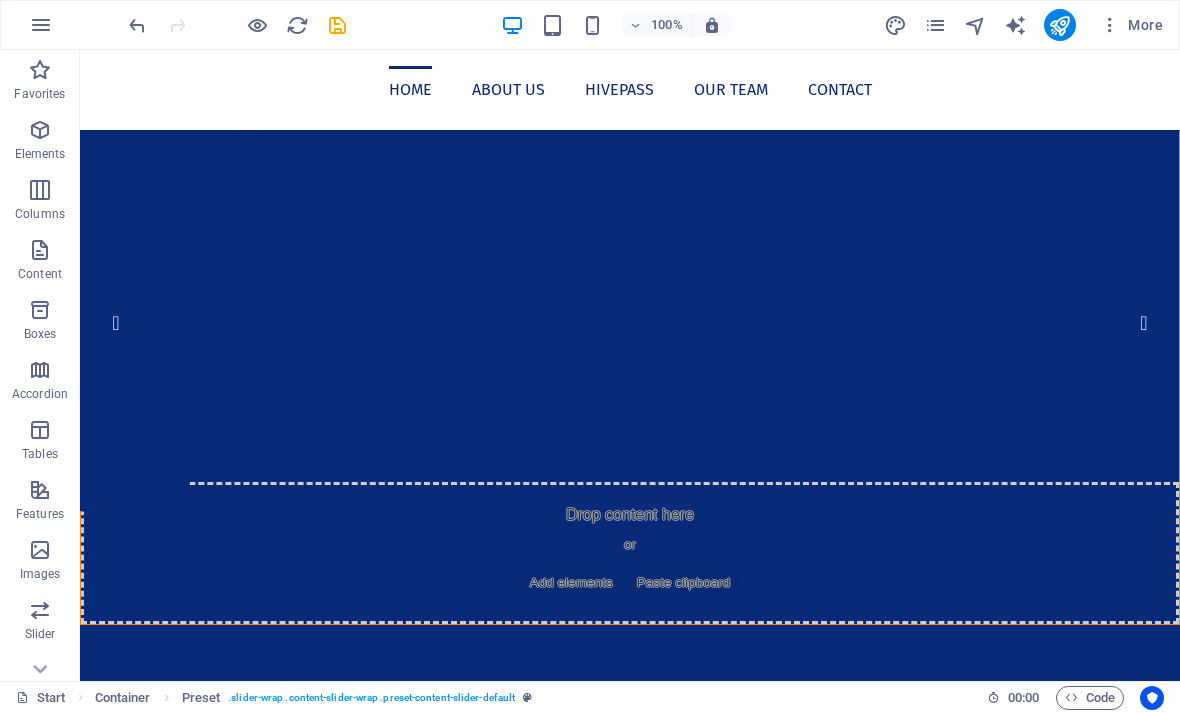 scroll, scrollTop: 0, scrollLeft: 0, axis: both 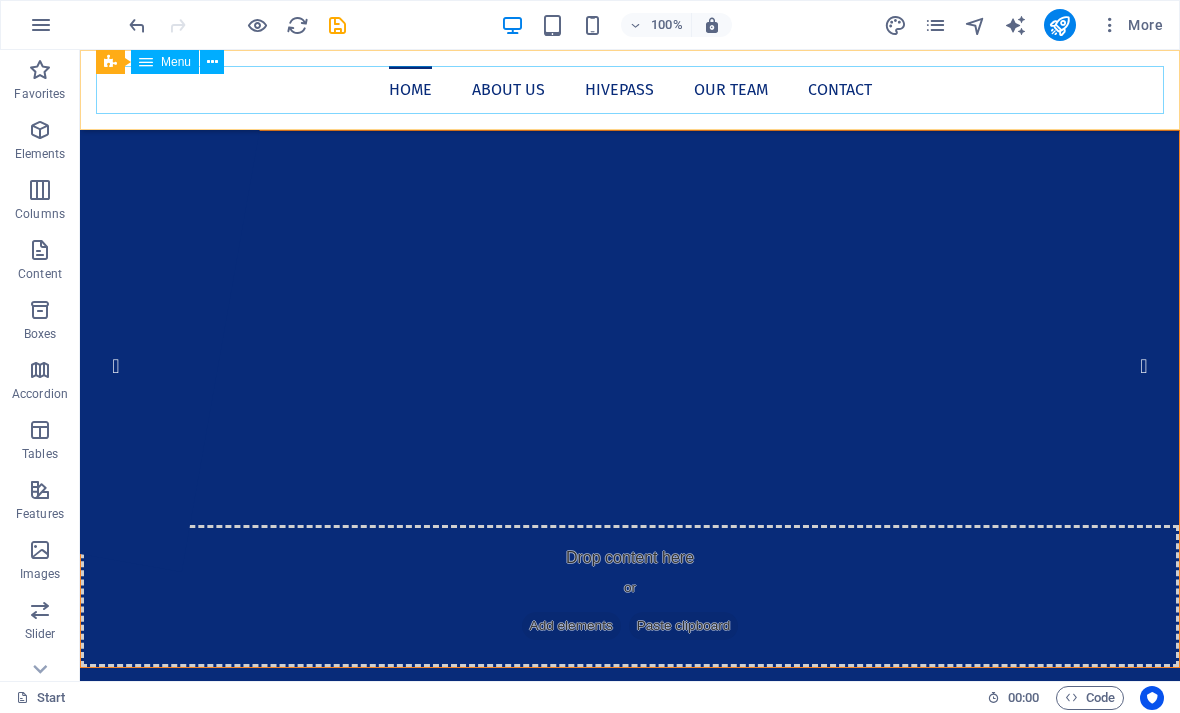 click on "Home About us Hivepass Our Team Contact" at bounding box center (630, 90) 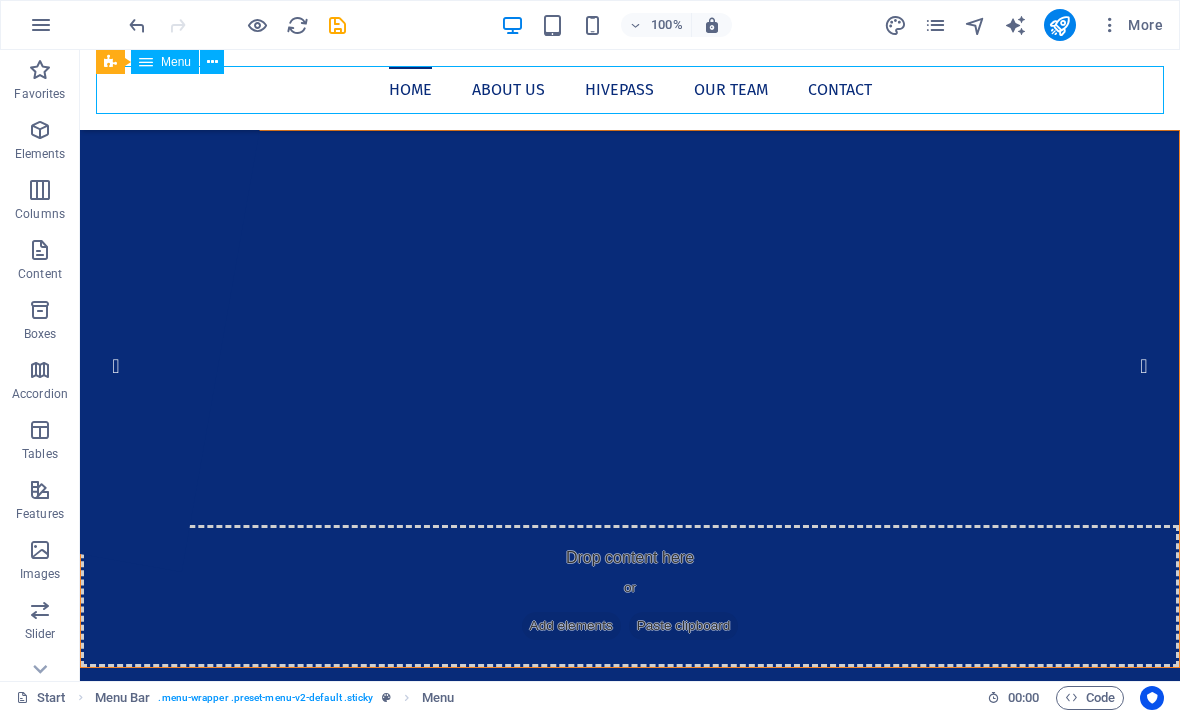 click at bounding box center [1059, 25] 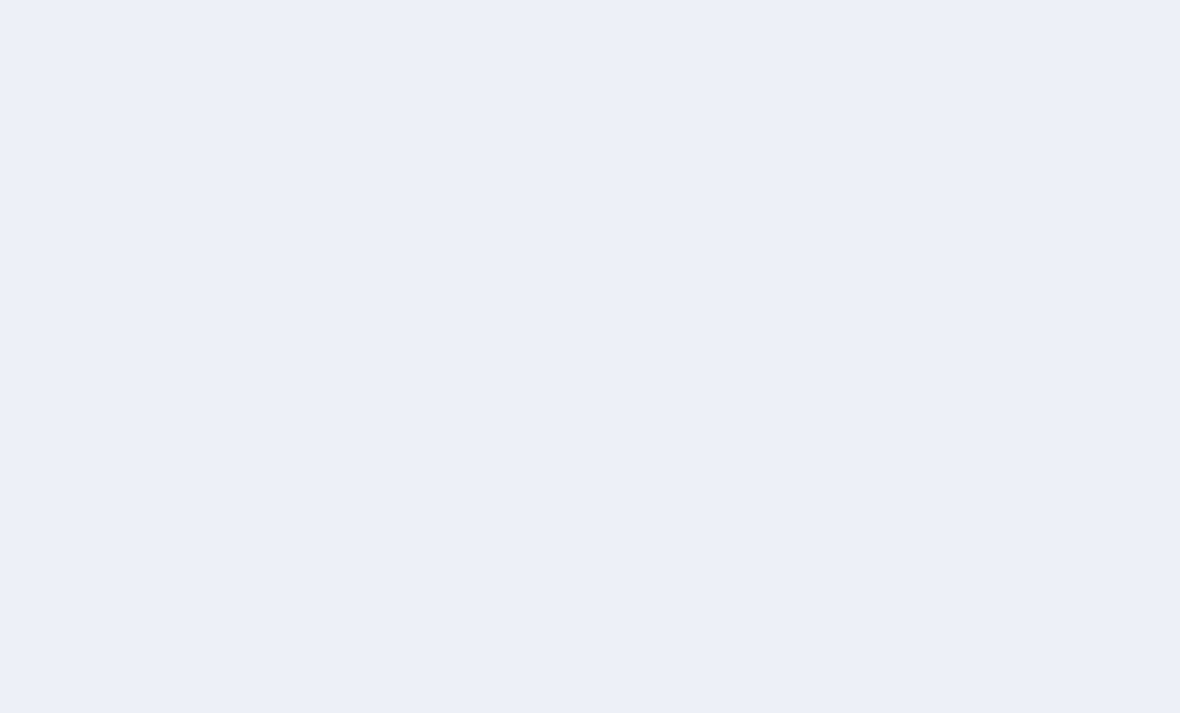 scroll, scrollTop: 0, scrollLeft: 0, axis: both 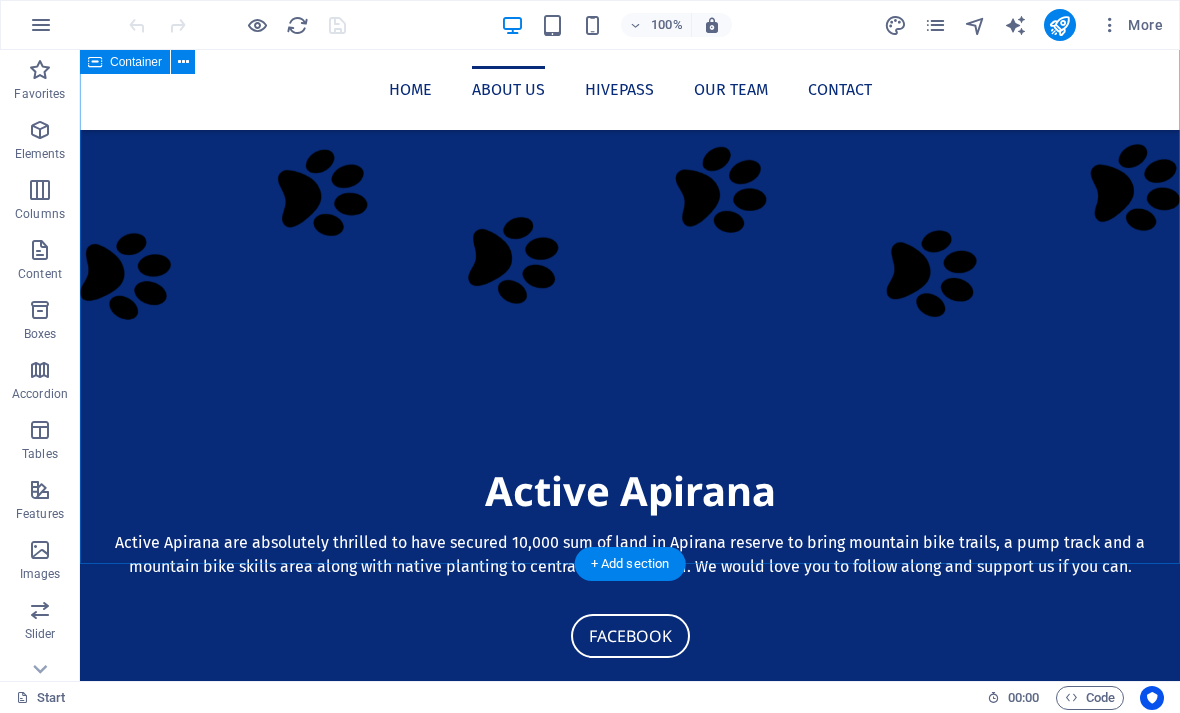 click on "About Active Apirana In February 2025 Active Apirana MTB were given 10,000 sqm (2 acres) of Apirana Reserve, which is located off St John’s Road, to develop into a local mountain bike park. We have three years to develop this idea. The vision is to have four downhill and one uphill trail, and eventually a hard surface pump track surrounded by native trees and vegetation. In order to achieve this we will need to raise $350,000 for the mountain bike trails, with an additional $250,000 for the pump track. The proposed site crosses two local council boundaries (Orakei and Maungakiekie-Tamaki) and two iwi (Ngāti Whātua-o-Ōrākei and Ngāti Pāoa)." at bounding box center (630, 989) 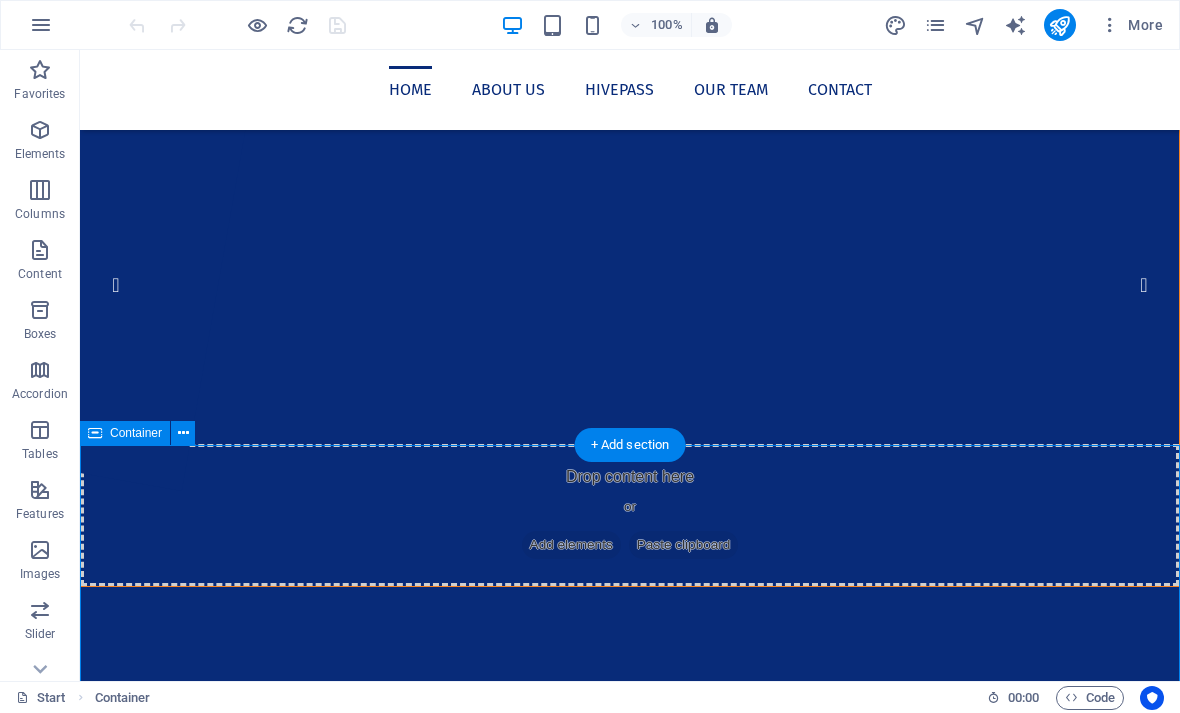scroll, scrollTop: 66, scrollLeft: 0, axis: vertical 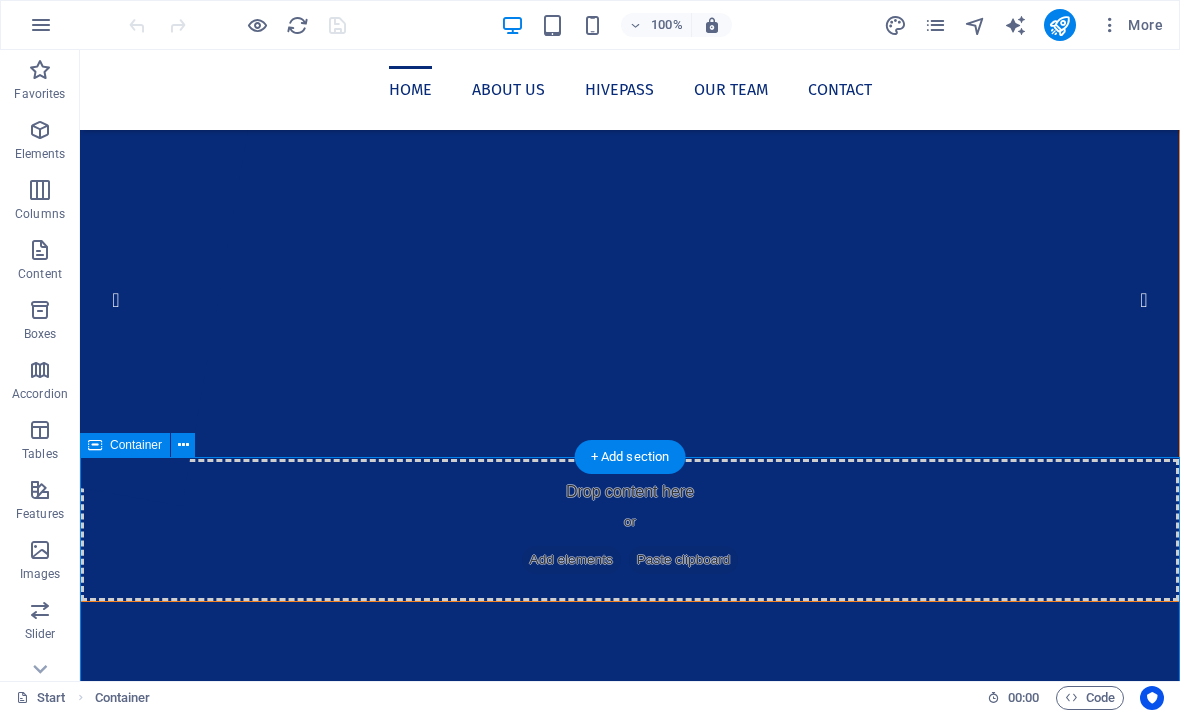 click at bounding box center (183, 445) 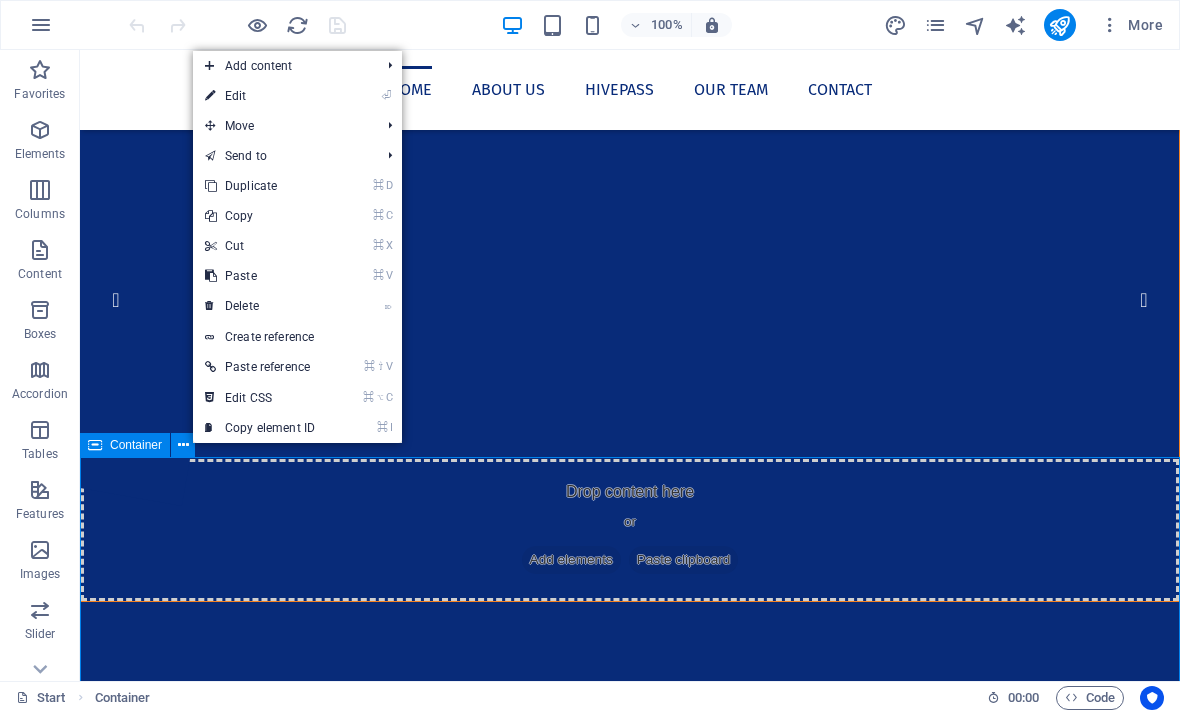 click on "About Active Apirana In February 2025 Active Apirana MTB were given 10,000 sqm (2 acres) of Apirana Reserve, which is located off St John’s Road, to develop into a local mountain bike park. We have three years to develop this idea. The vision is to have four downhill and one uphill trail, and eventually a hard surface pump track surrounded by native trees and vegetation. In order to achieve this we will need to raise $350,000 for the mountain bike trails, with an additional $250,000 for the pump track. The proposed site crosses two local council boundaries (Orakei and Maungakiekie-Tamaki) and two iwi (Ngāti Whātua-o-Ōrākei and Ngāti Pāoa)." at bounding box center (630, 1556) 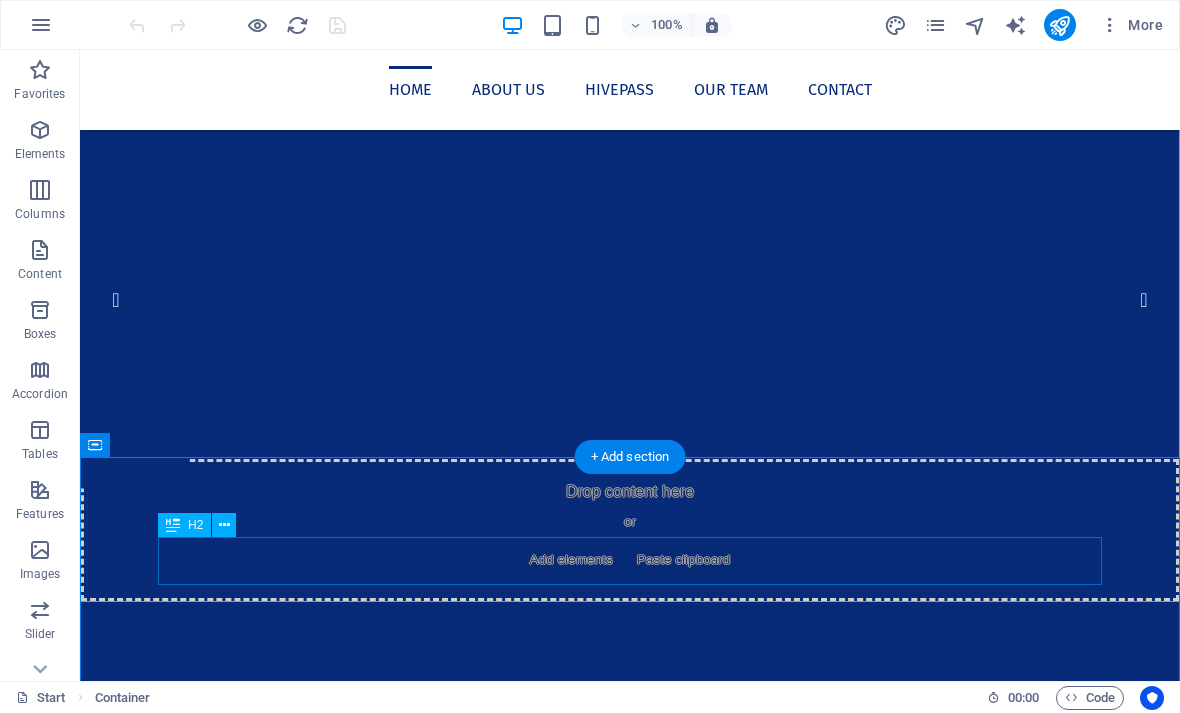 click on "About Active Apirana" at bounding box center (630, 1361) 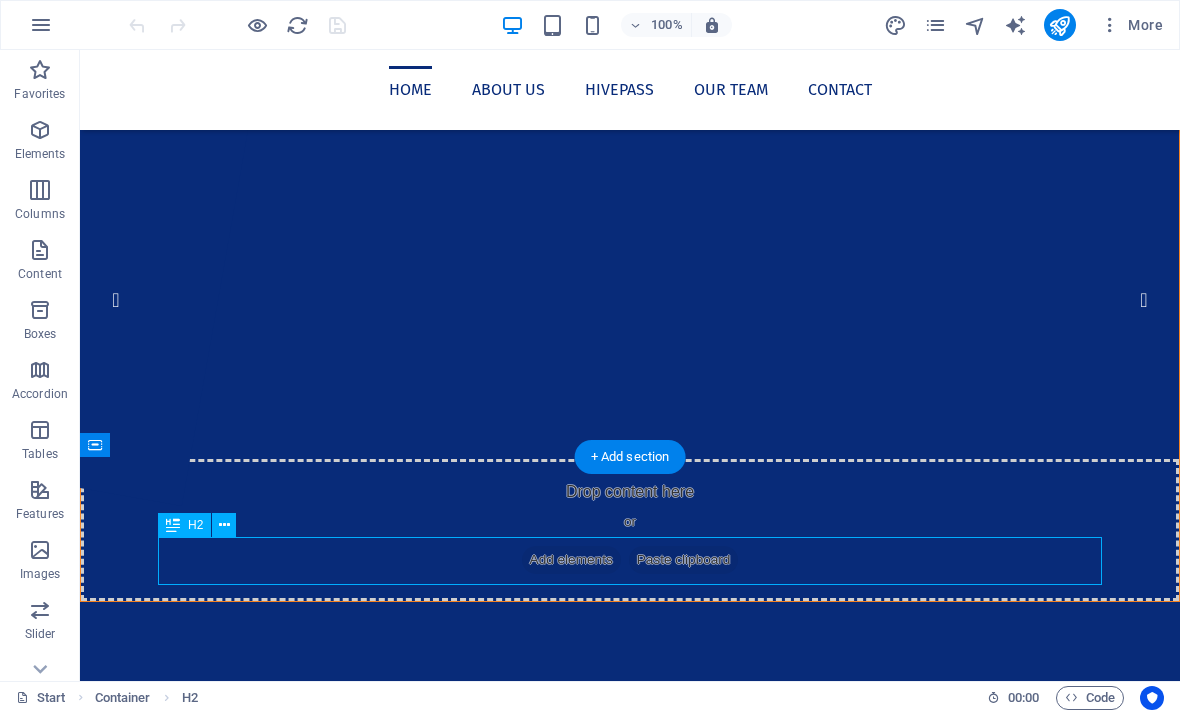 click on "About Active Apirana In February 2025 Active Apirana MTB were given 10,000 sqm (2 acres) of Apirana Reserve, which is located off St John’s Road, to develop into a local mountain bike park. We have three years to develop this idea. The vision is to have four downhill and one uphill trail, and eventually a hard surface pump track surrounded by native trees and vegetation. In order to achieve this we will need to raise $350,000 for the mountain bike trails, with an additional $250,000 for the pump track. The proposed site crosses two local council boundaries (Orakei and Maungakiekie-Tamaki) and two iwi (Ngāti Whātua-o-Ōrākei and Ngāti Pāoa)." at bounding box center [630, 1556] 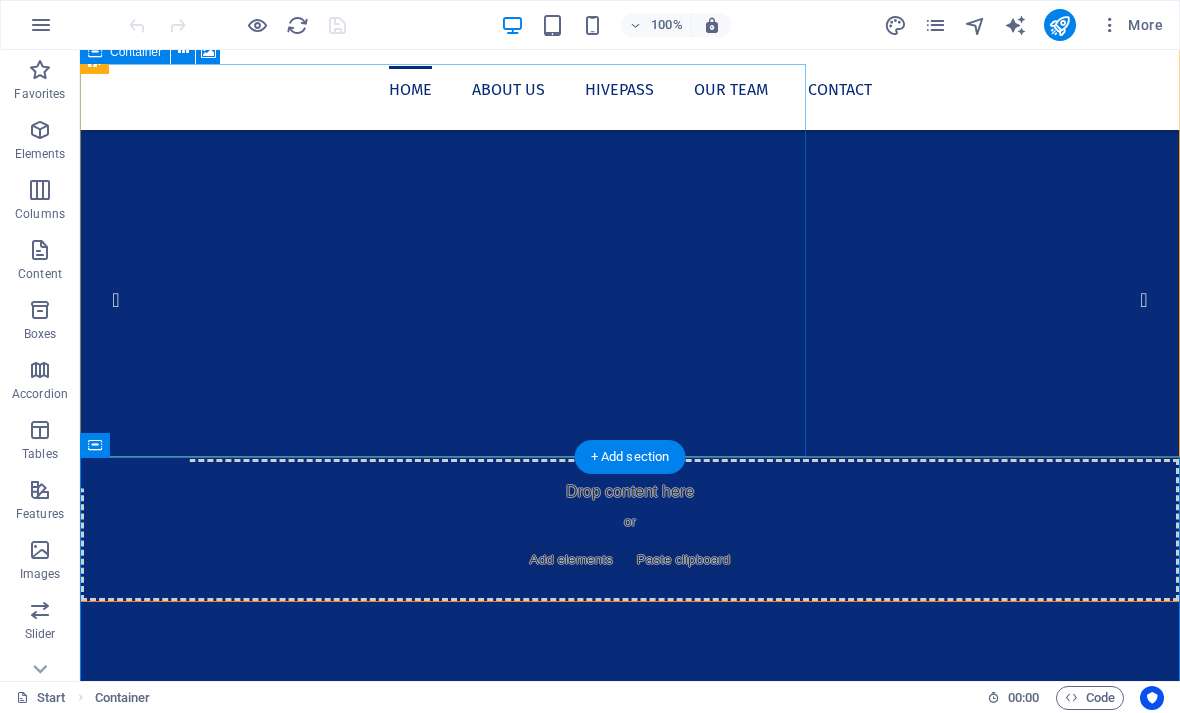 click on "Add elements" at bounding box center [571, 560] 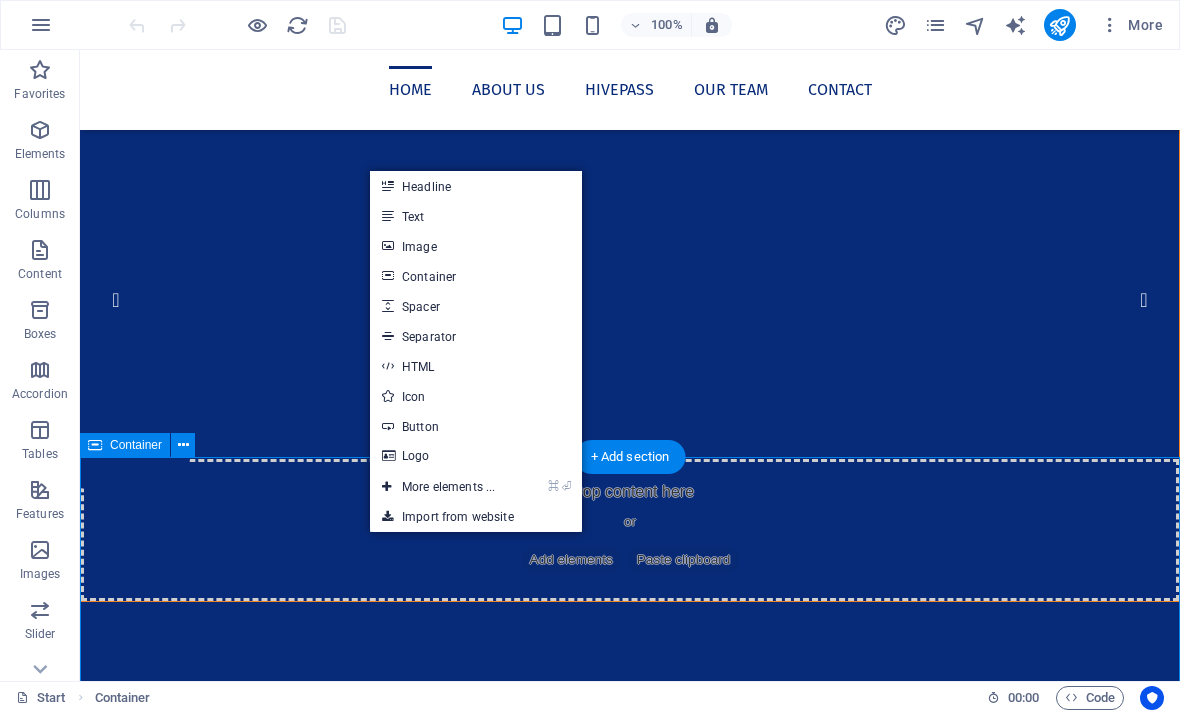 click on "Logo" at bounding box center (476, 456) 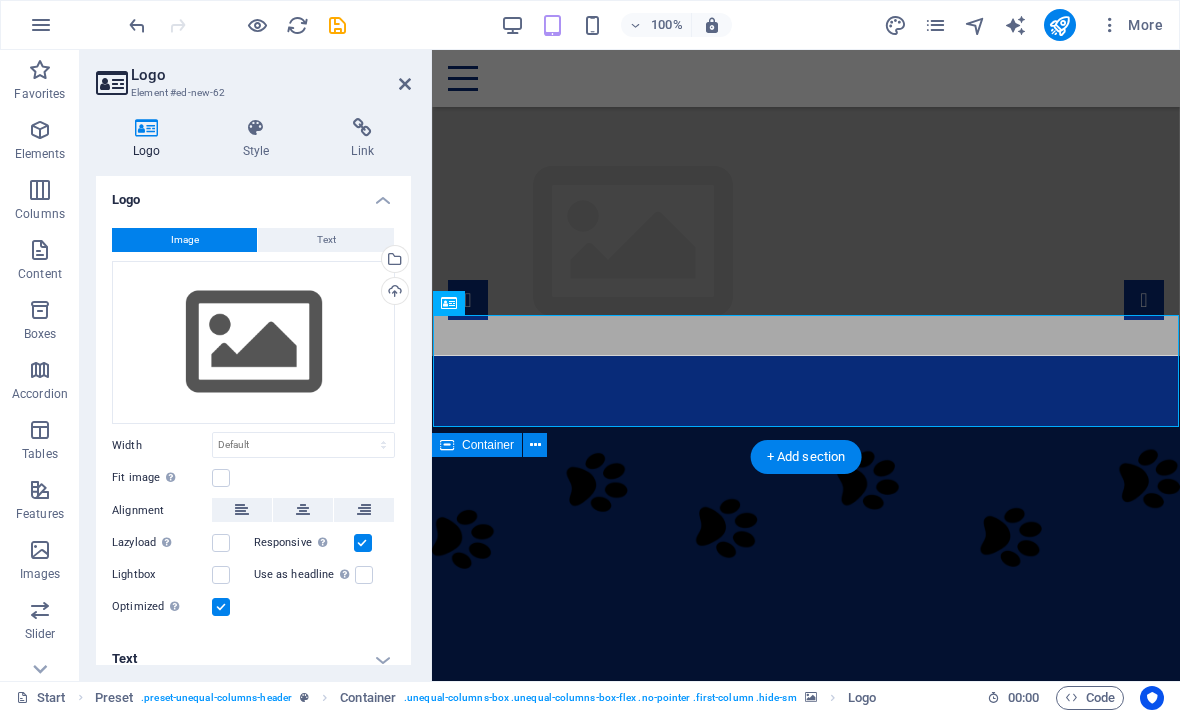 click on "Upload" at bounding box center [393, 293] 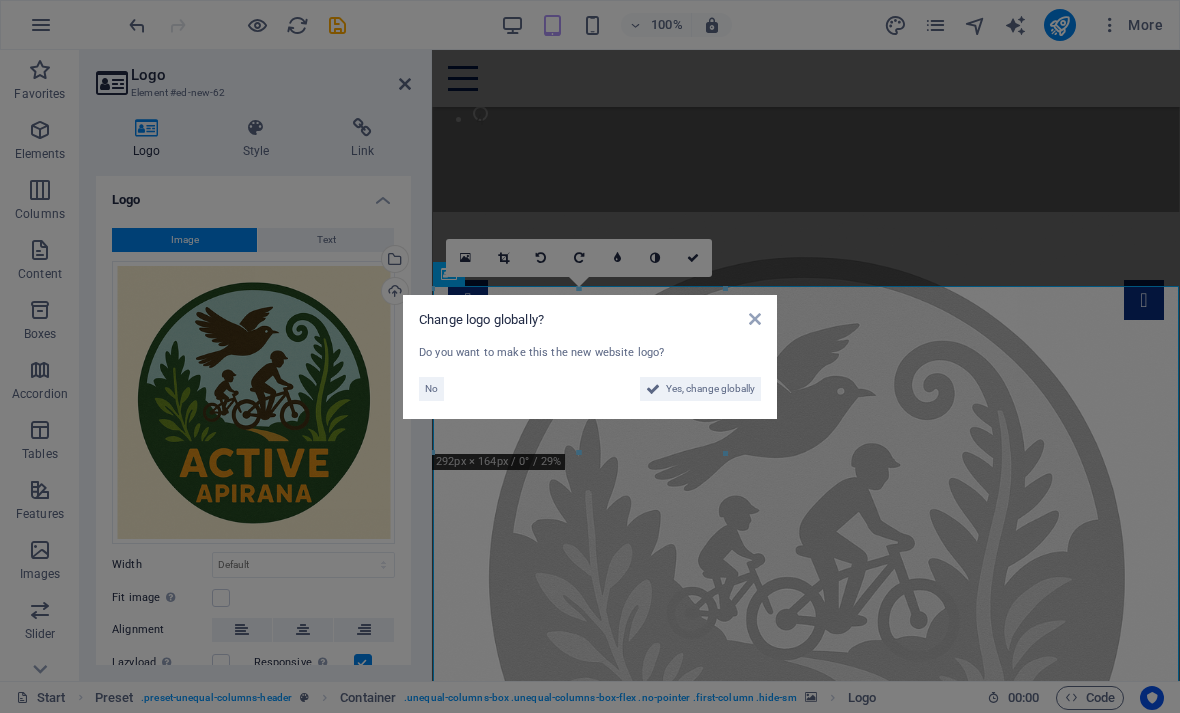 click on "Yes, change globally" at bounding box center [710, 389] 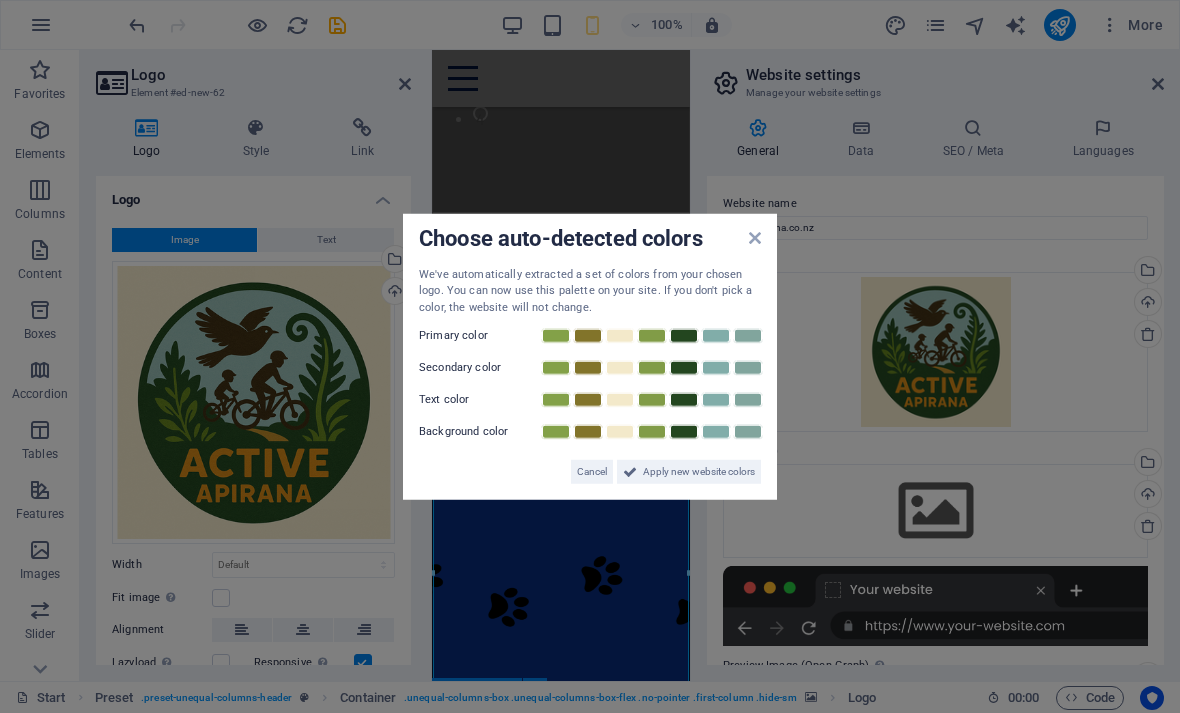 click on "Apply new website colors" at bounding box center (699, 472) 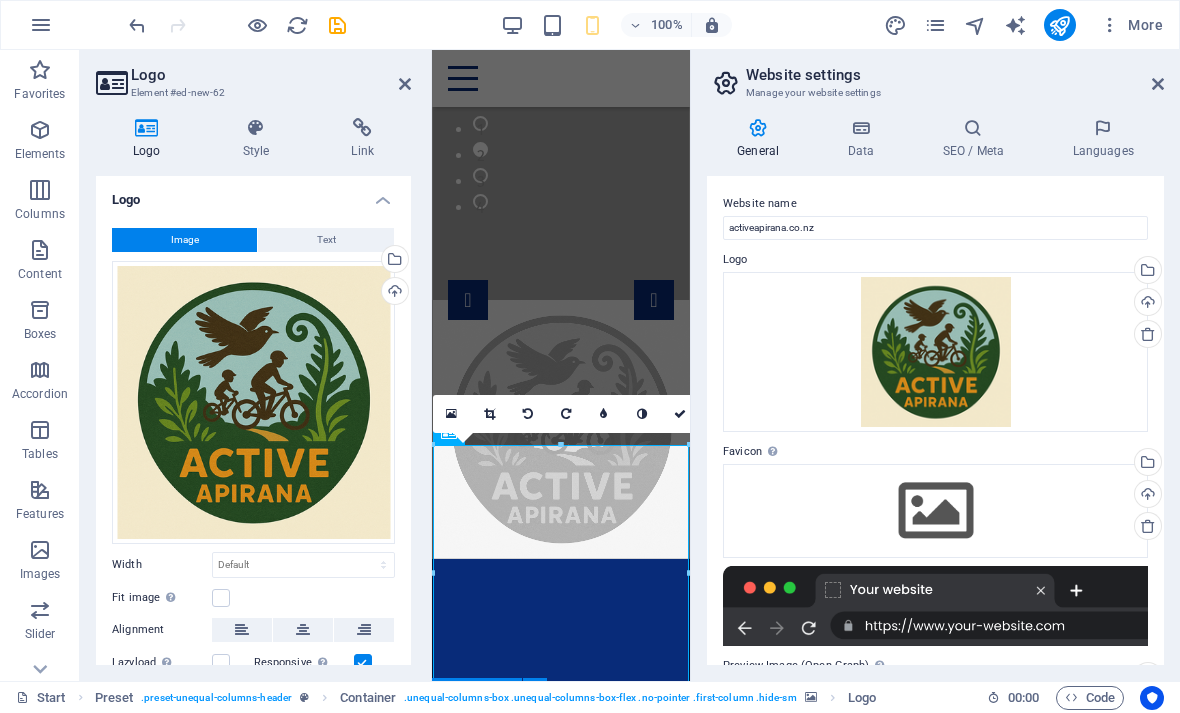 click at bounding box center (405, 84) 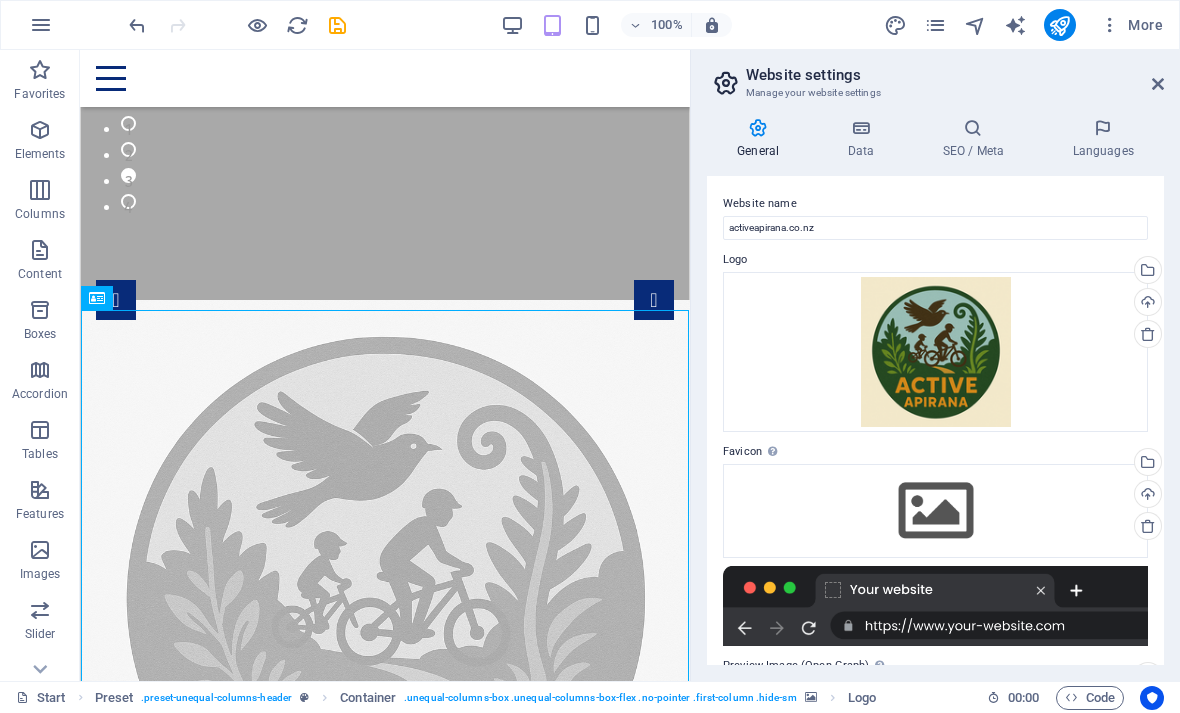click at bounding box center [1158, 84] 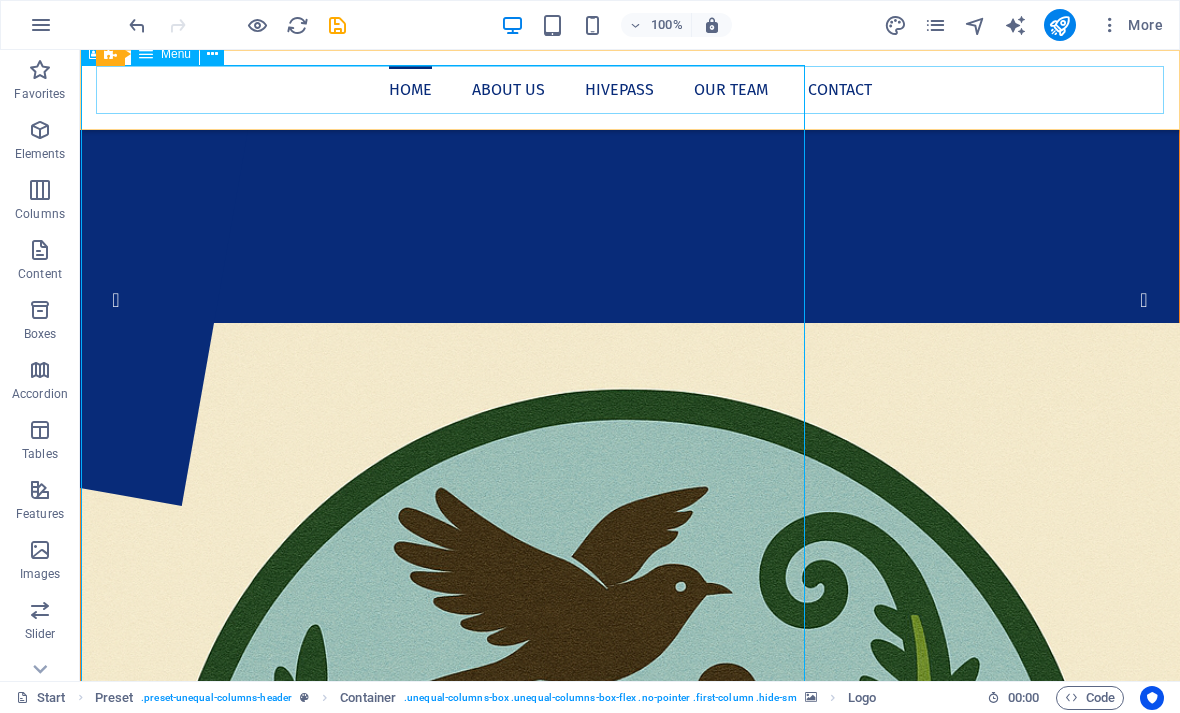 click on "Home About us Hivepass Our Team Contact" at bounding box center (630, 90) 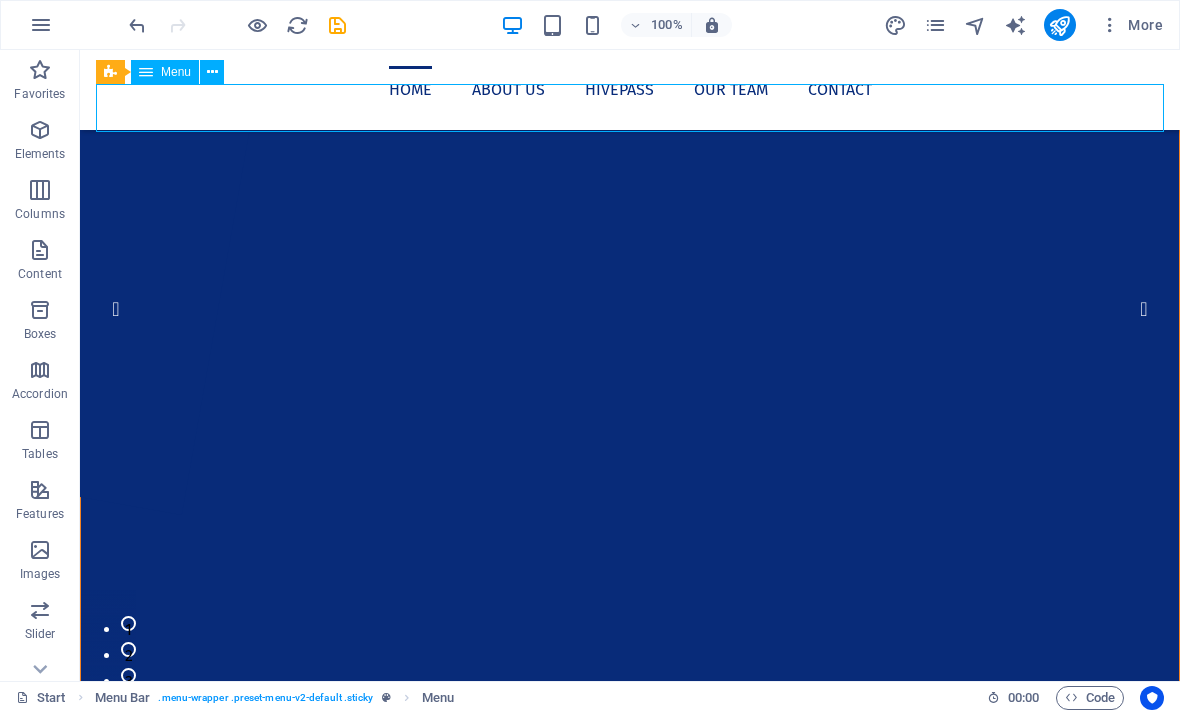 scroll, scrollTop: 55, scrollLeft: 0, axis: vertical 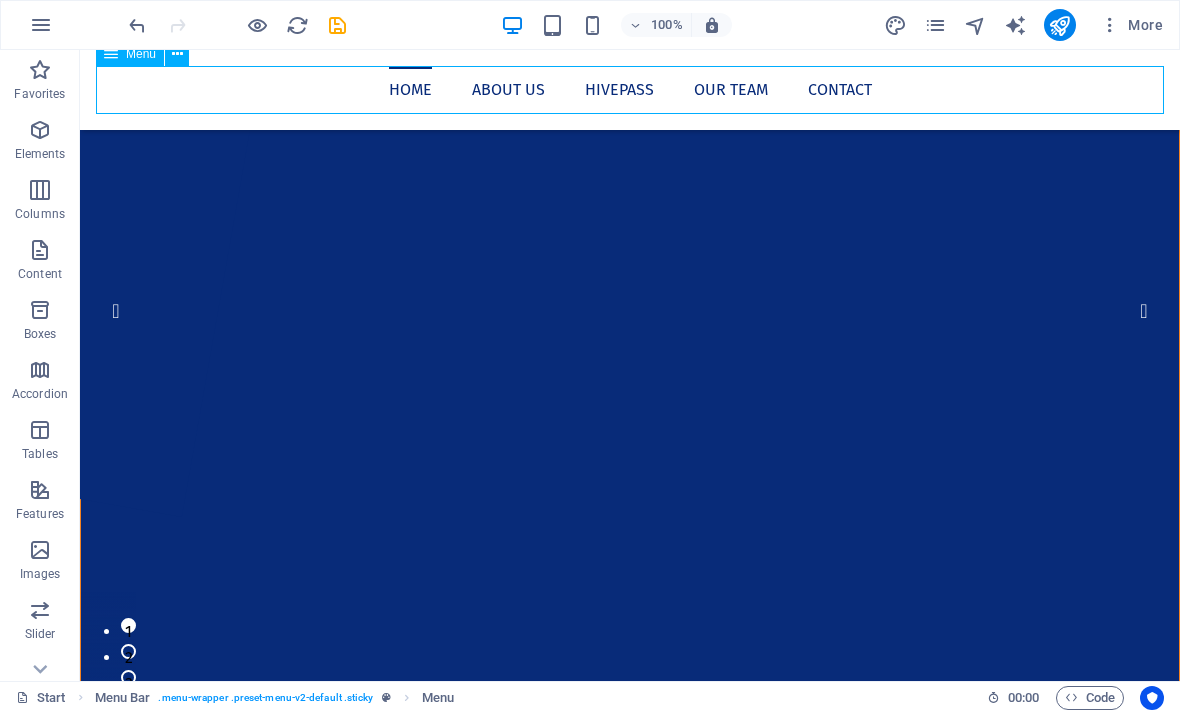 click at bounding box center (1059, 25) 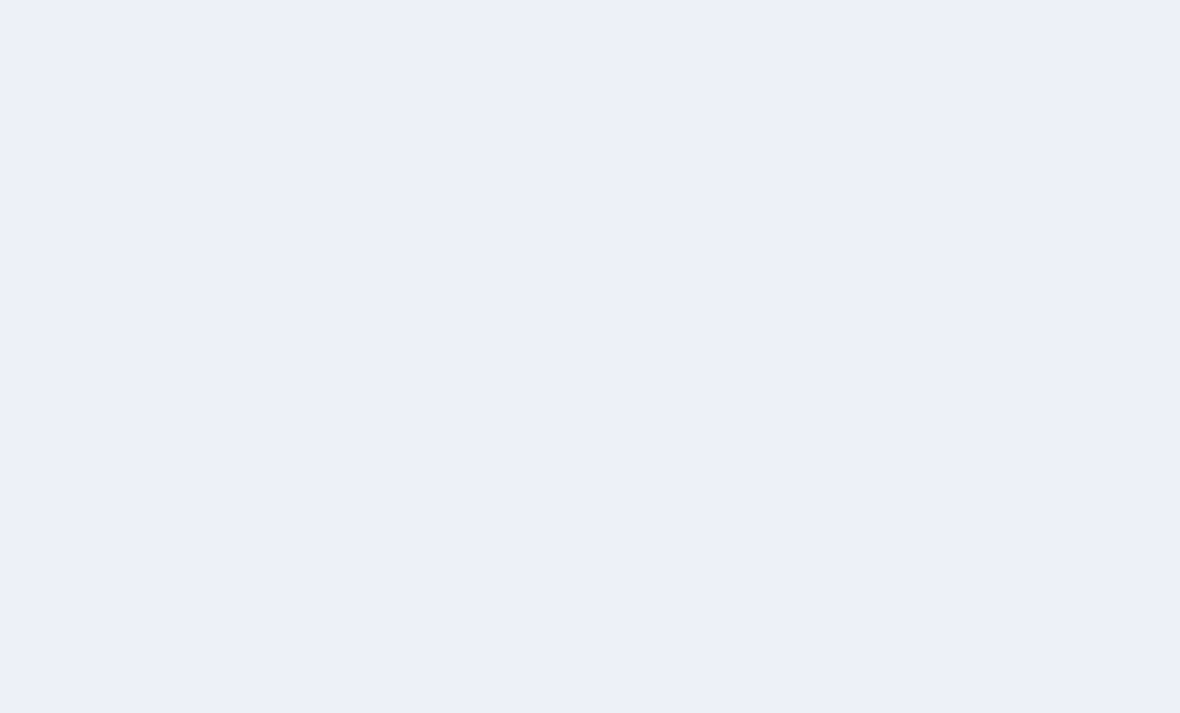 scroll, scrollTop: 0, scrollLeft: 0, axis: both 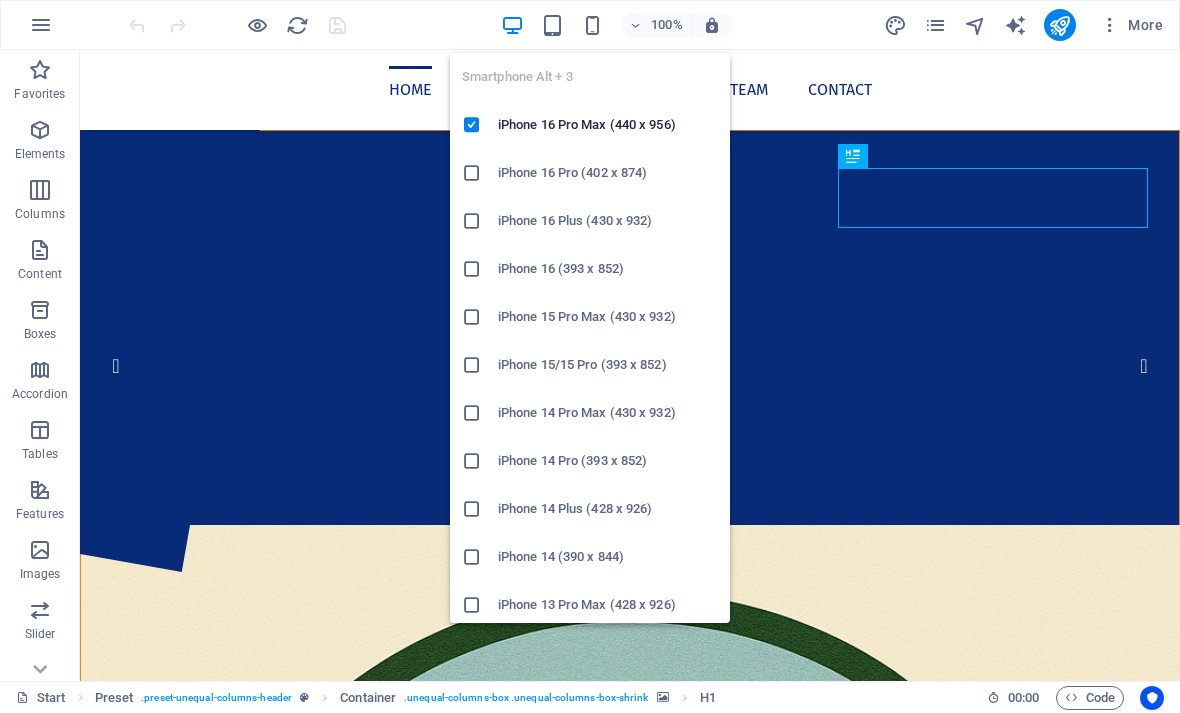 click at bounding box center (592, 25) 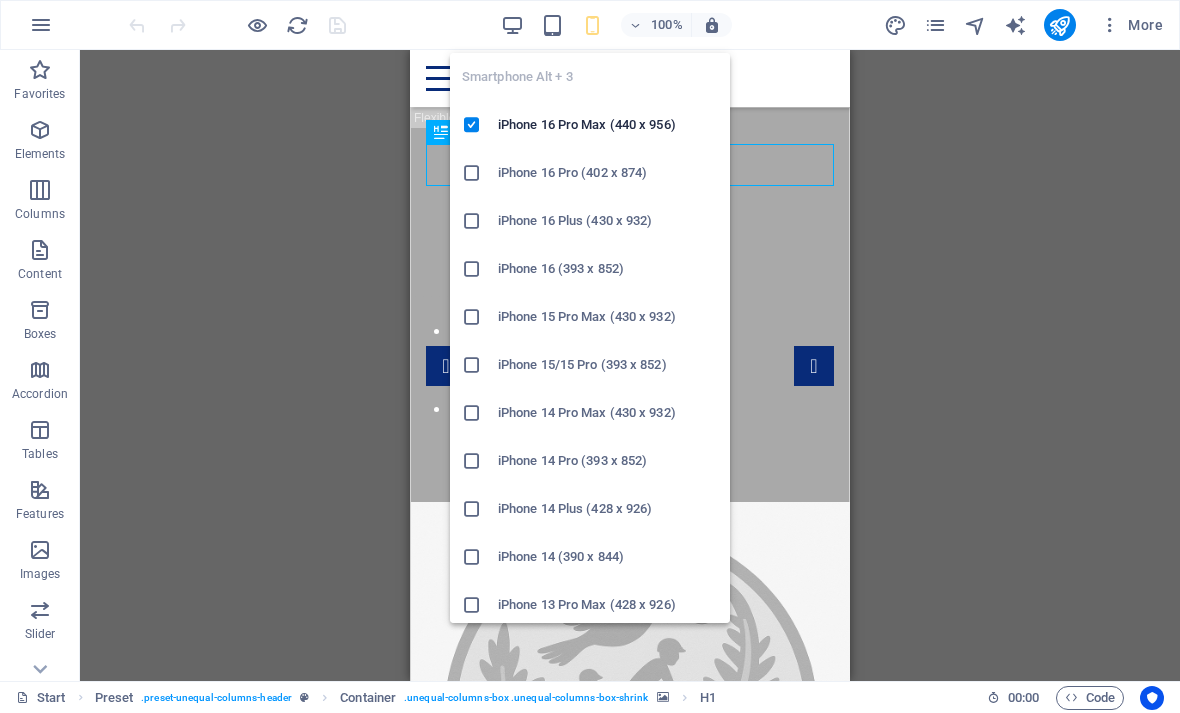 click on "Drag here to replace the existing content. Press “Ctrl” if you want to create a new element.
H1   Preset   Container" at bounding box center [630, 365] 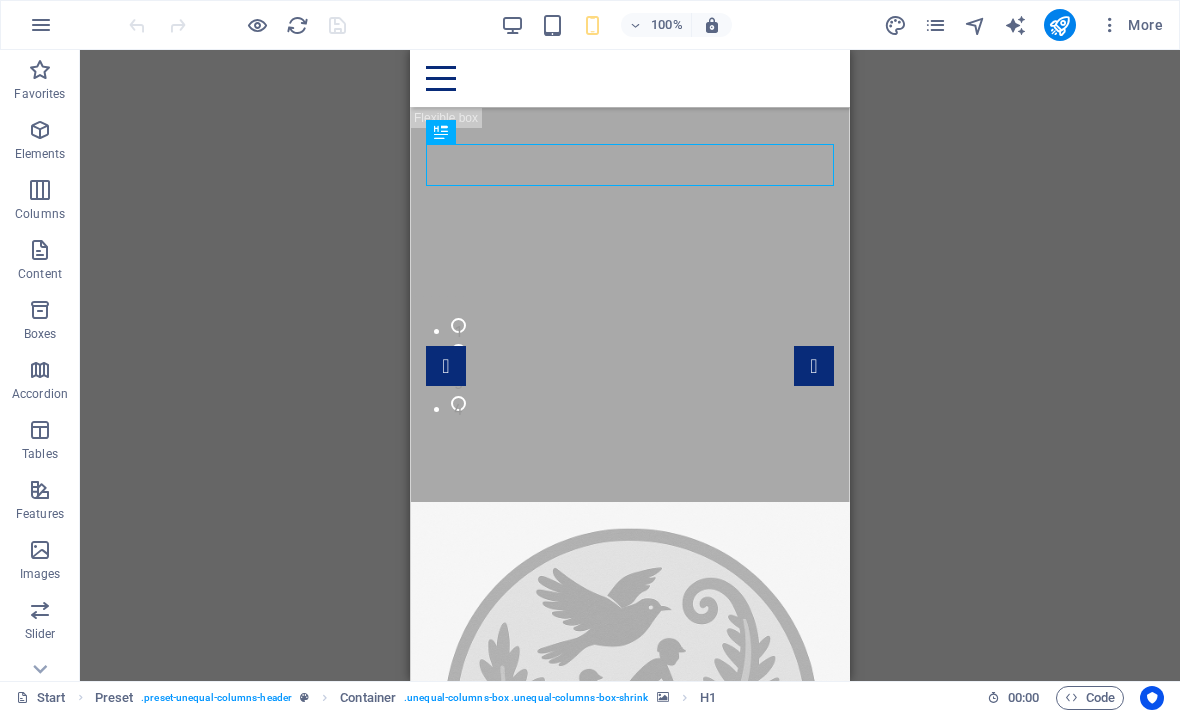 click on "Active Apirana are absolutely thrilled to have secured 10,000 sum of land in Apirana reserve to bring mountain bike trails, a pump track and a mountain bike skills area along with native planting to central East Auckland. We would love you to follow along and support us if you can." at bounding box center (630, 1477) 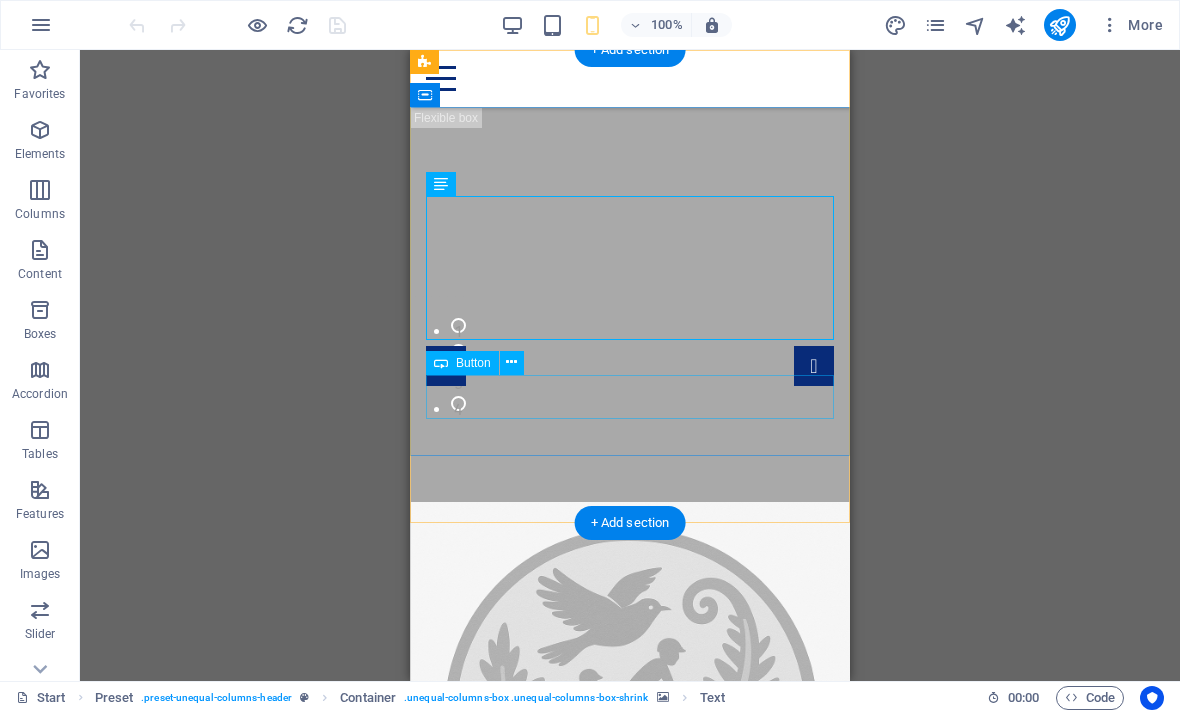click on "Facebook" at bounding box center [630, 1606] 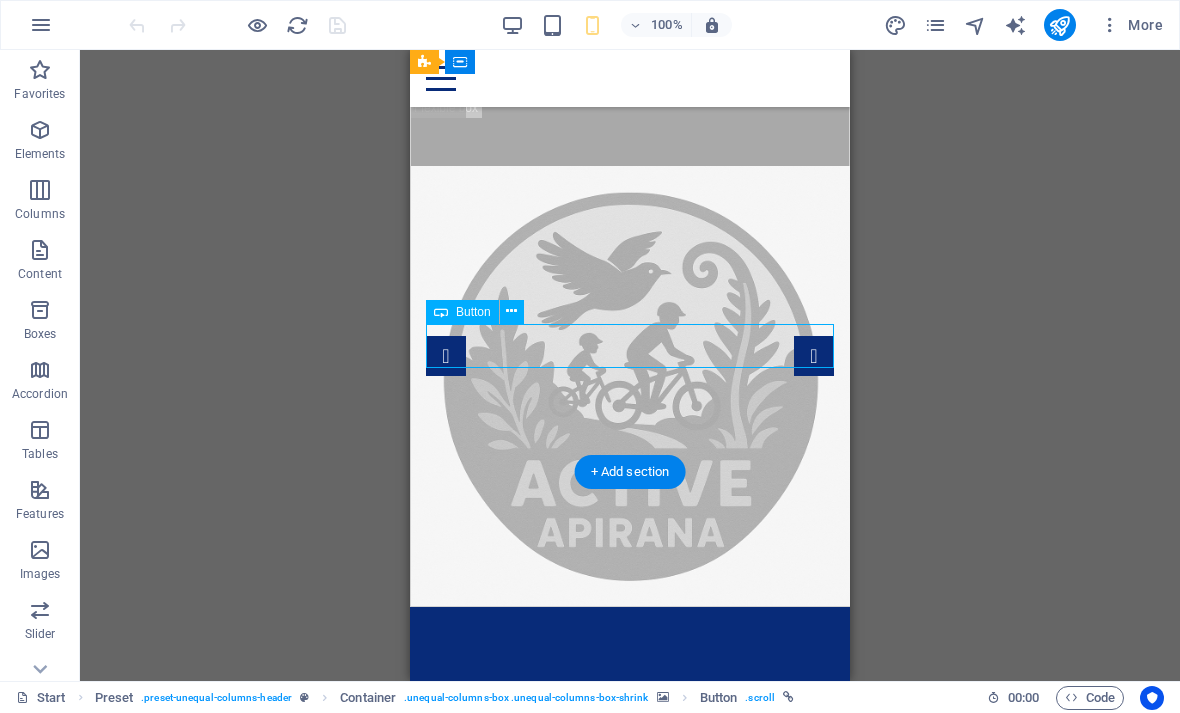 scroll, scrollTop: 0, scrollLeft: 0, axis: both 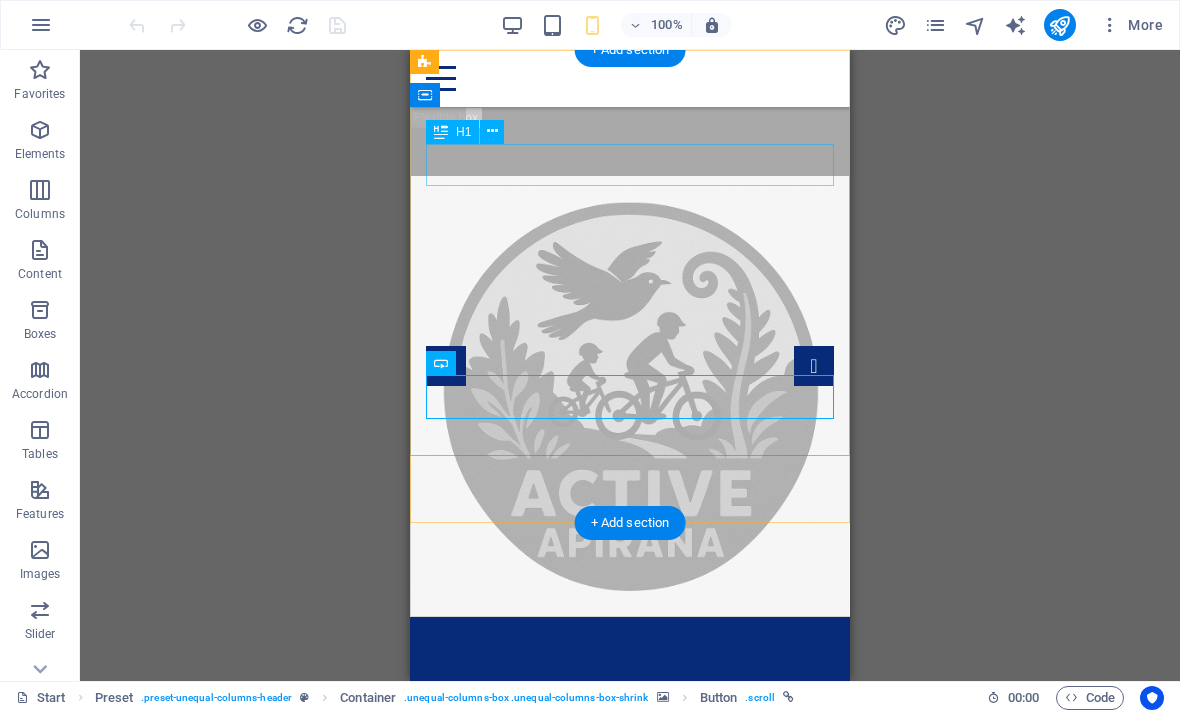 click on "Active Apirana" at bounding box center [630, 1003] 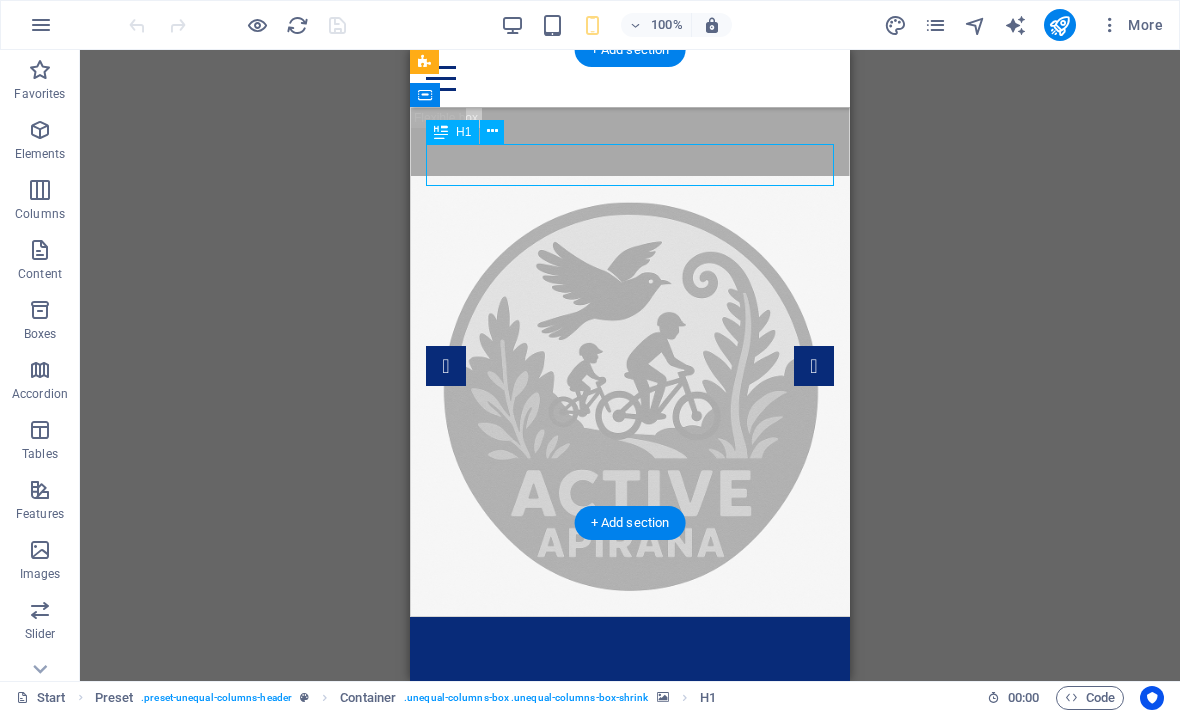 click at bounding box center (630, 791) 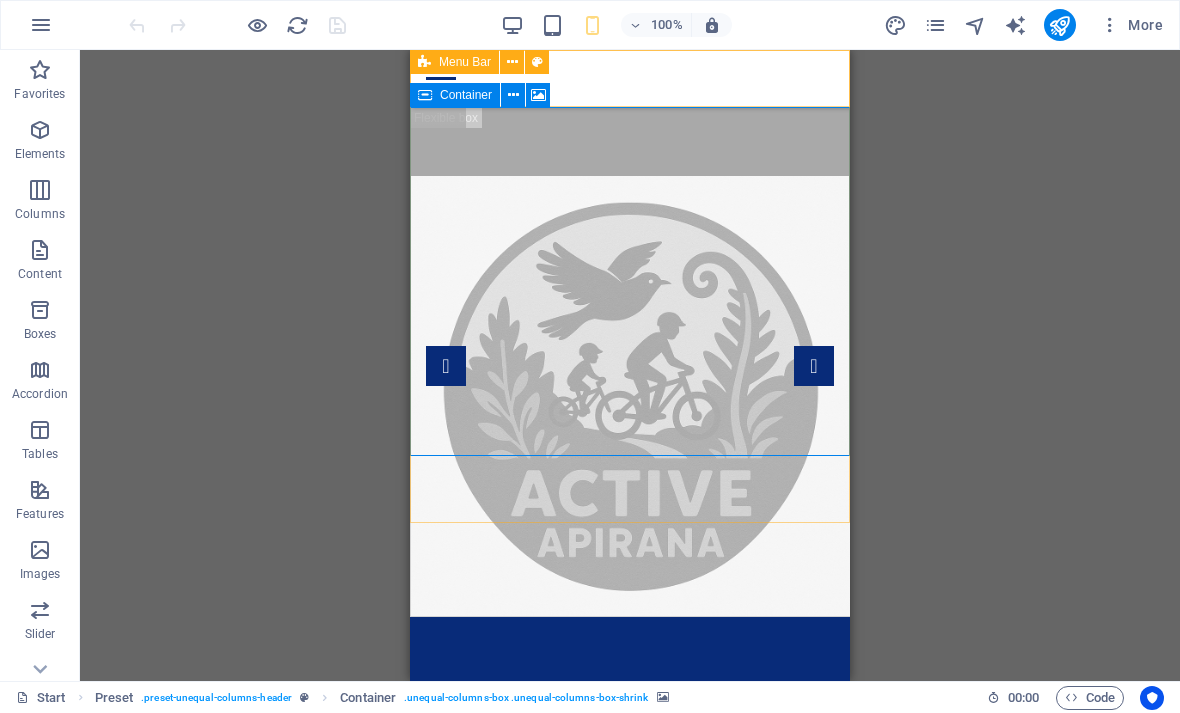 click at bounding box center (538, 95) 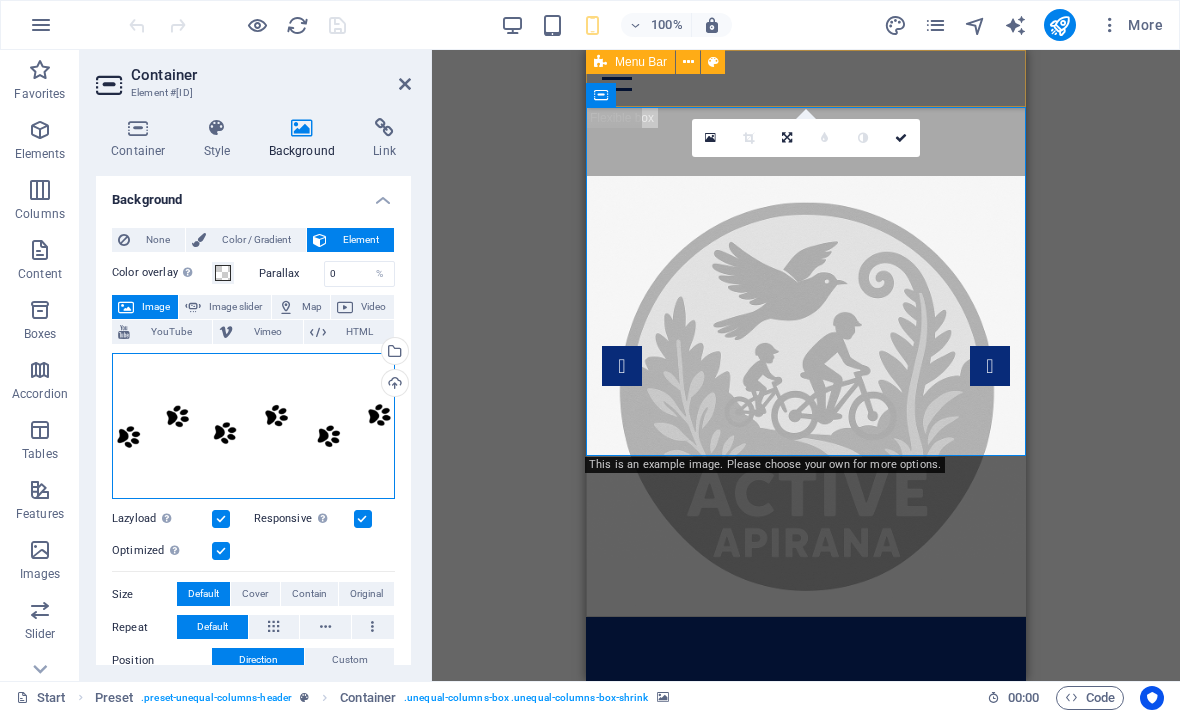 click on "Drag files here, click to choose files or select files from Files or our free stock photos & videos" at bounding box center (253, 426) 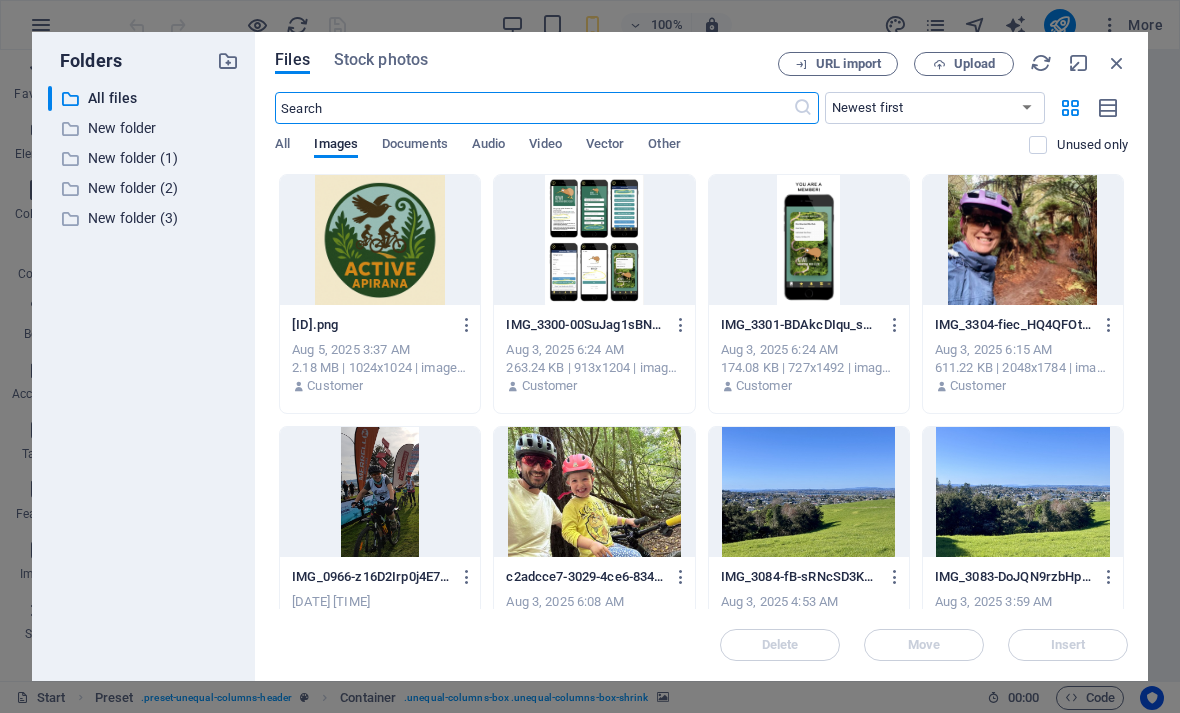 click at bounding box center [1117, 63] 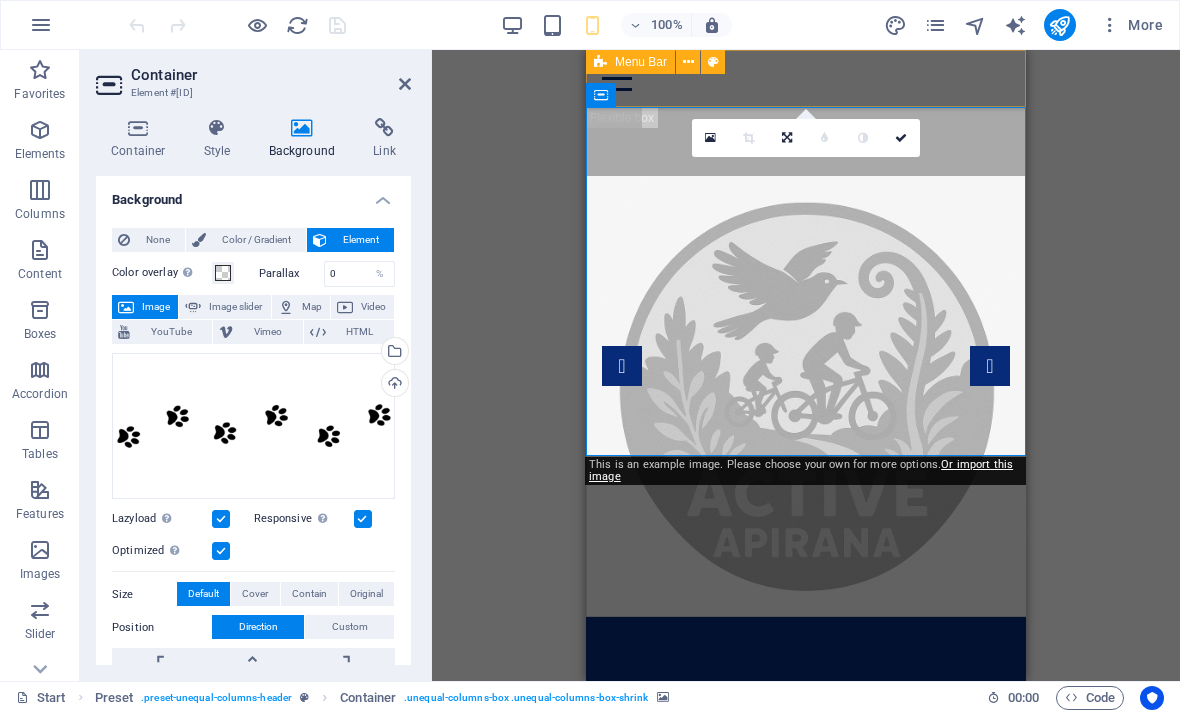 scroll, scrollTop: 0, scrollLeft: 0, axis: both 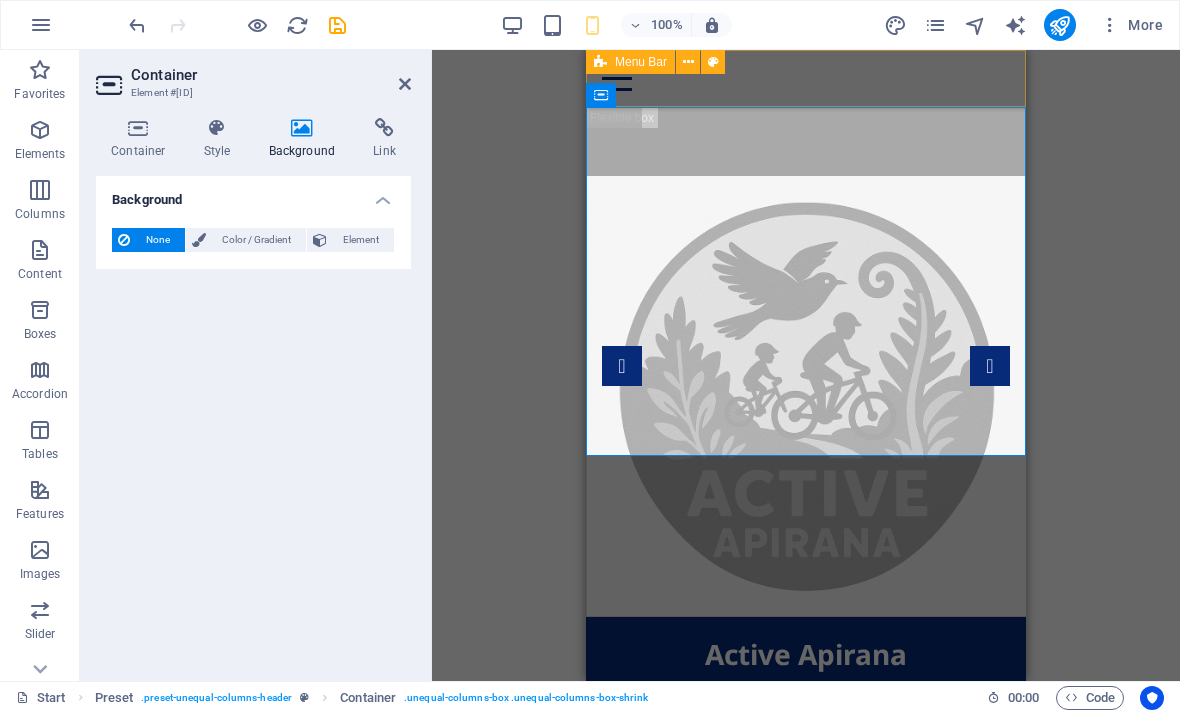 click at bounding box center [405, 84] 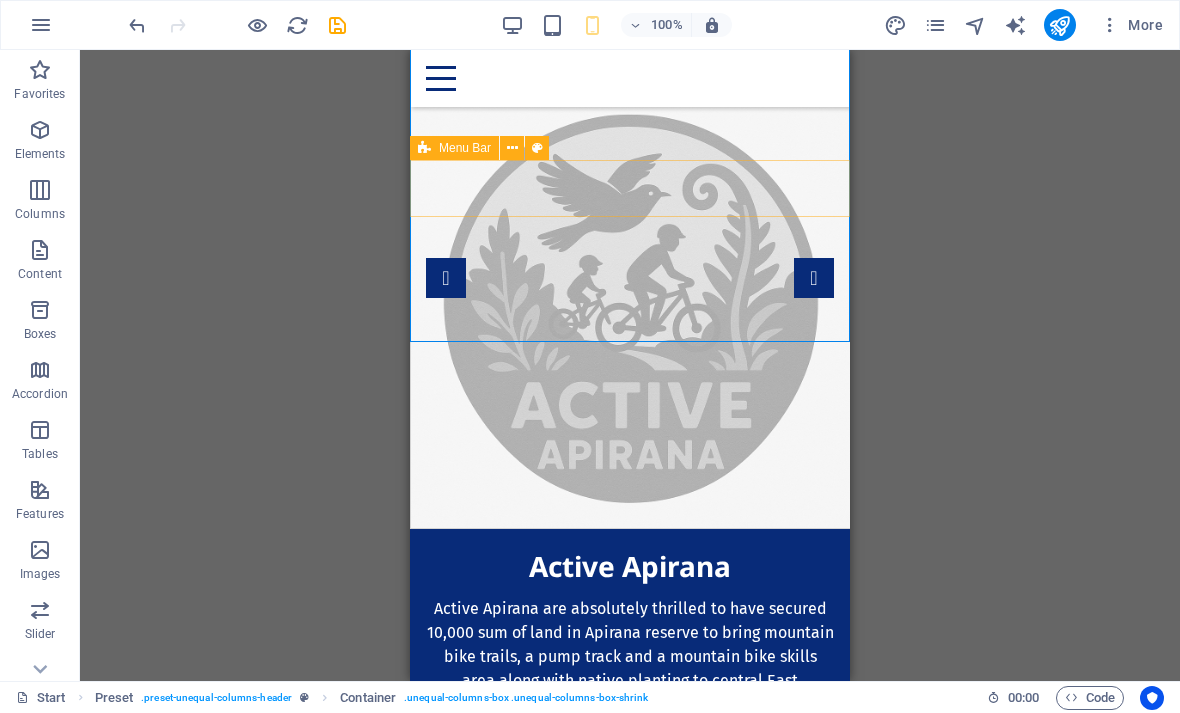 scroll, scrollTop: 0, scrollLeft: 0, axis: both 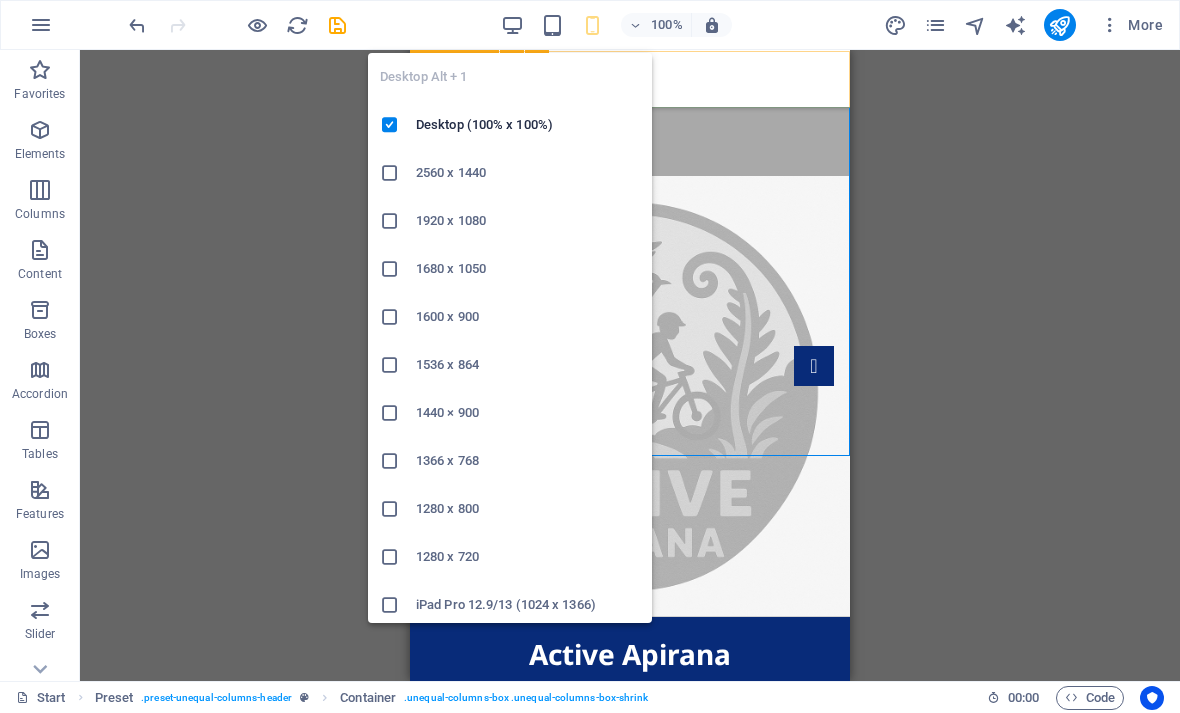click on "Desktop (100% x 100%)" at bounding box center (528, 125) 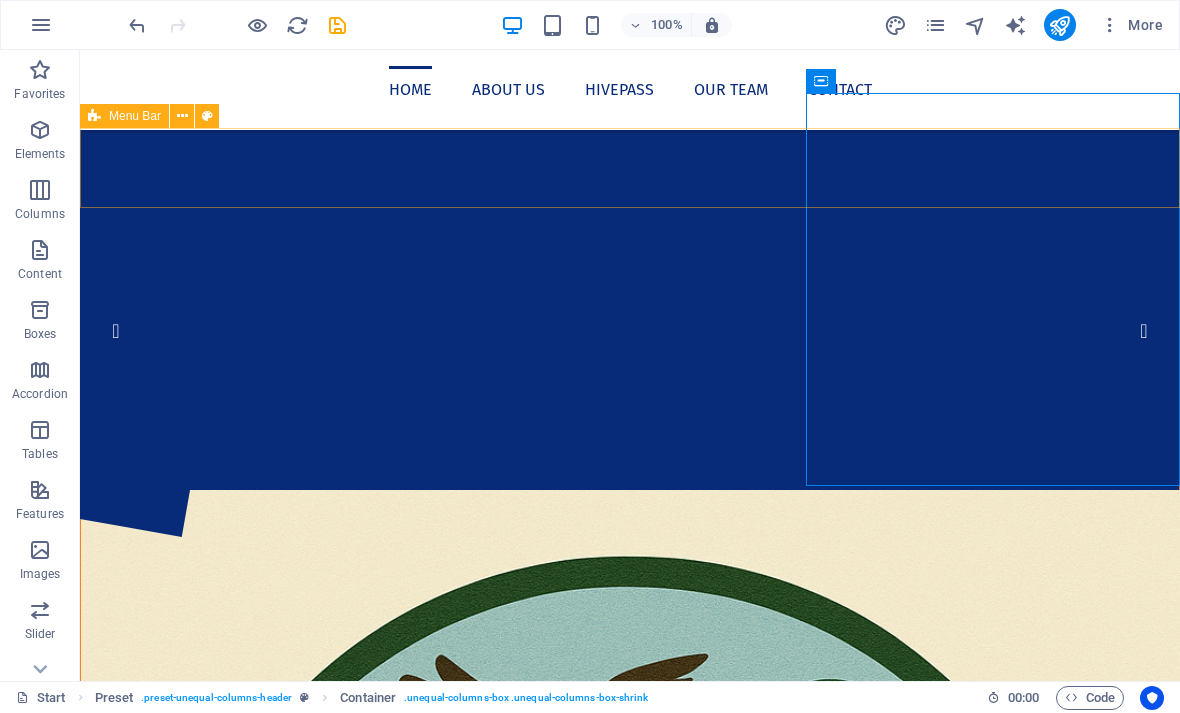 scroll, scrollTop: 0, scrollLeft: 0, axis: both 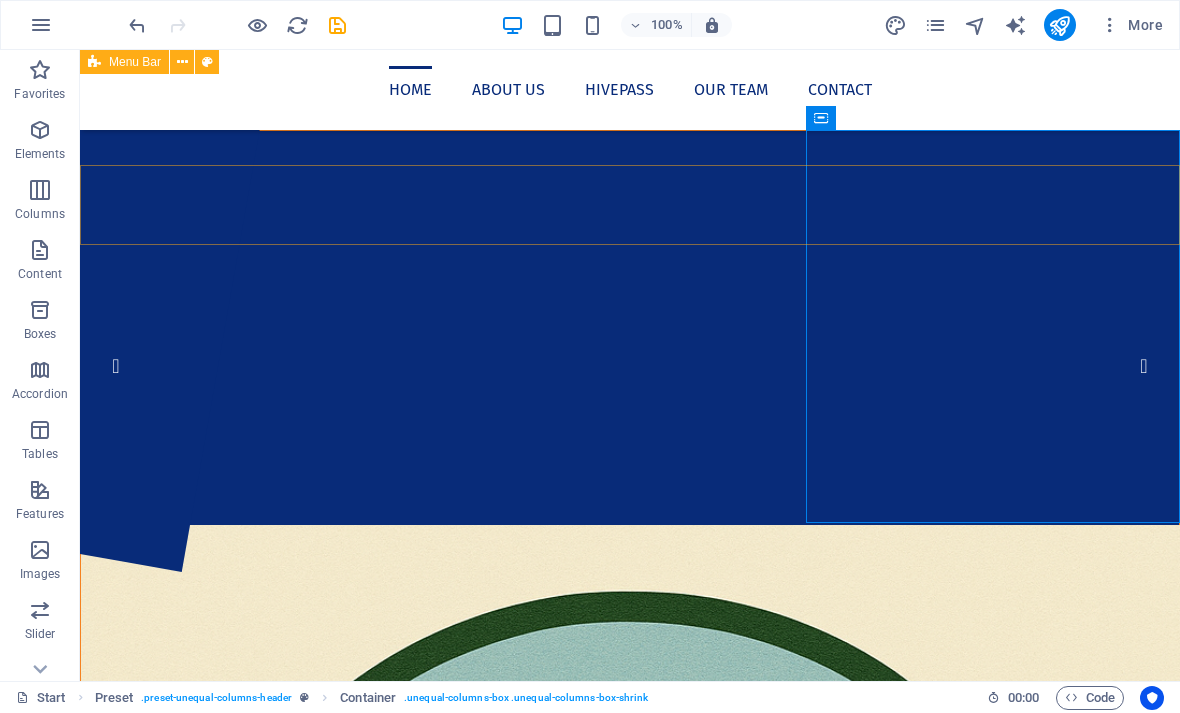 click at bounding box center [1059, 25] 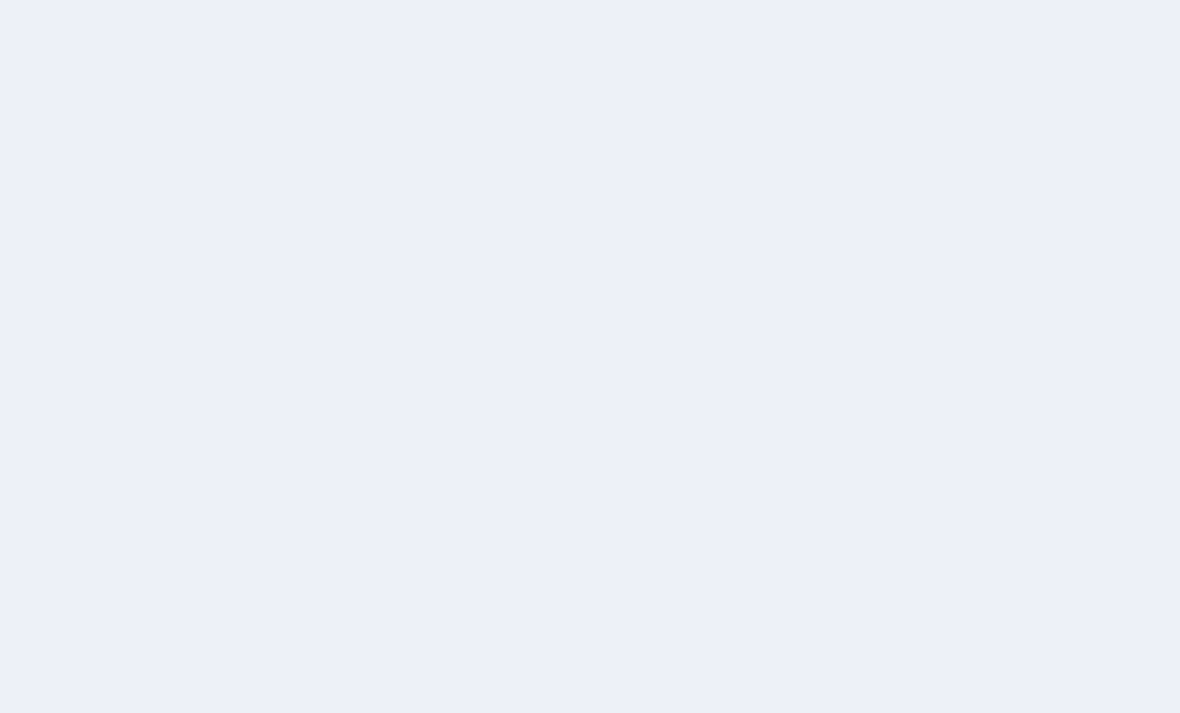 scroll, scrollTop: 0, scrollLeft: 0, axis: both 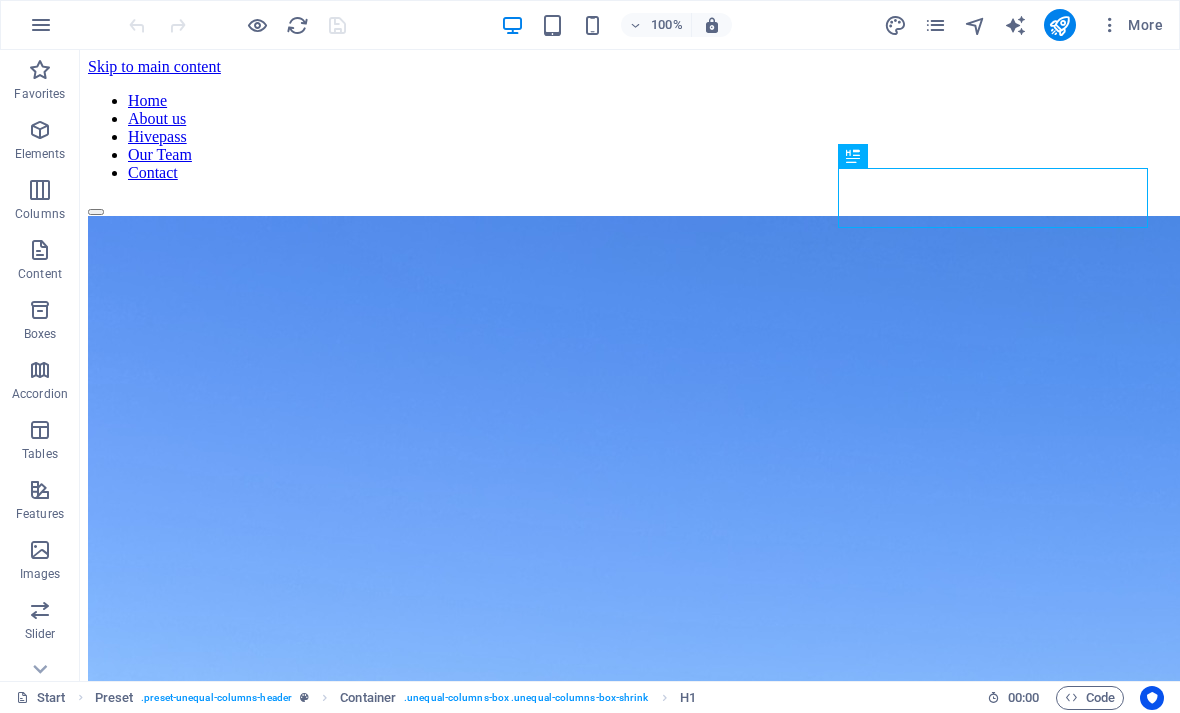 click at bounding box center (1110, 25) 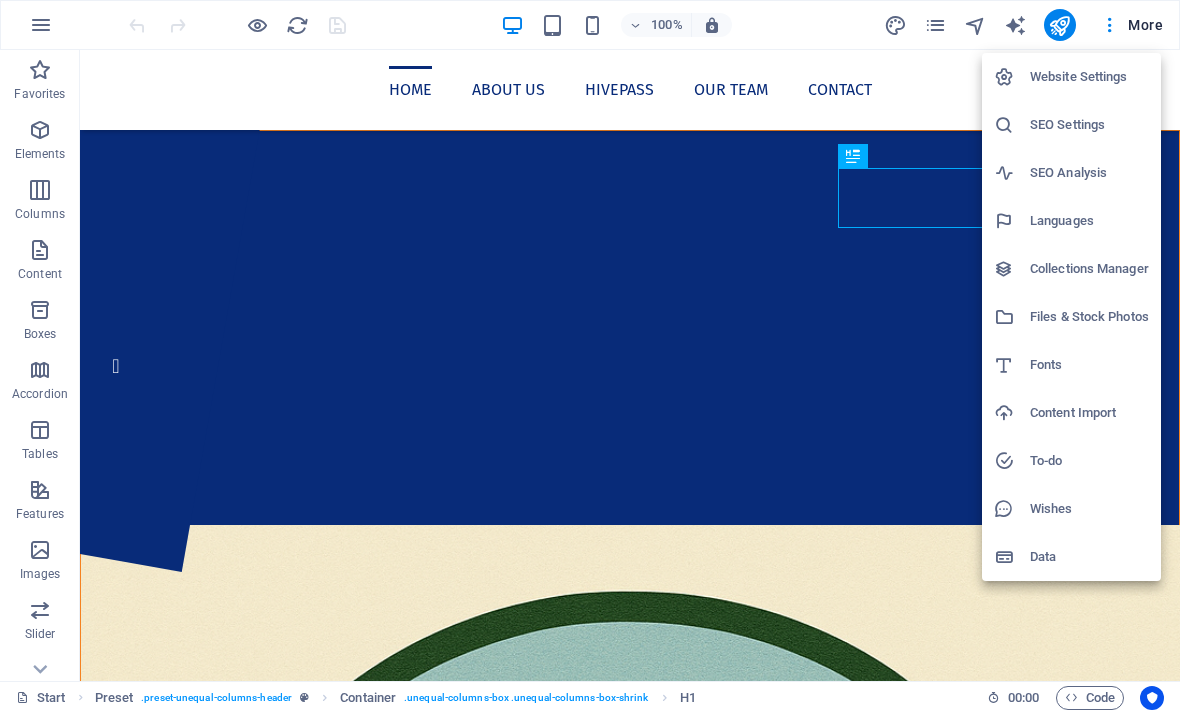 click on "Website Settings" at bounding box center [1089, 77] 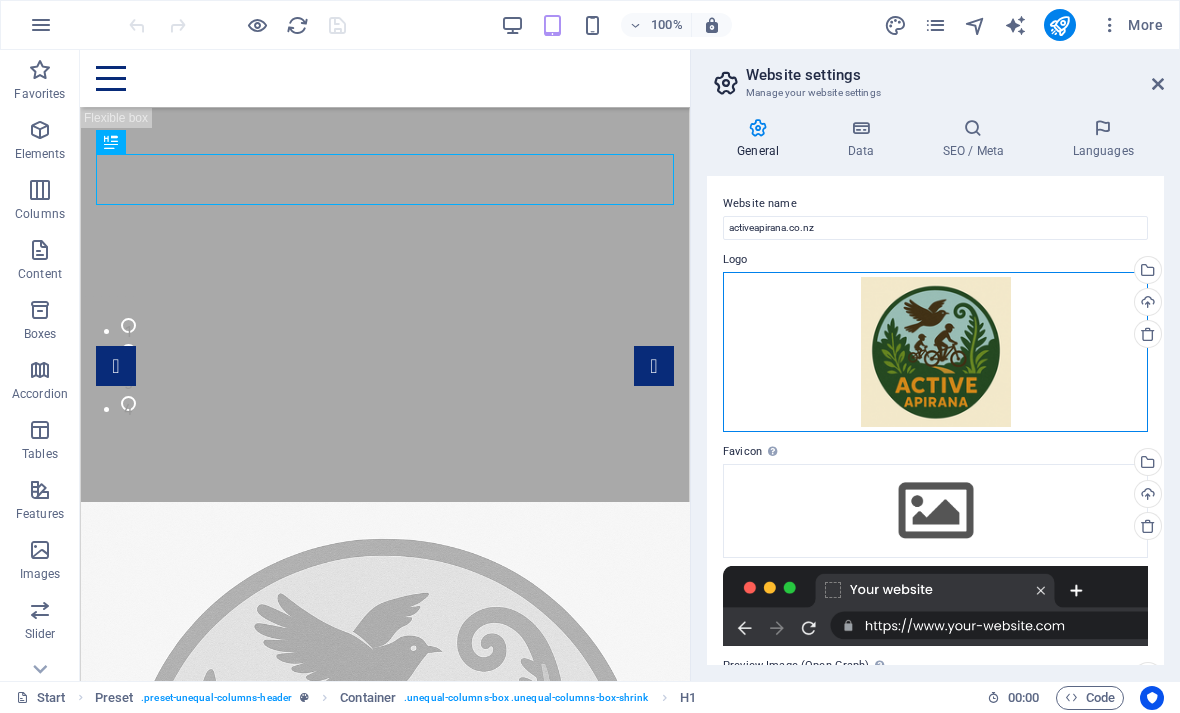 click on "Drag files here, click to choose files or select files from Files or our free stock photos & videos" at bounding box center [935, 352] 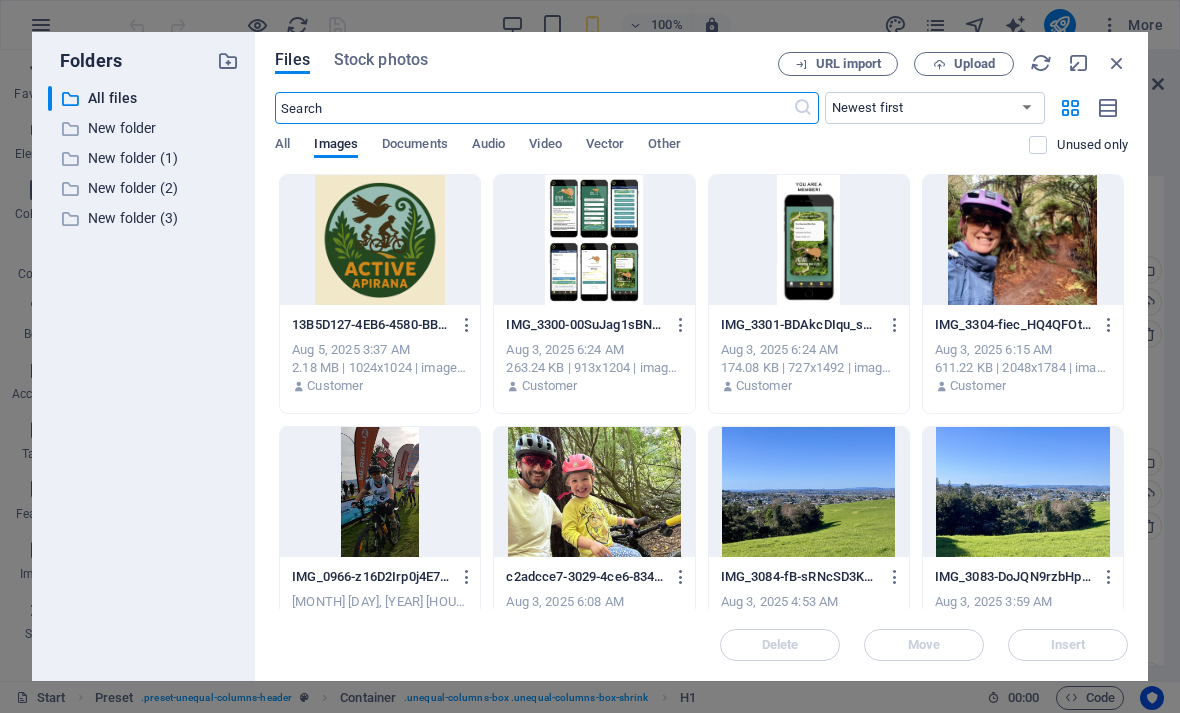 click at bounding box center (1117, 63) 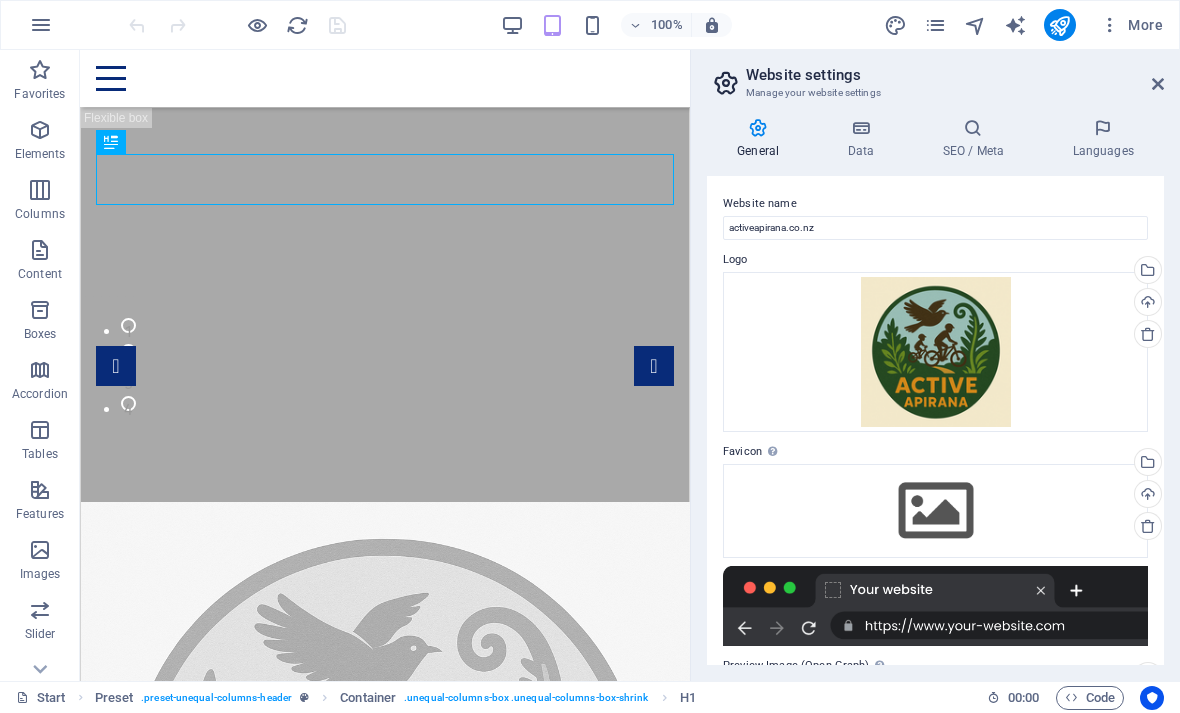 click at bounding box center [1148, 334] 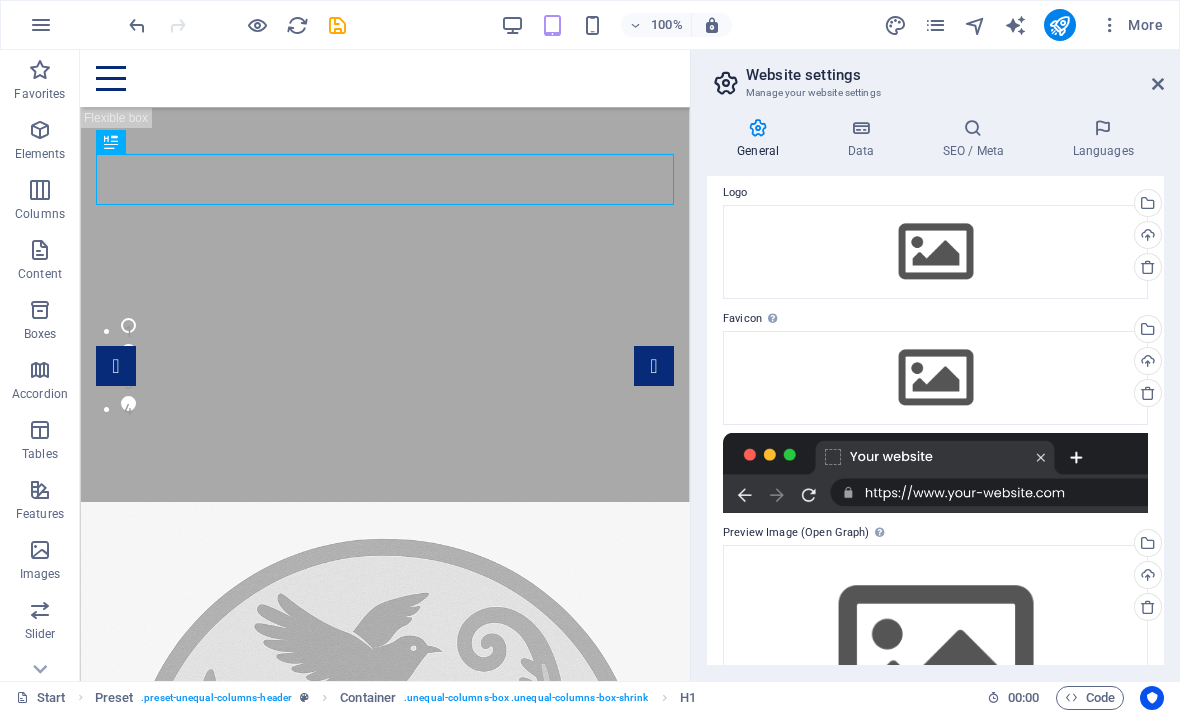 scroll, scrollTop: 68, scrollLeft: 0, axis: vertical 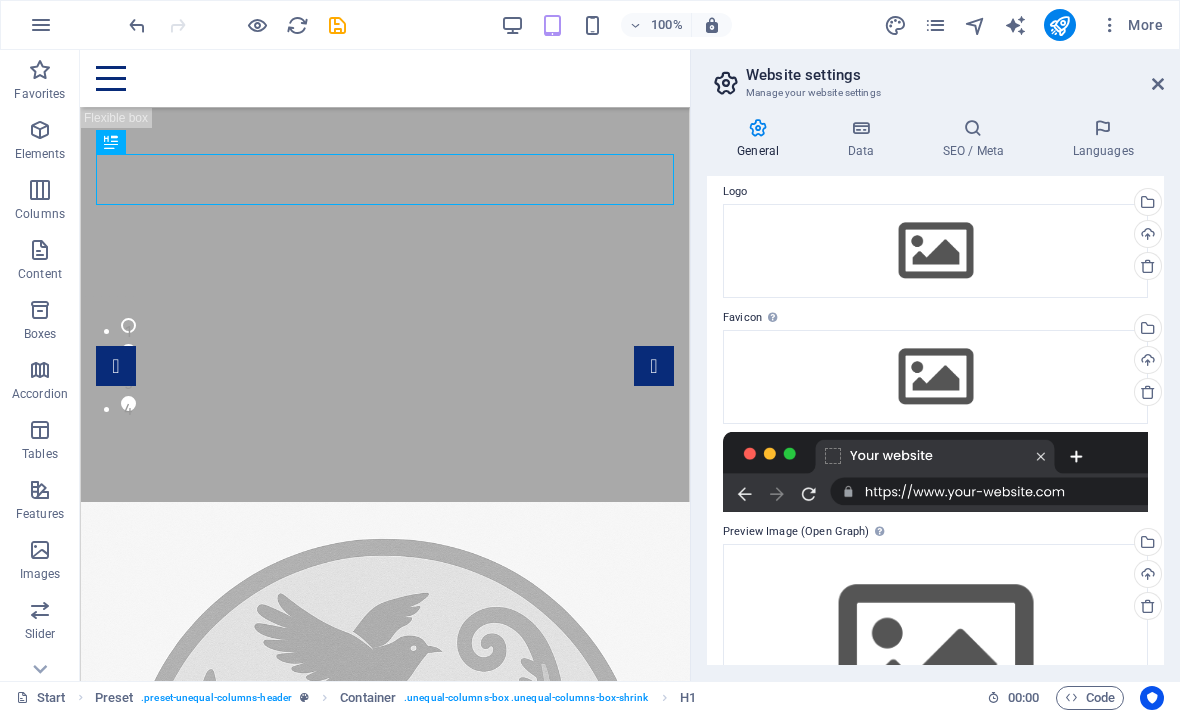 click at bounding box center (935, 472) 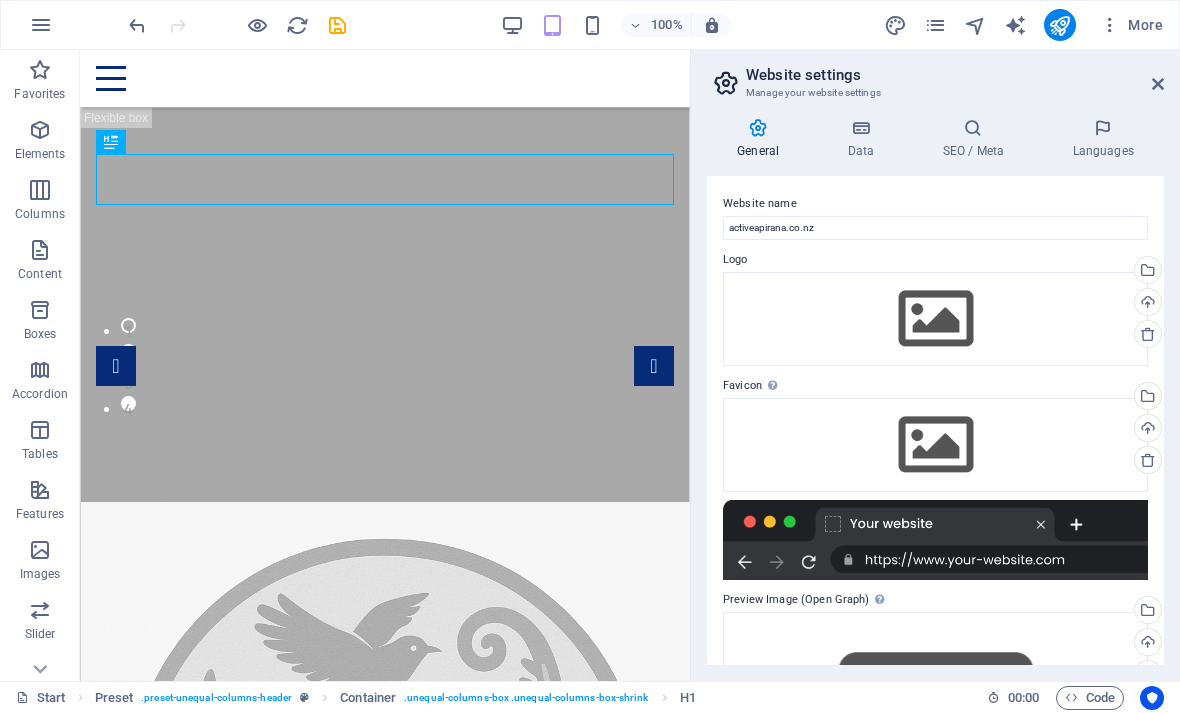 scroll, scrollTop: 0, scrollLeft: 0, axis: both 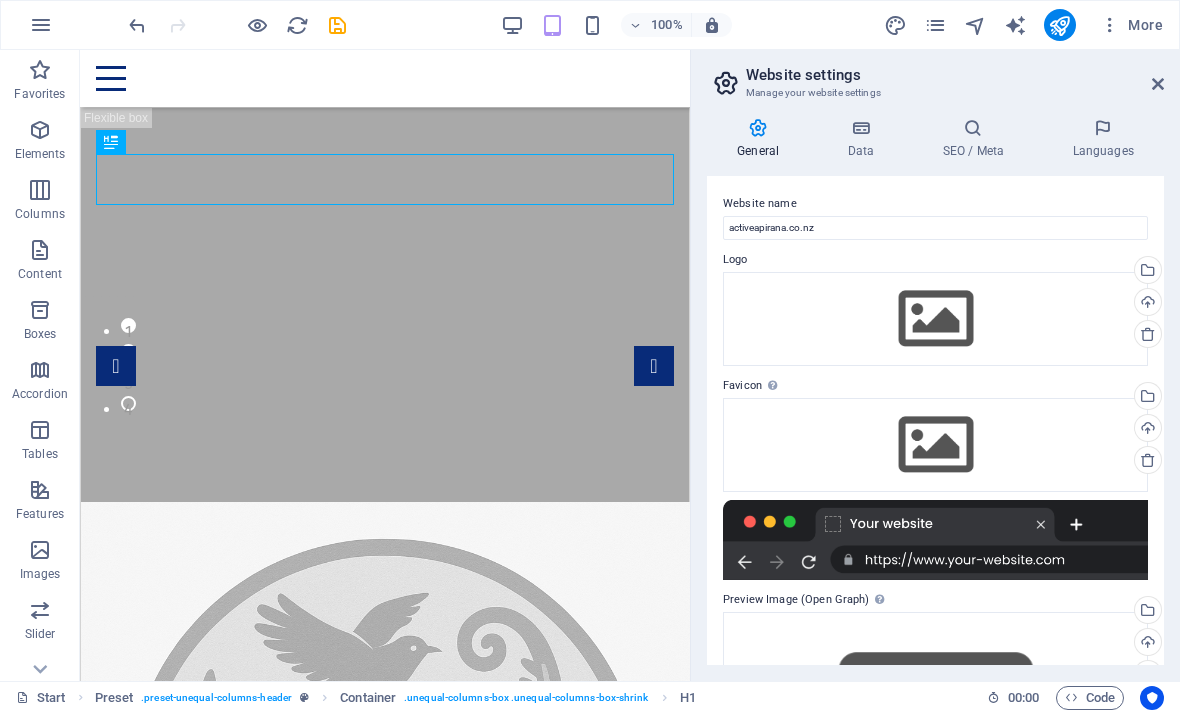 click at bounding box center (860, 128) 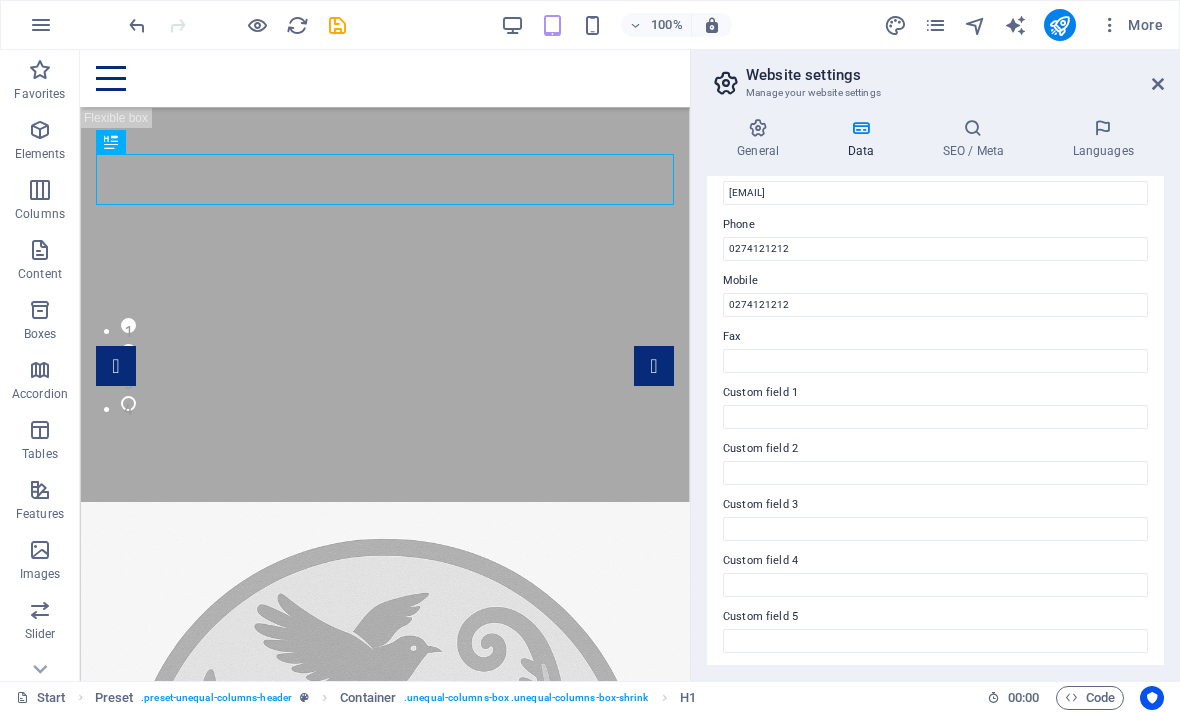 scroll, scrollTop: 412, scrollLeft: 0, axis: vertical 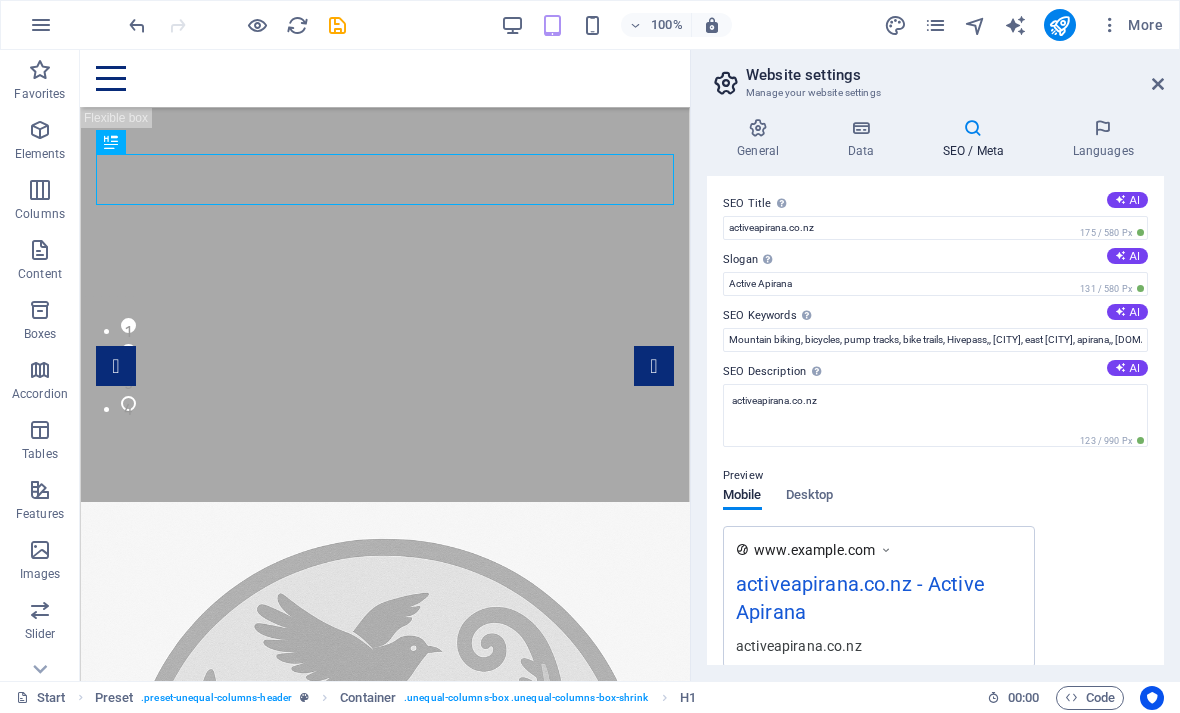 click on "SEO / Meta" at bounding box center (977, 139) 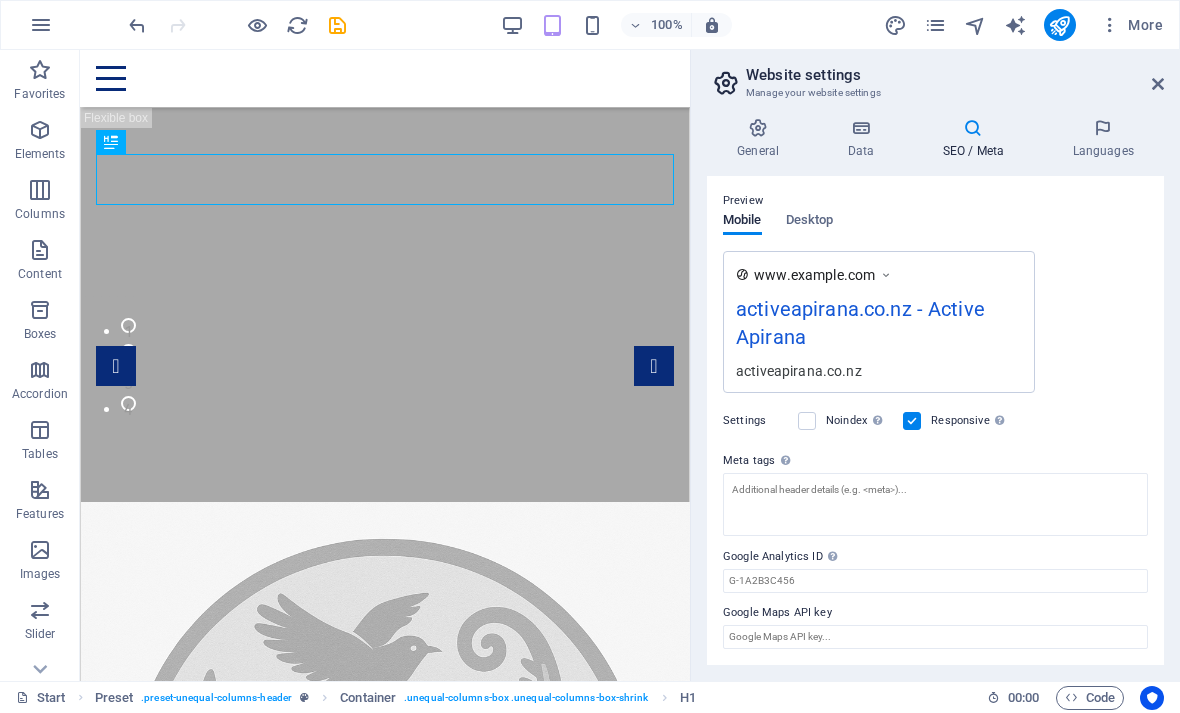 scroll, scrollTop: 274, scrollLeft: 0, axis: vertical 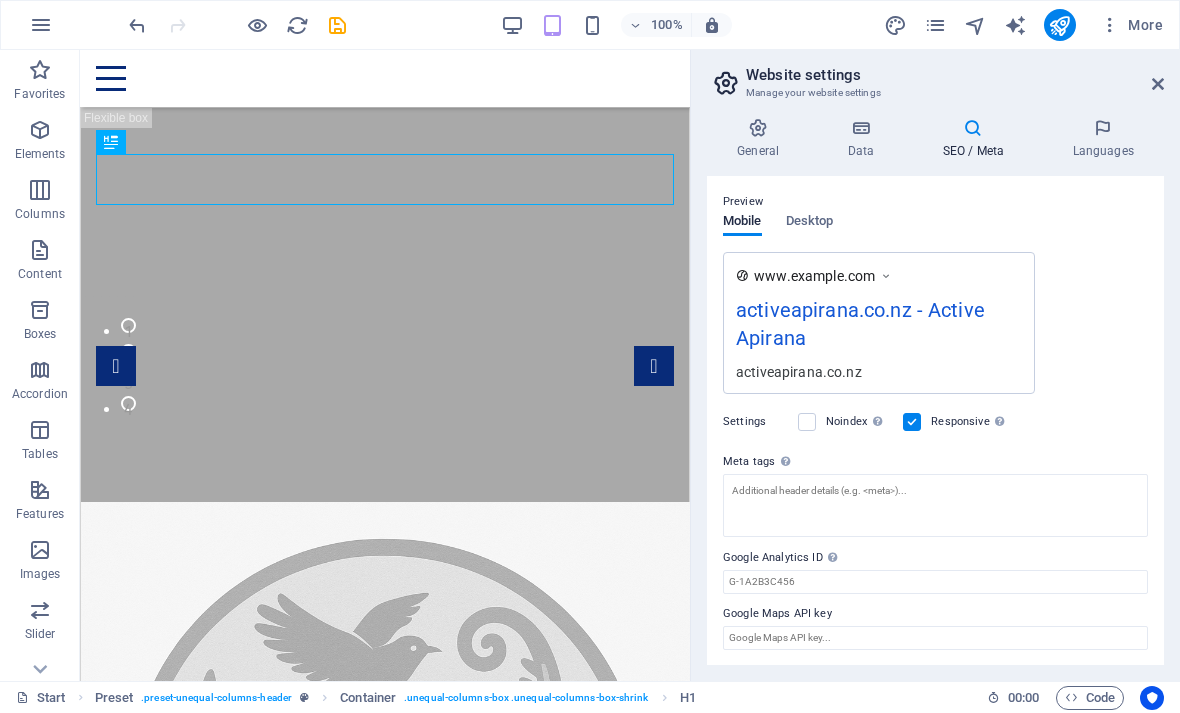 click on "Desktop" at bounding box center (810, 223) 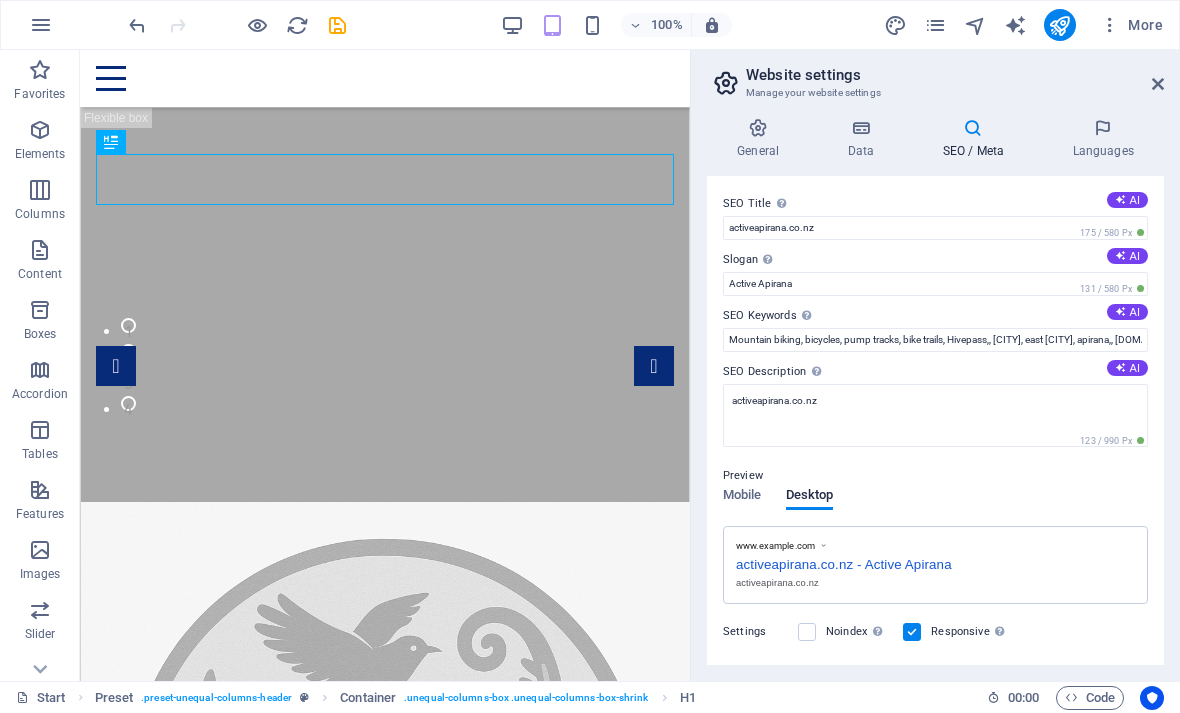 scroll, scrollTop: 0, scrollLeft: 0, axis: both 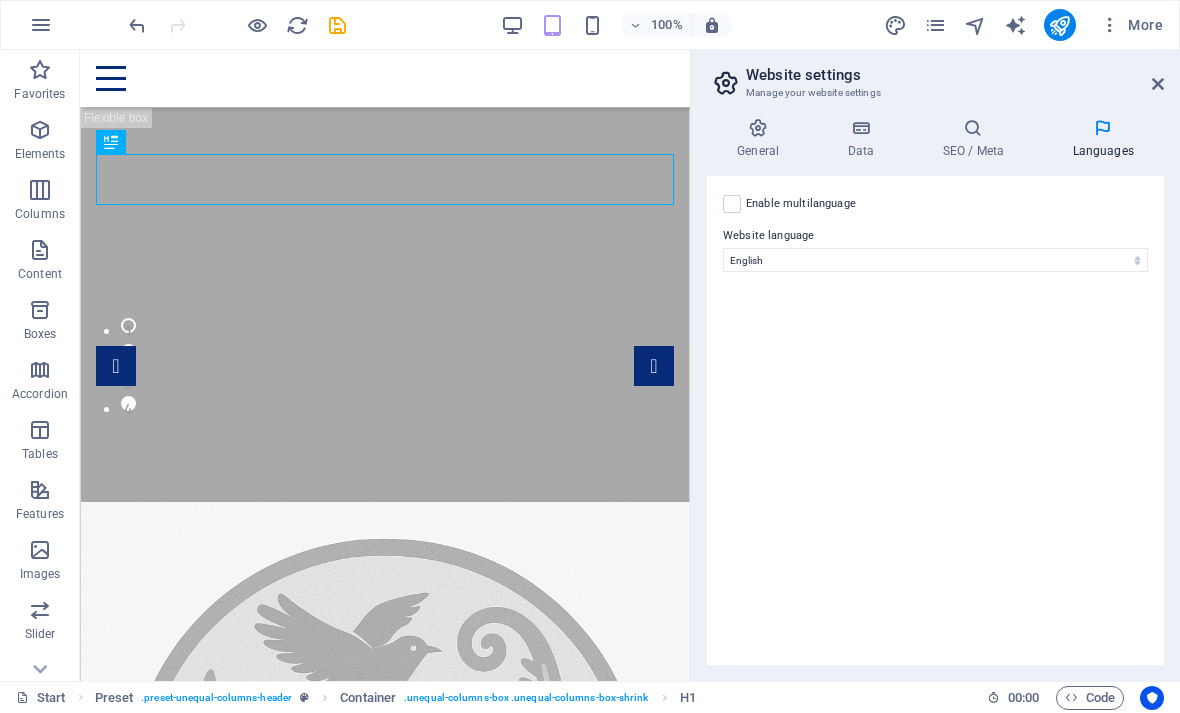 click at bounding box center (1158, 84) 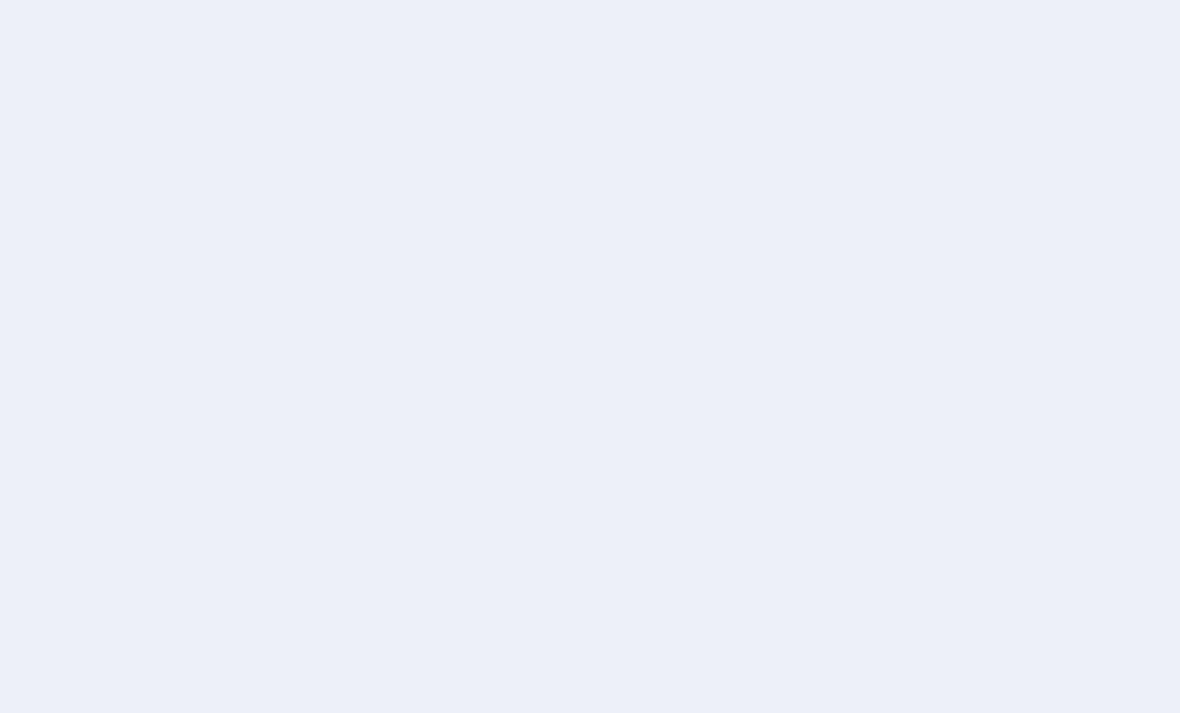 scroll, scrollTop: 0, scrollLeft: 0, axis: both 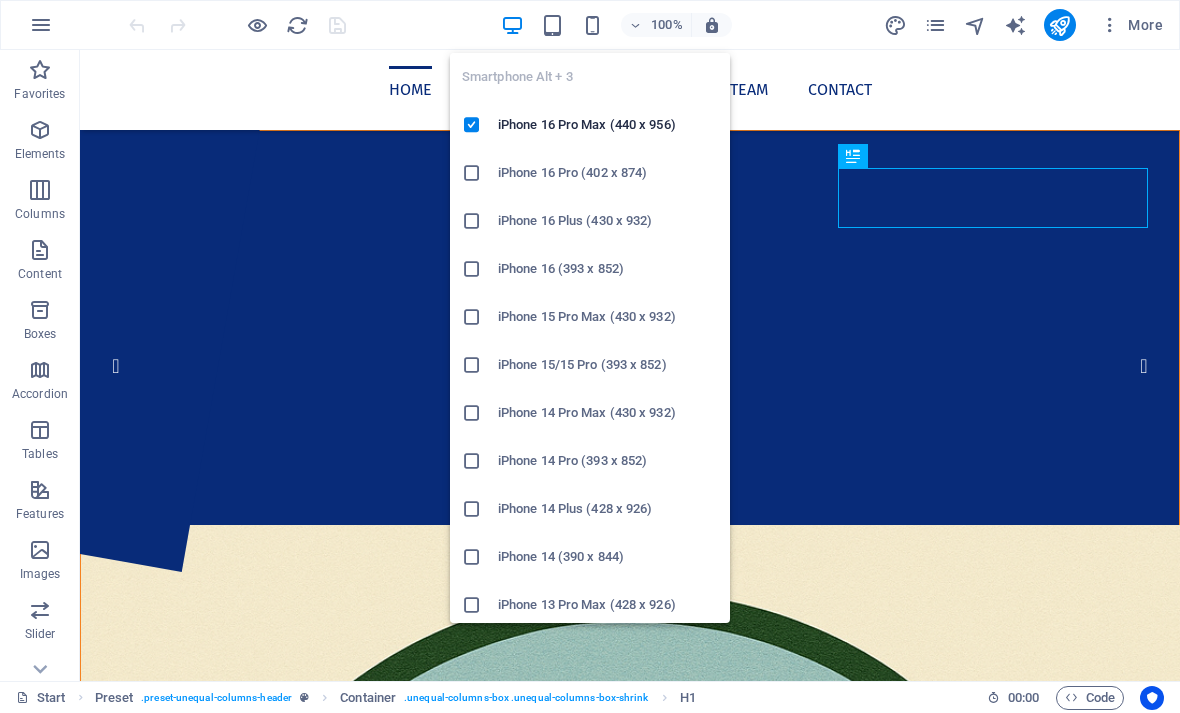click on "iPhone 16 Pro Max (440 x 956)" at bounding box center (608, 125) 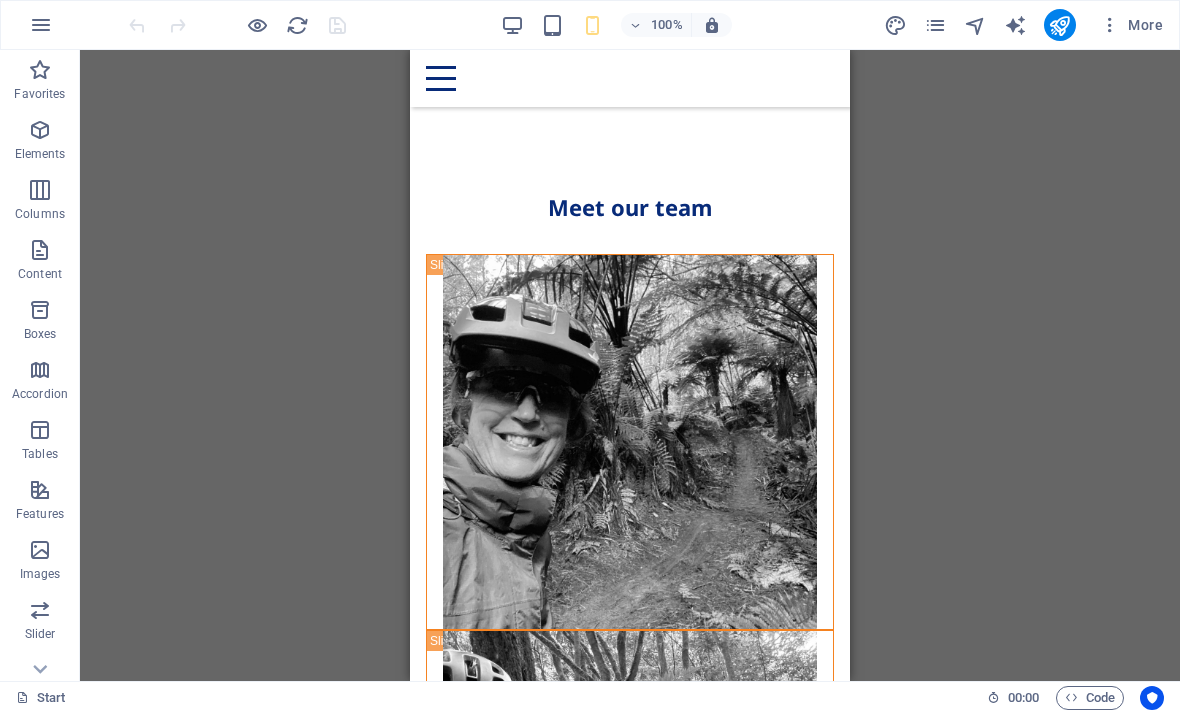 scroll, scrollTop: 3209, scrollLeft: 0, axis: vertical 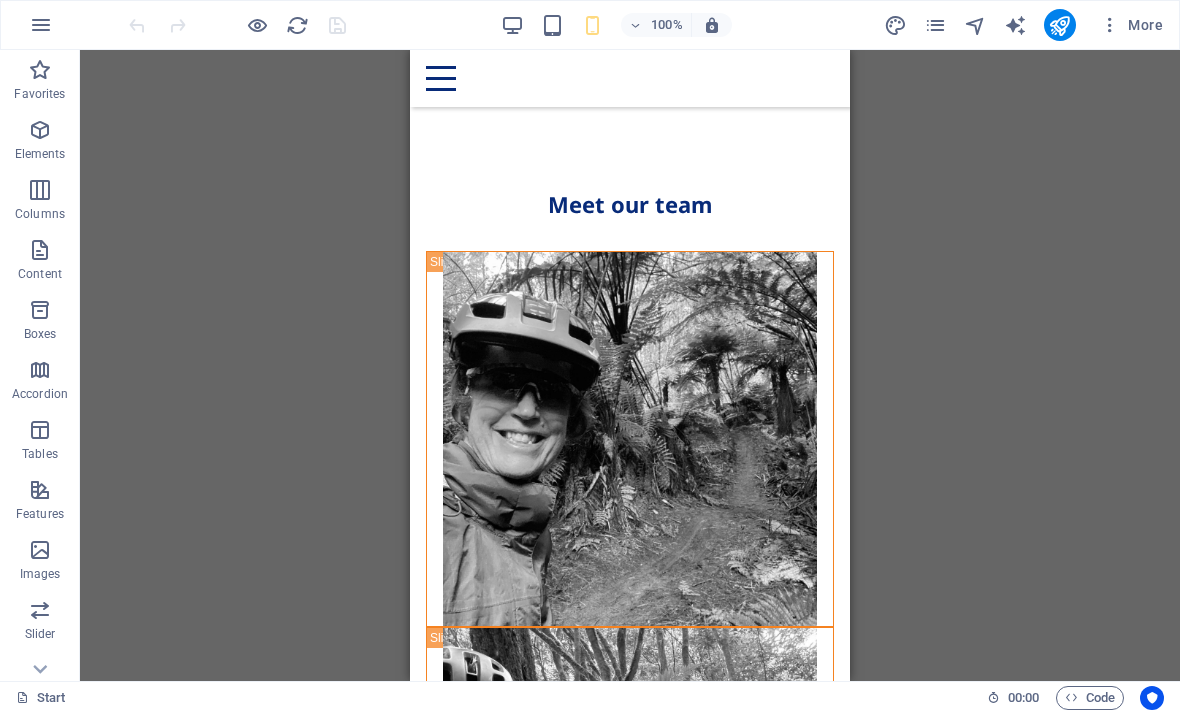 click at bounding box center [630, 1189] 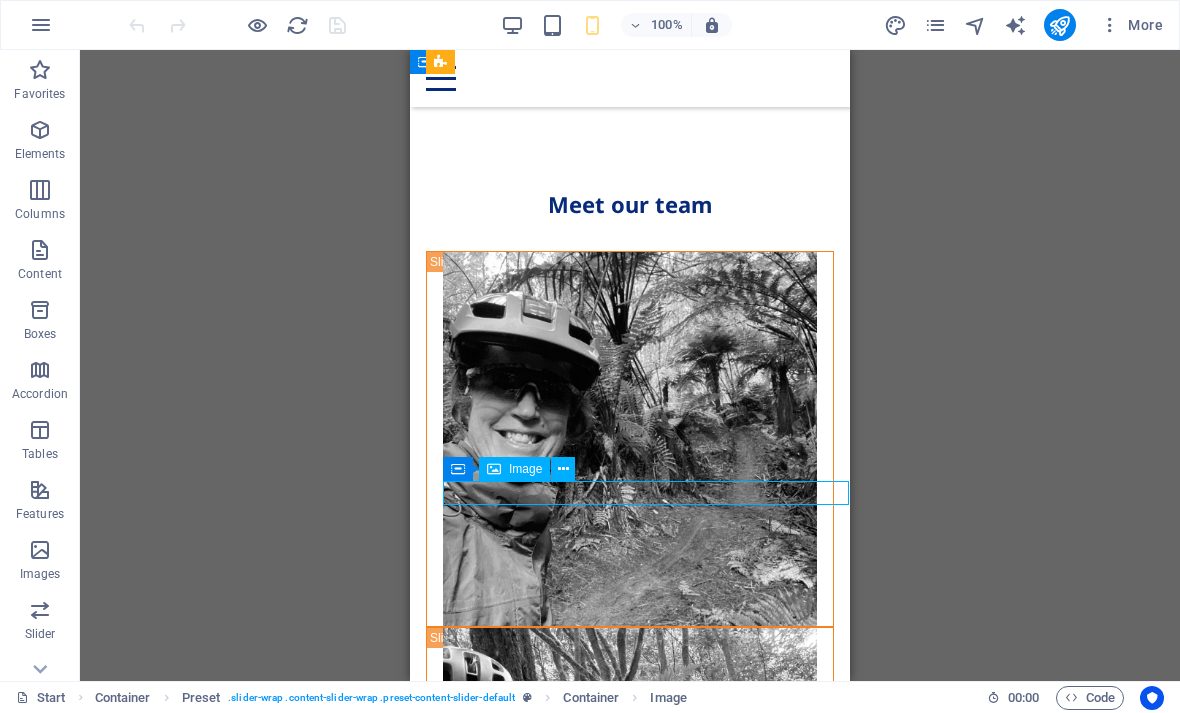 click at bounding box center [630, 1189] 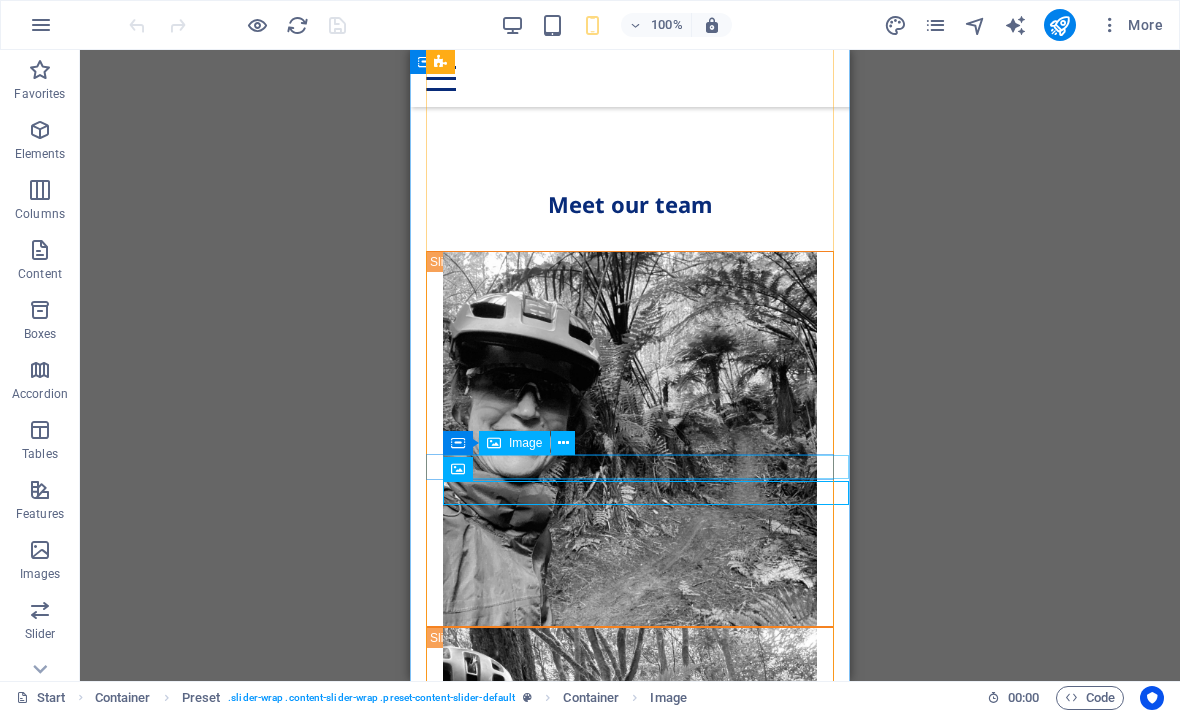 click at bounding box center (630, 815) 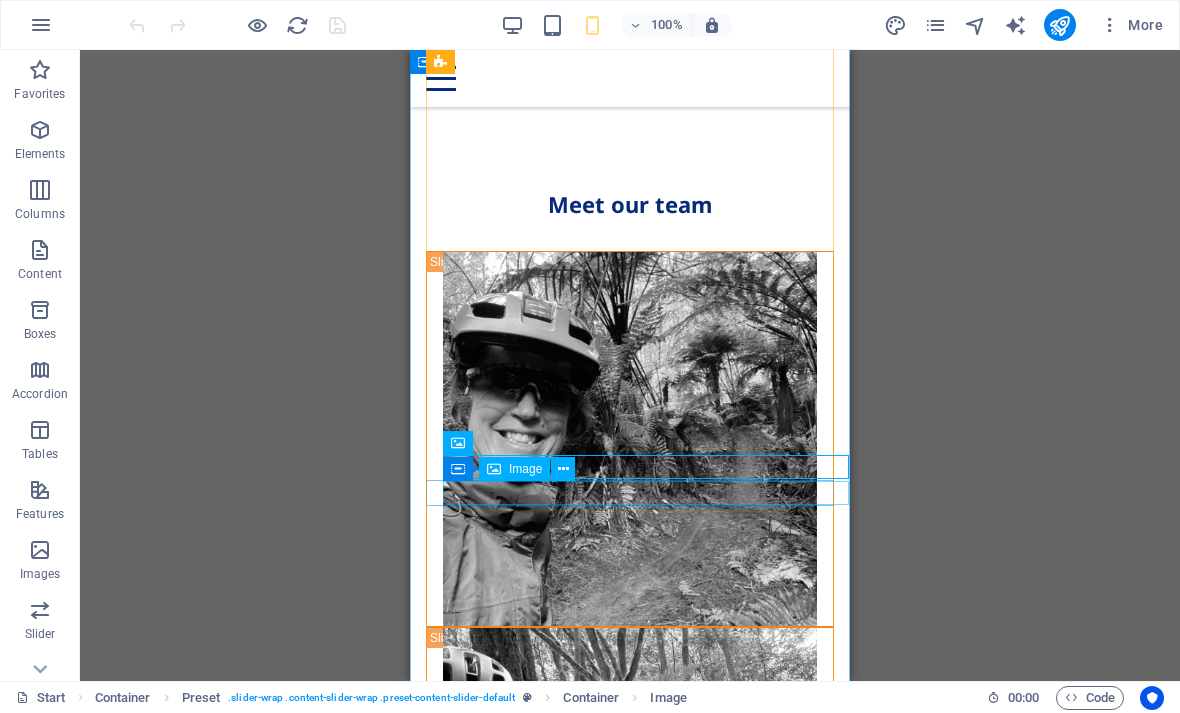 click at bounding box center [630, 1189] 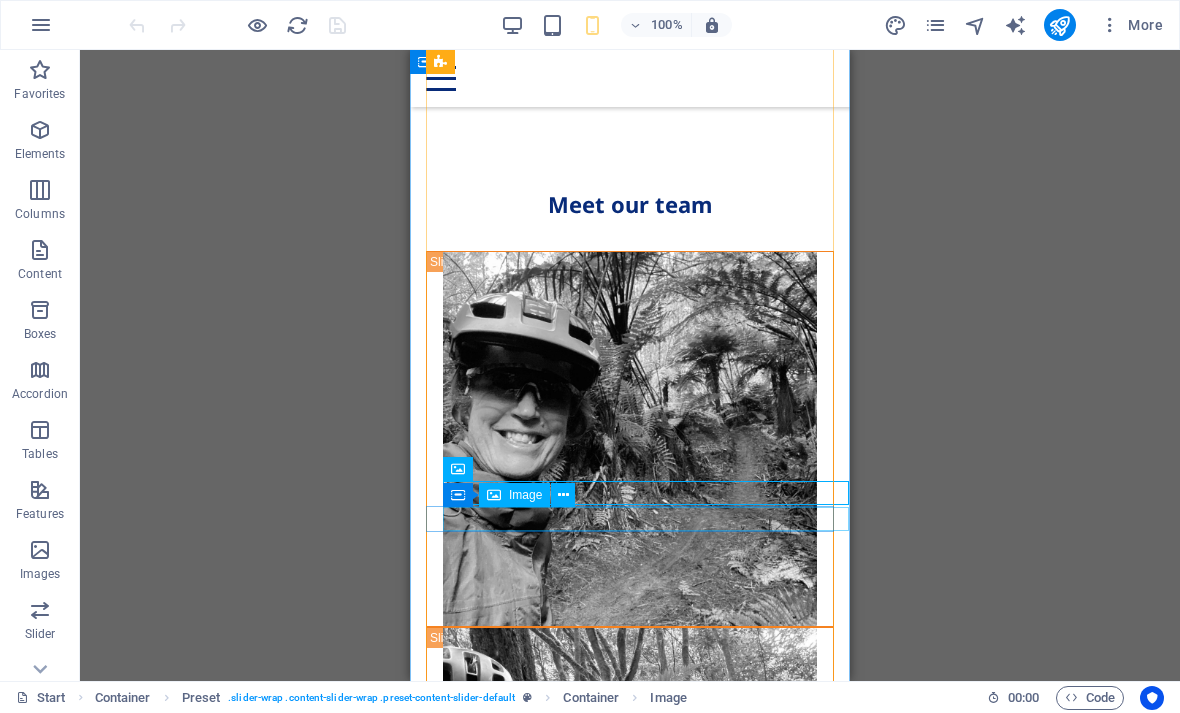click at bounding box center [630, 1565] 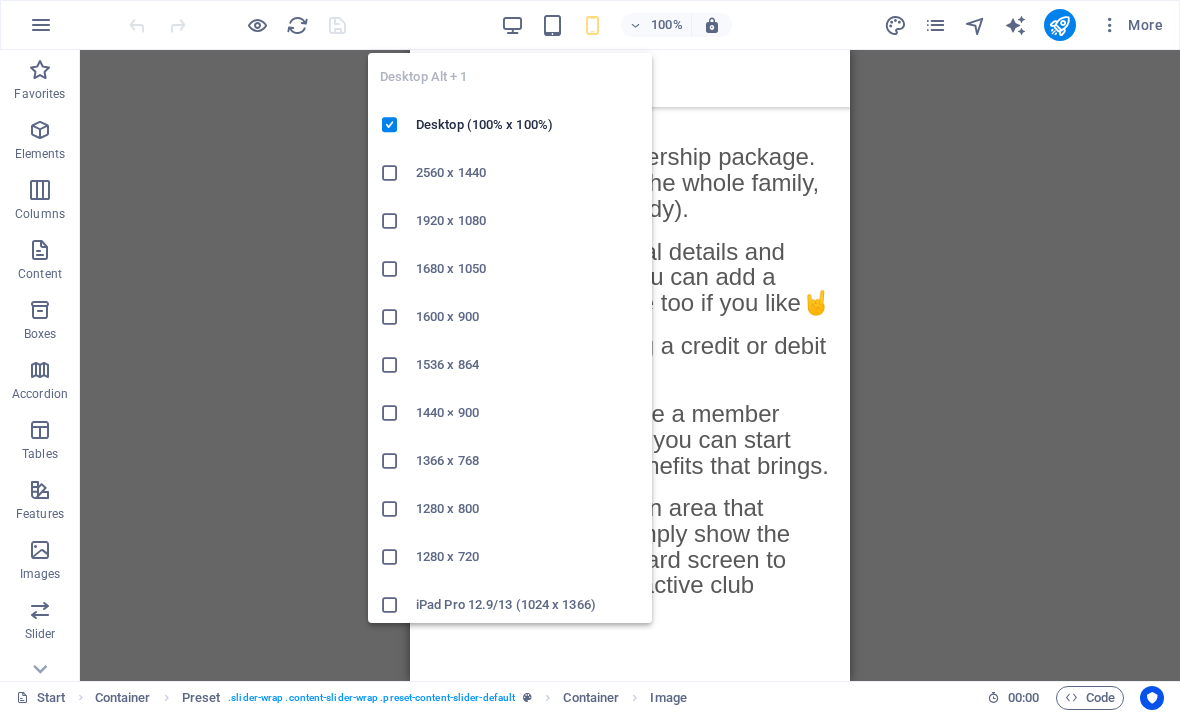 scroll, scrollTop: 2620, scrollLeft: 0, axis: vertical 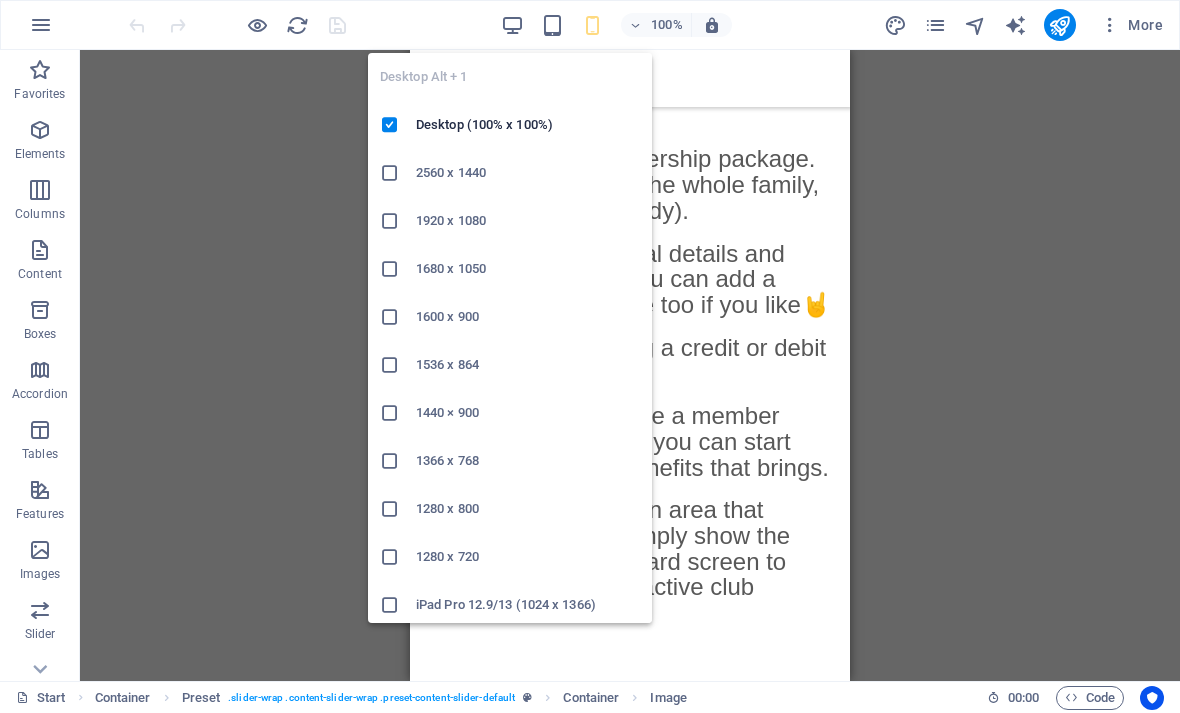 click on "Desktop (100% x 100%)" at bounding box center (528, 125) 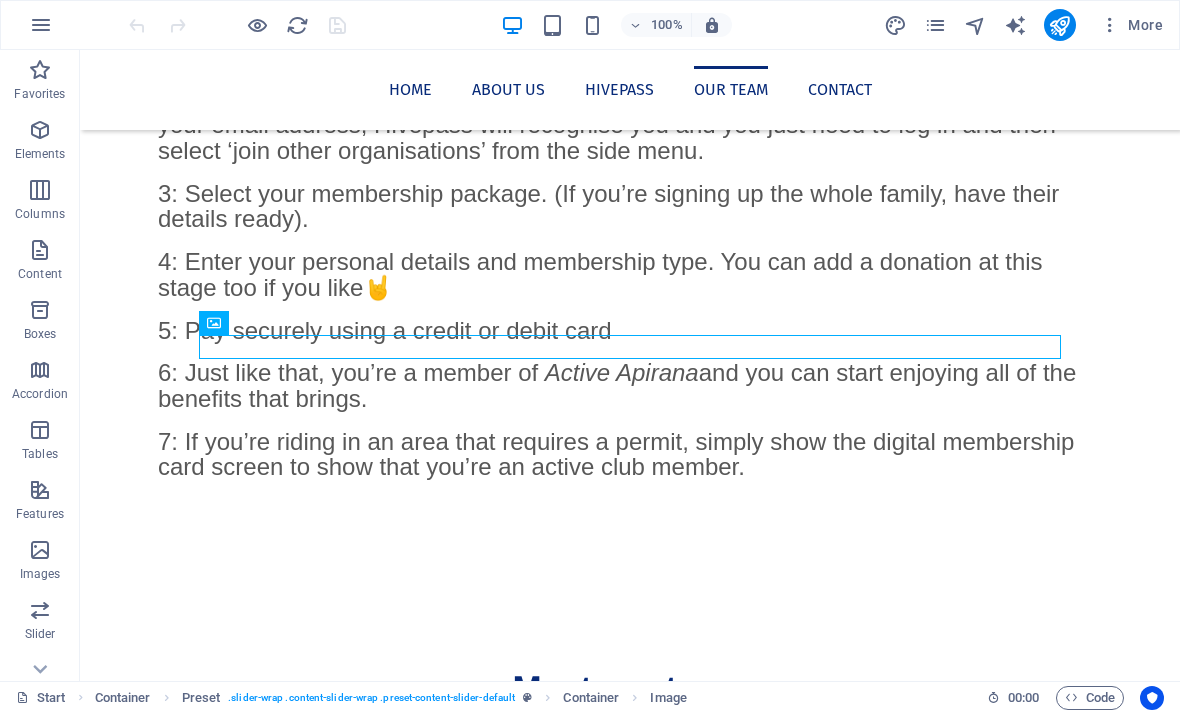 scroll, scrollTop: 2813, scrollLeft: 0, axis: vertical 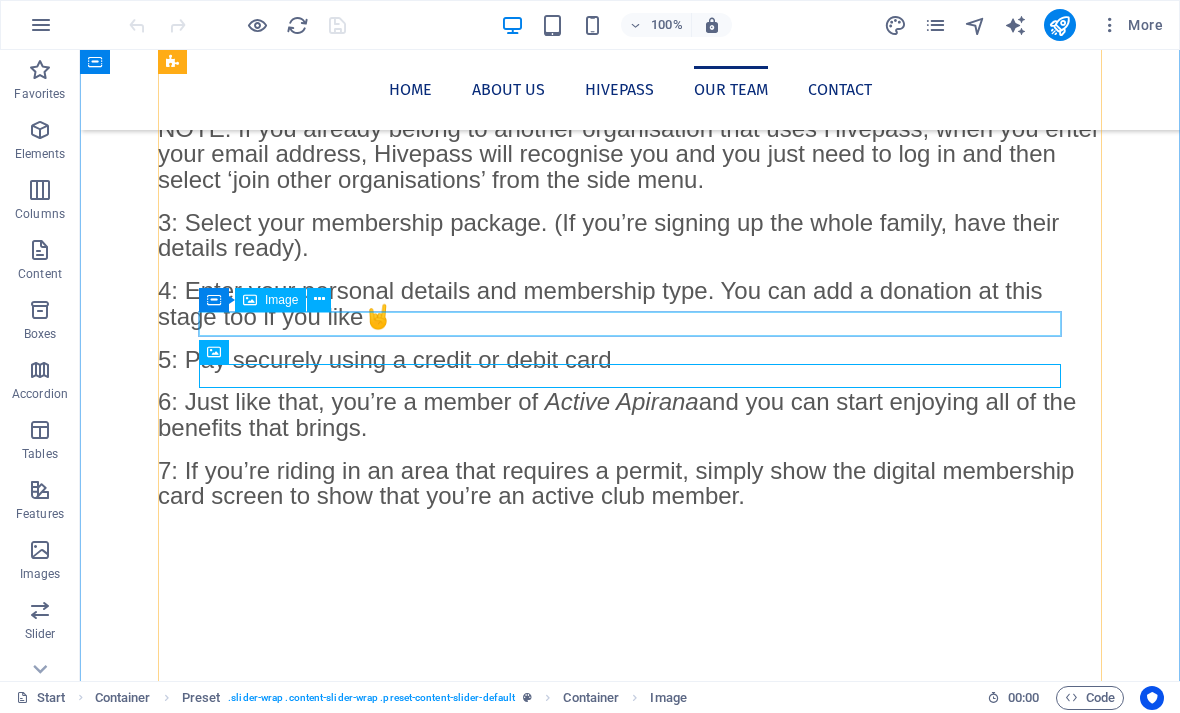 click at bounding box center [630, 2065] 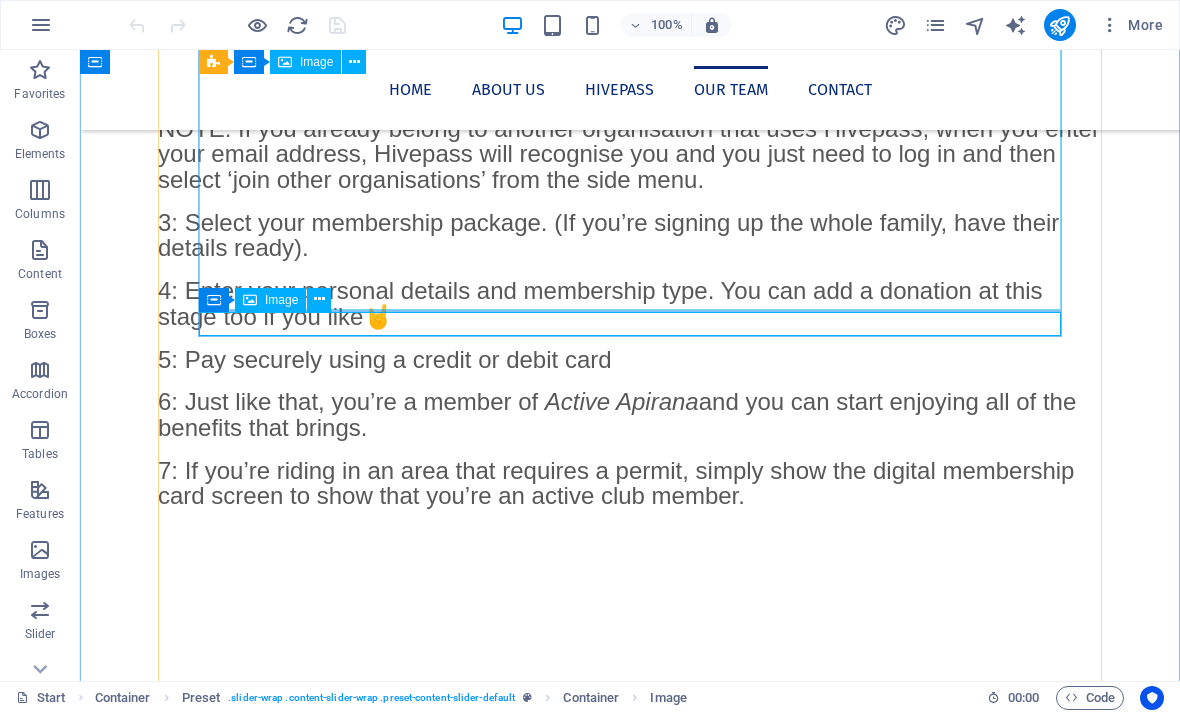 click on "Image" at bounding box center (281, 300) 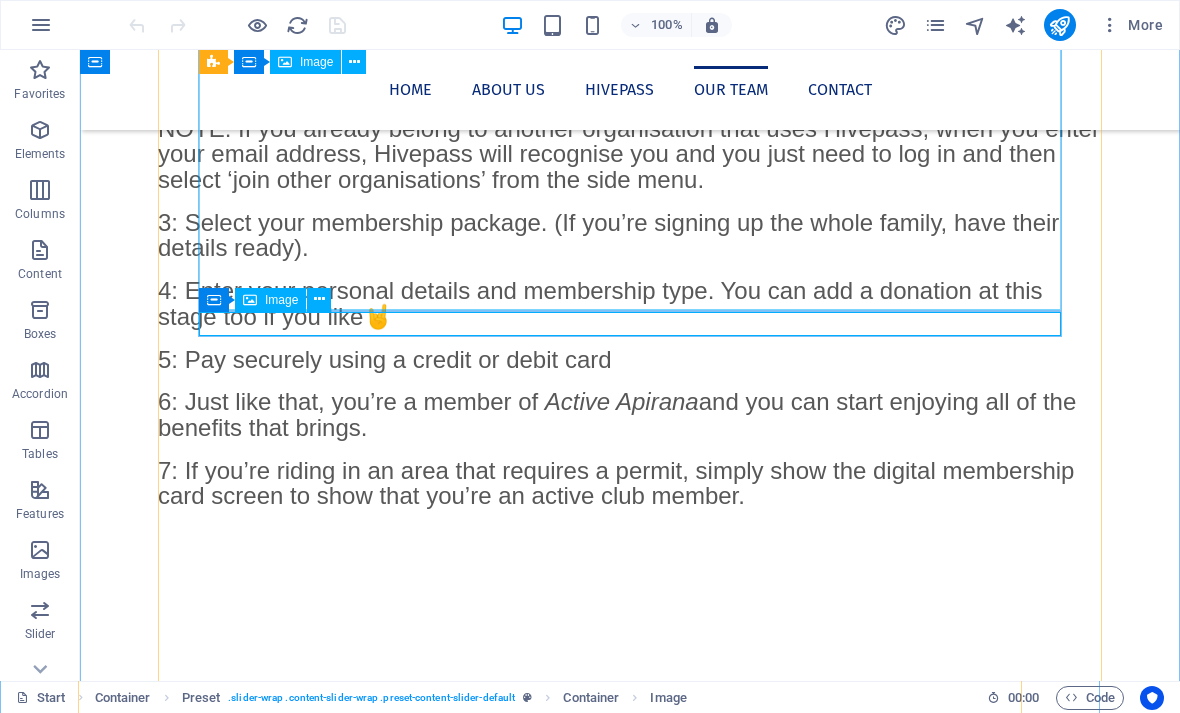 click on "Image" at bounding box center (281, 300) 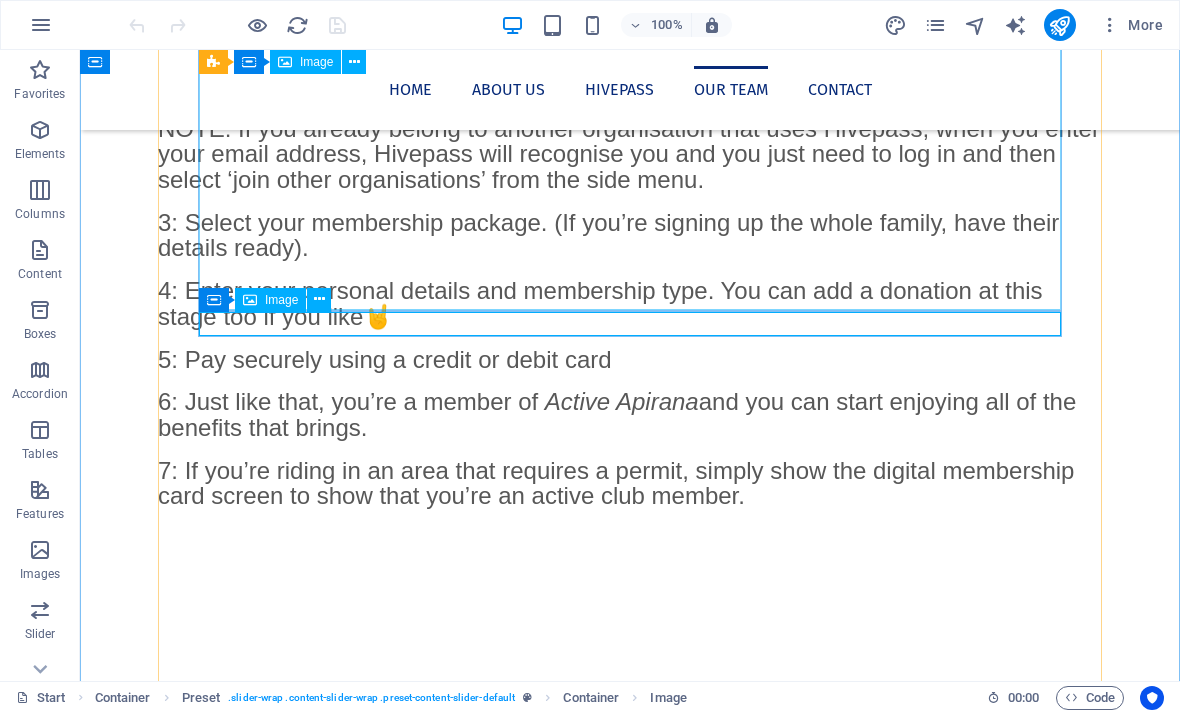 click on "Image" at bounding box center (281, 300) 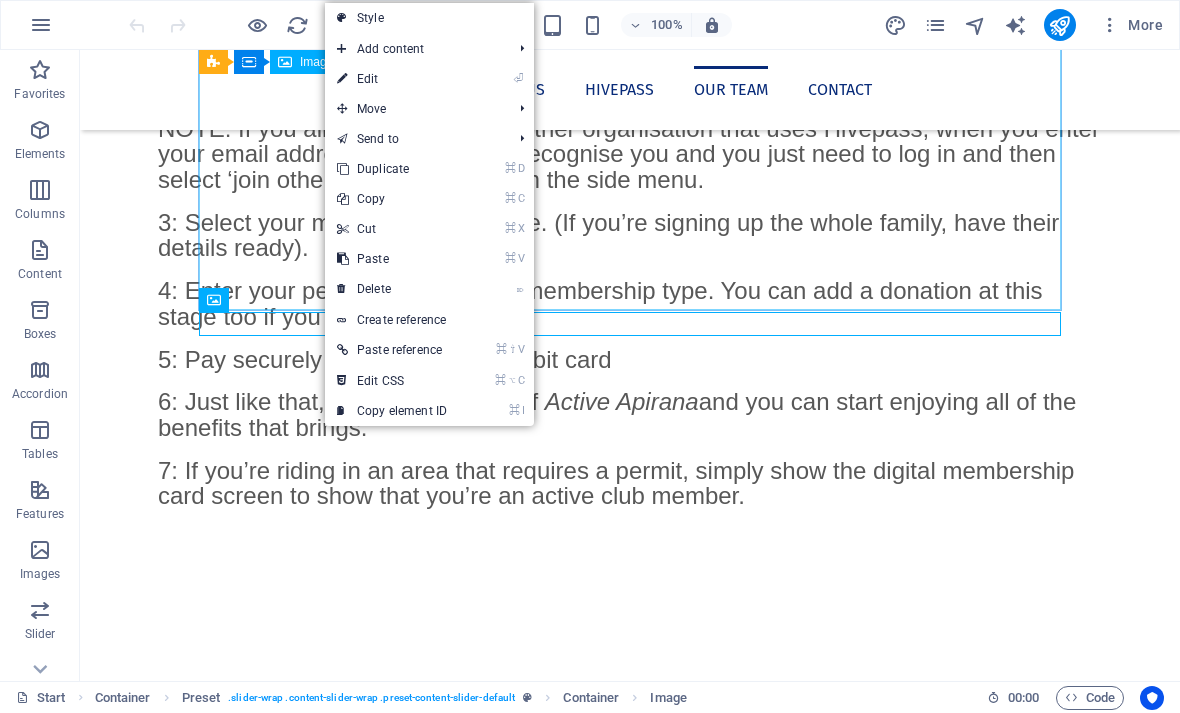 click on "⏎  Edit" at bounding box center [392, 79] 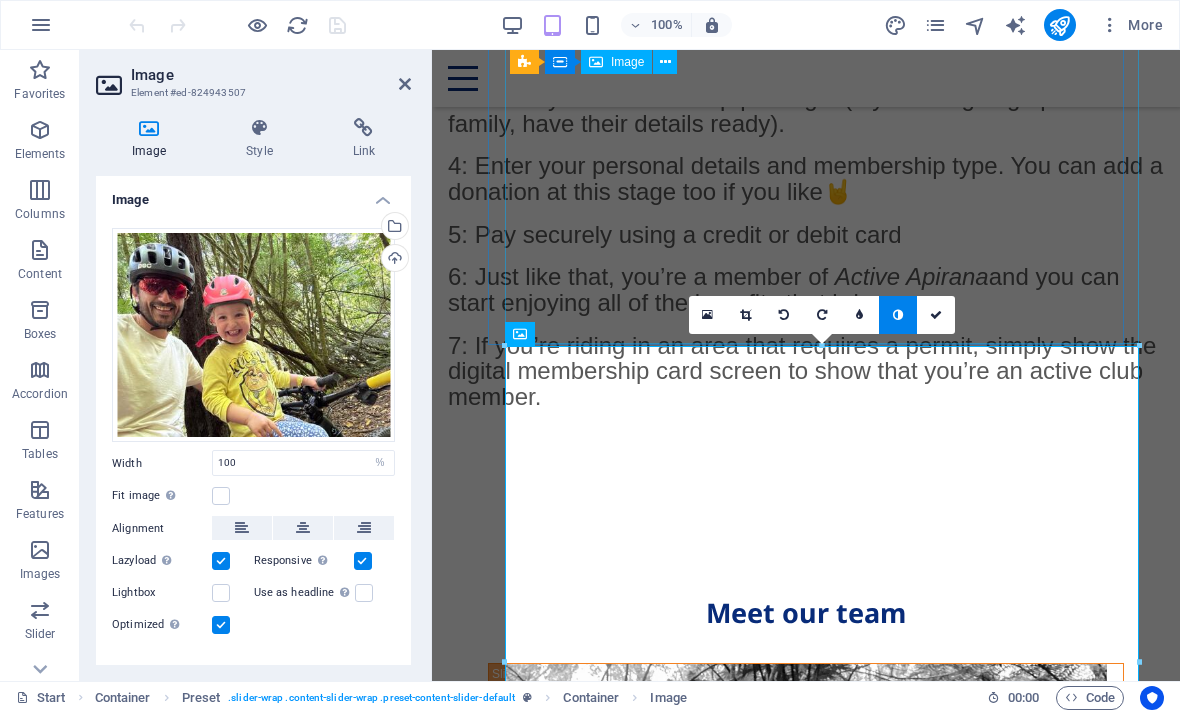 click at bounding box center [936, 315] 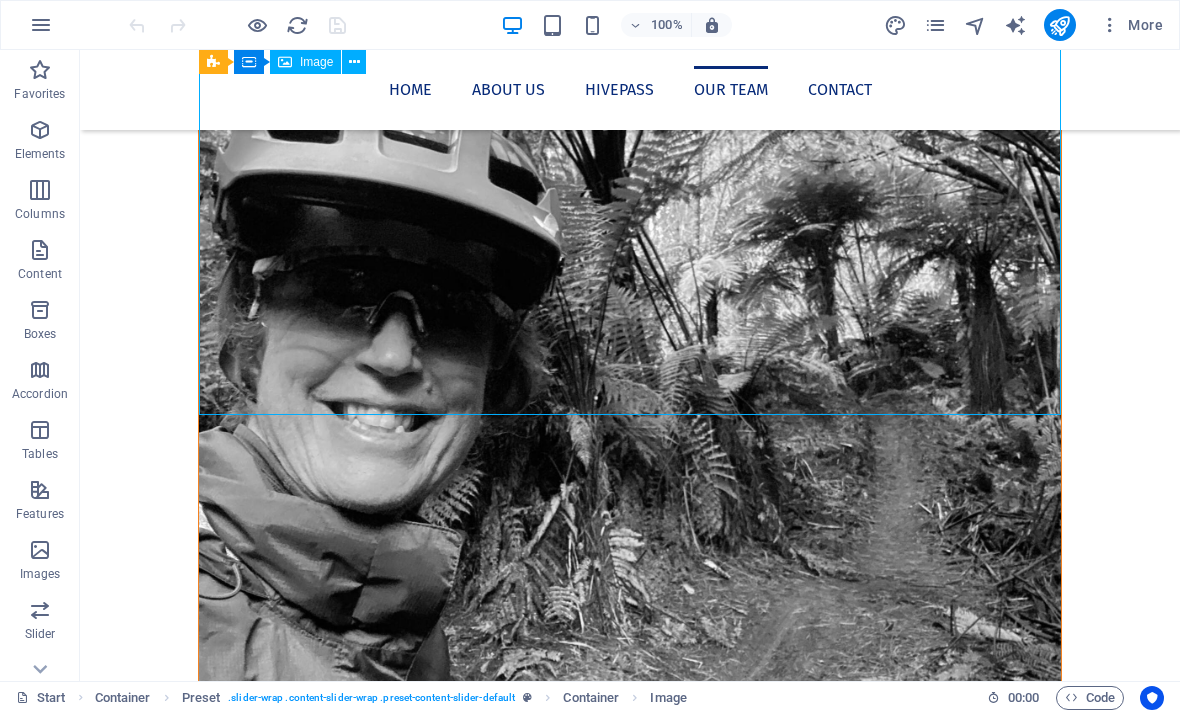 scroll, scrollTop: 3606, scrollLeft: 0, axis: vertical 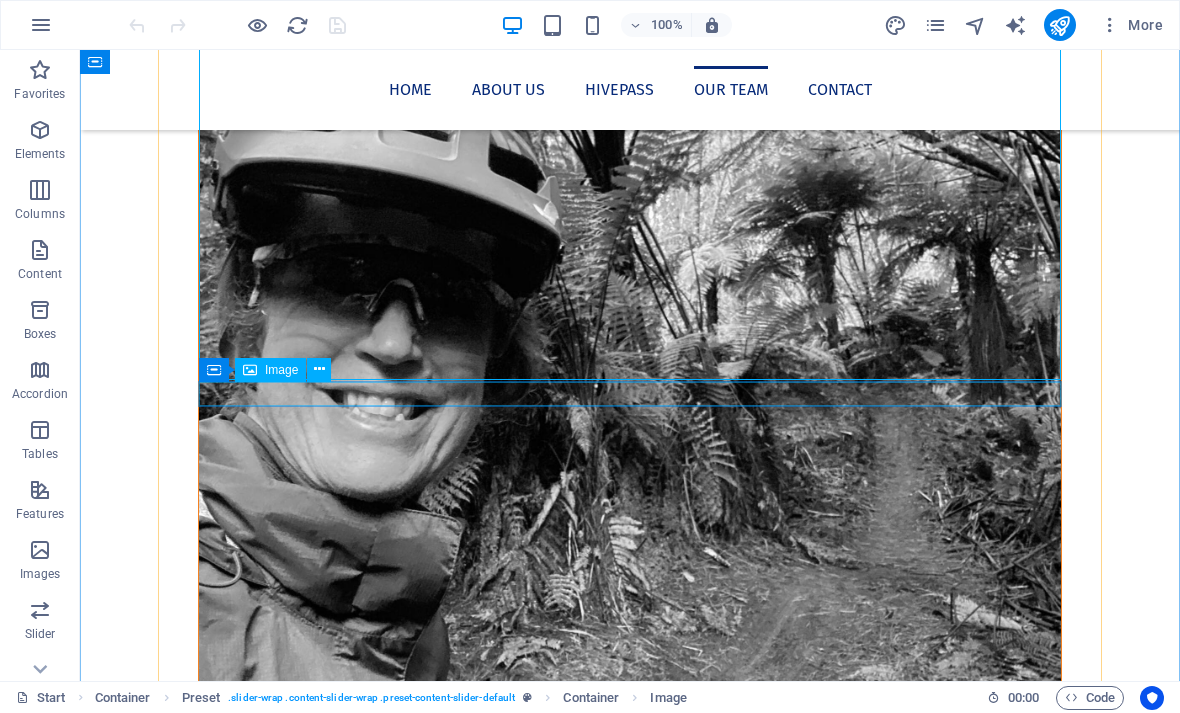 click at bounding box center [630, 2135] 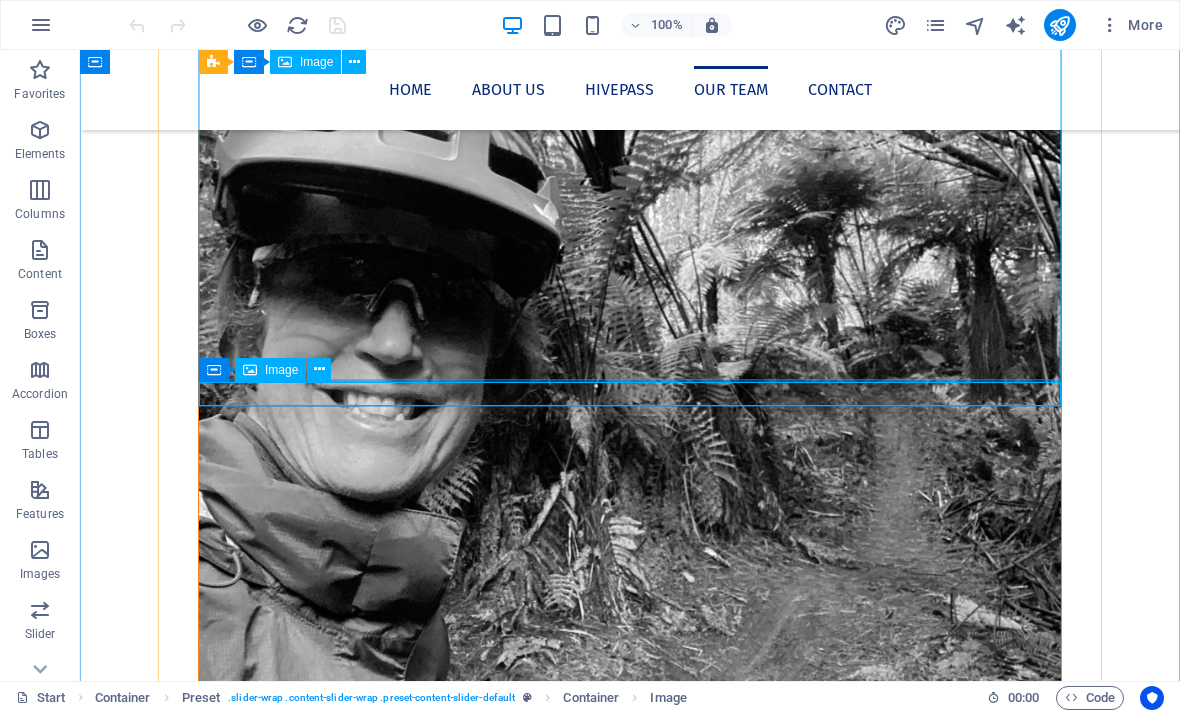 click at bounding box center (319, 370) 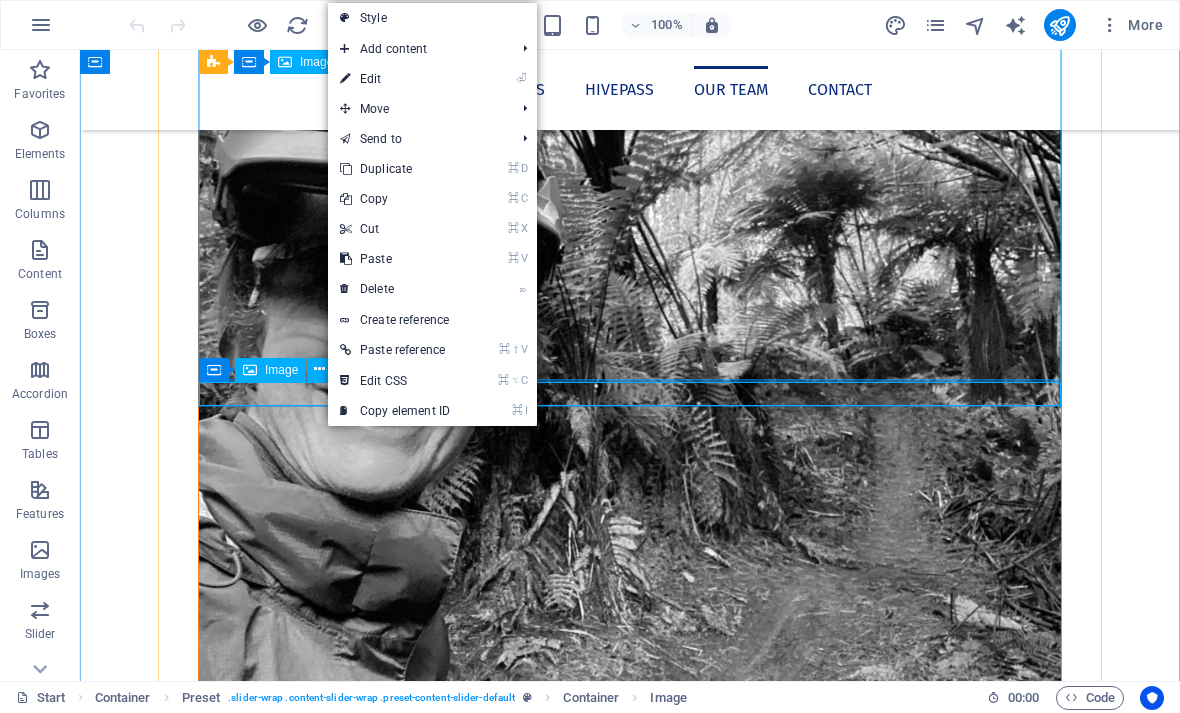 click on "⏎  Edit" at bounding box center [395, 79] 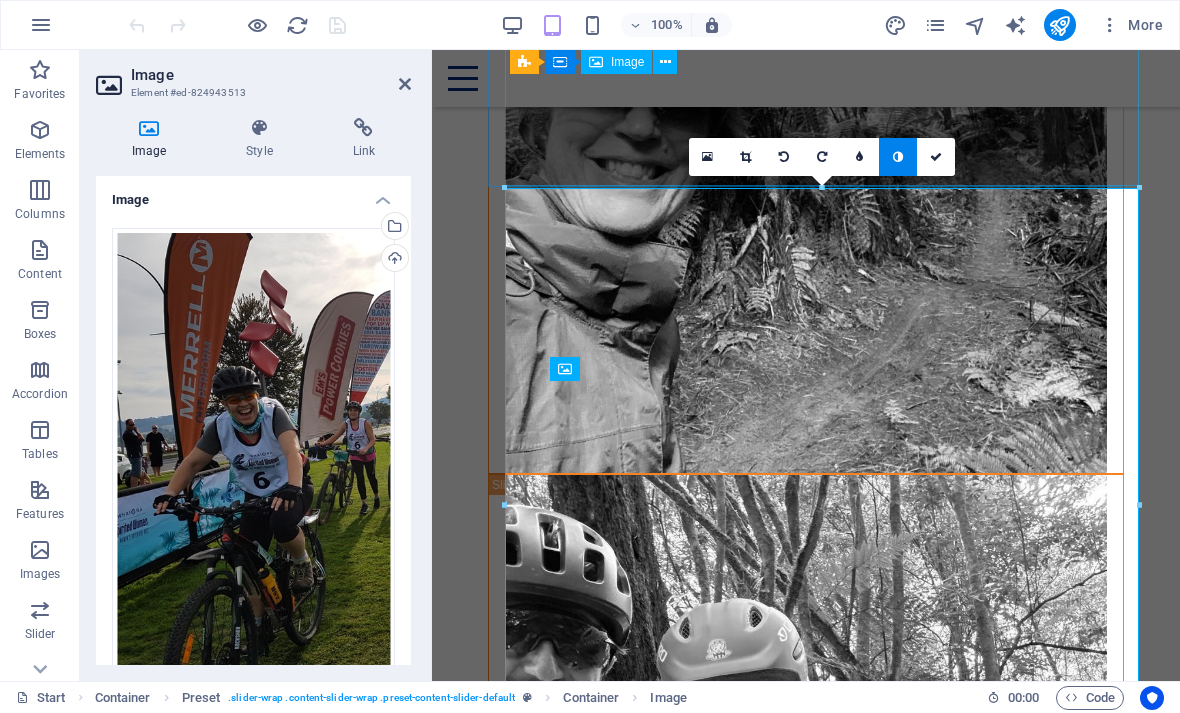 click at bounding box center [936, 157] 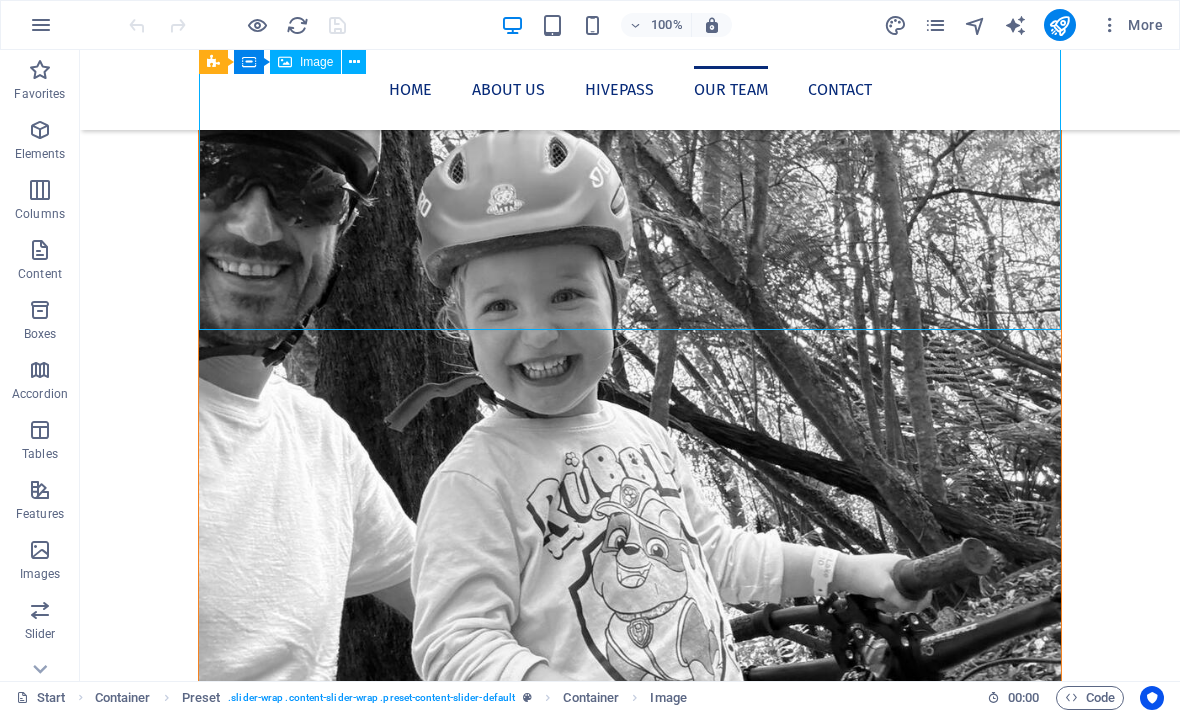 scroll, scrollTop: 4530, scrollLeft: 0, axis: vertical 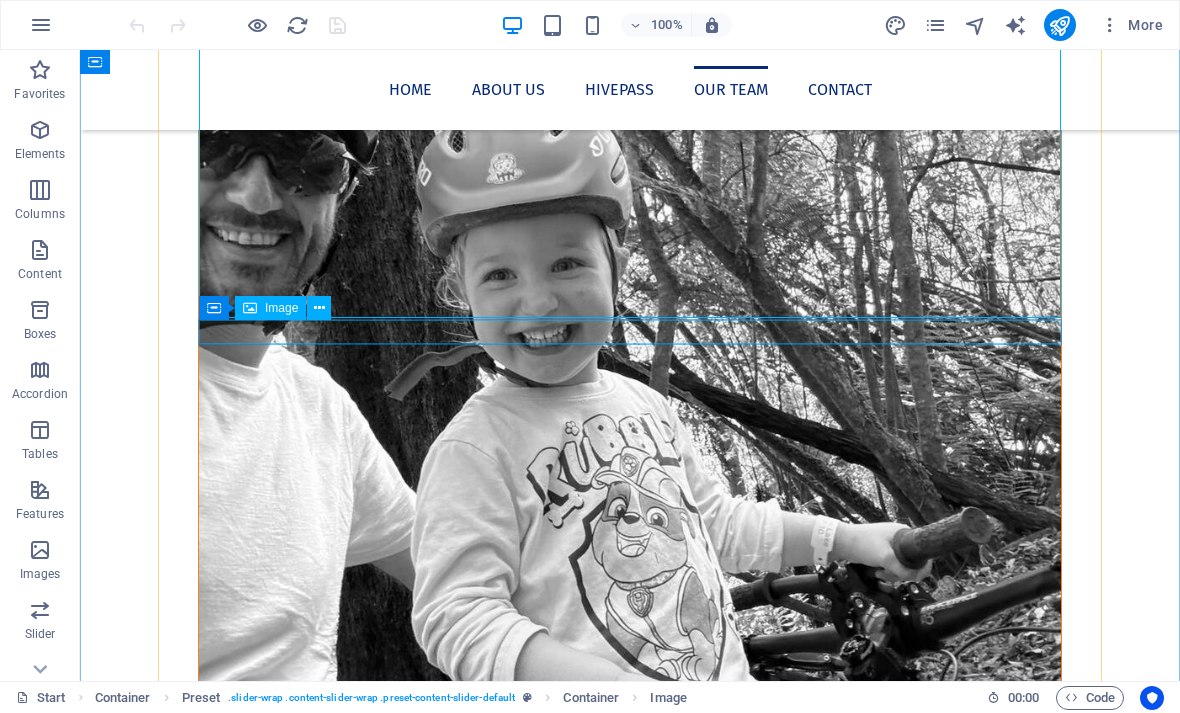 click at bounding box center (630, 2073) 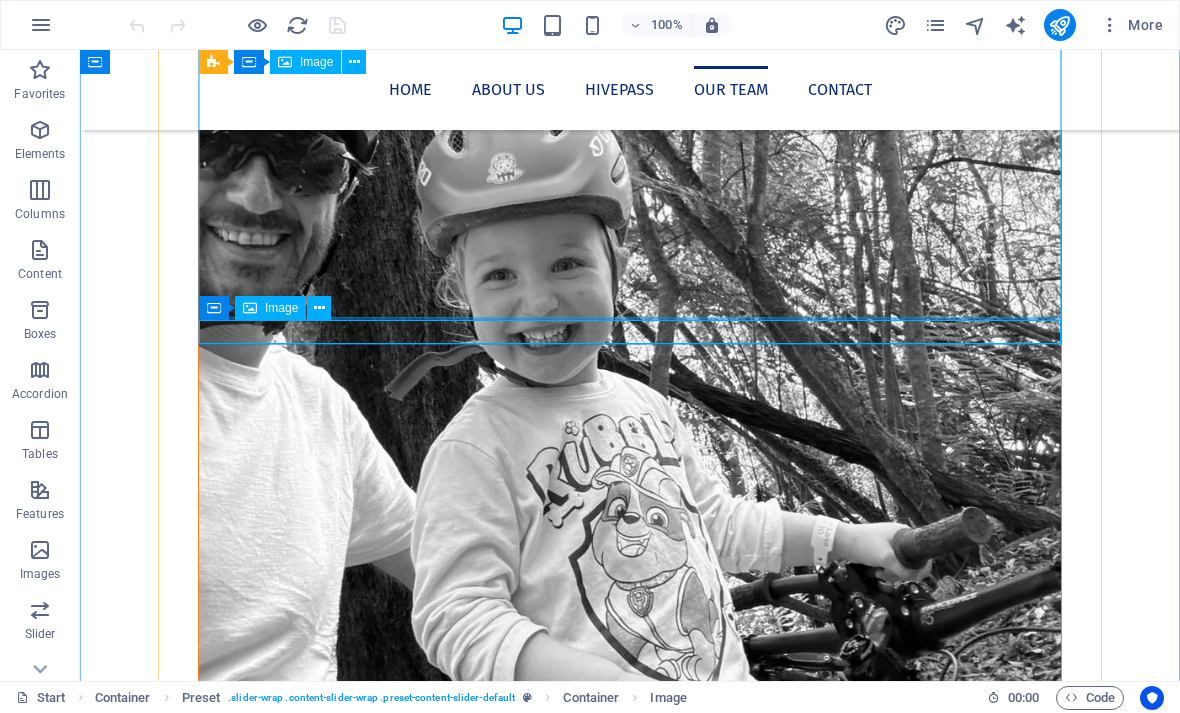 click at bounding box center [319, 308] 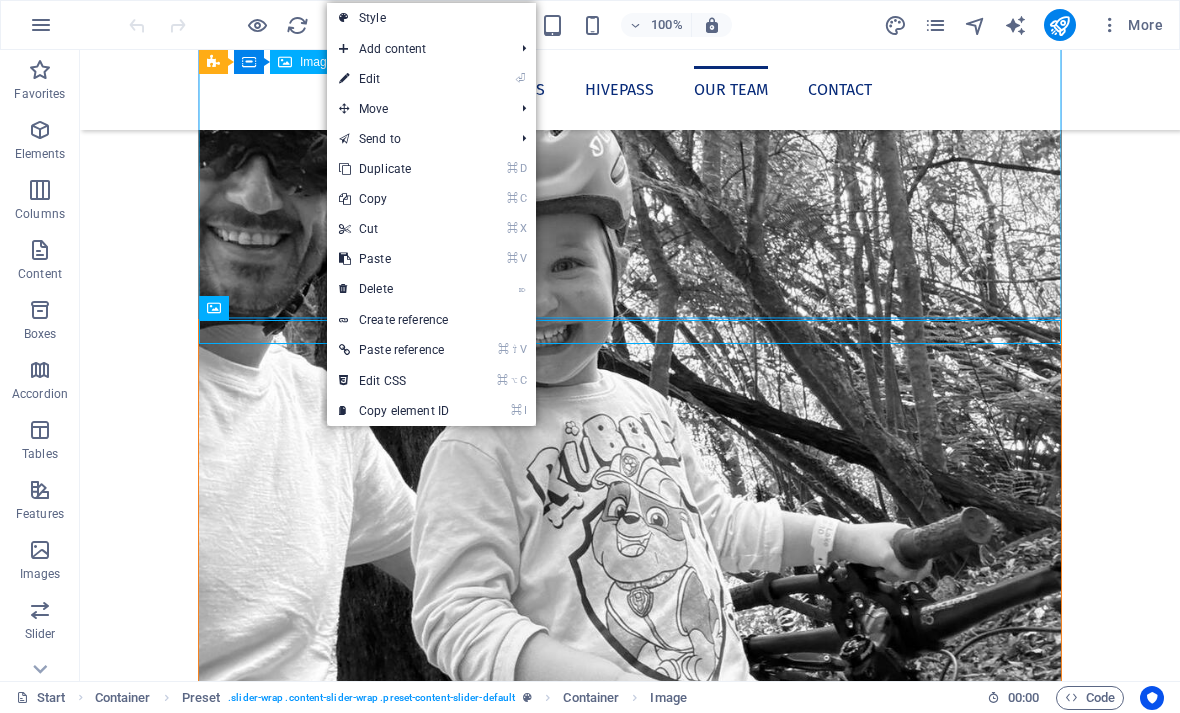 click on "⏎  Edit" at bounding box center [394, 79] 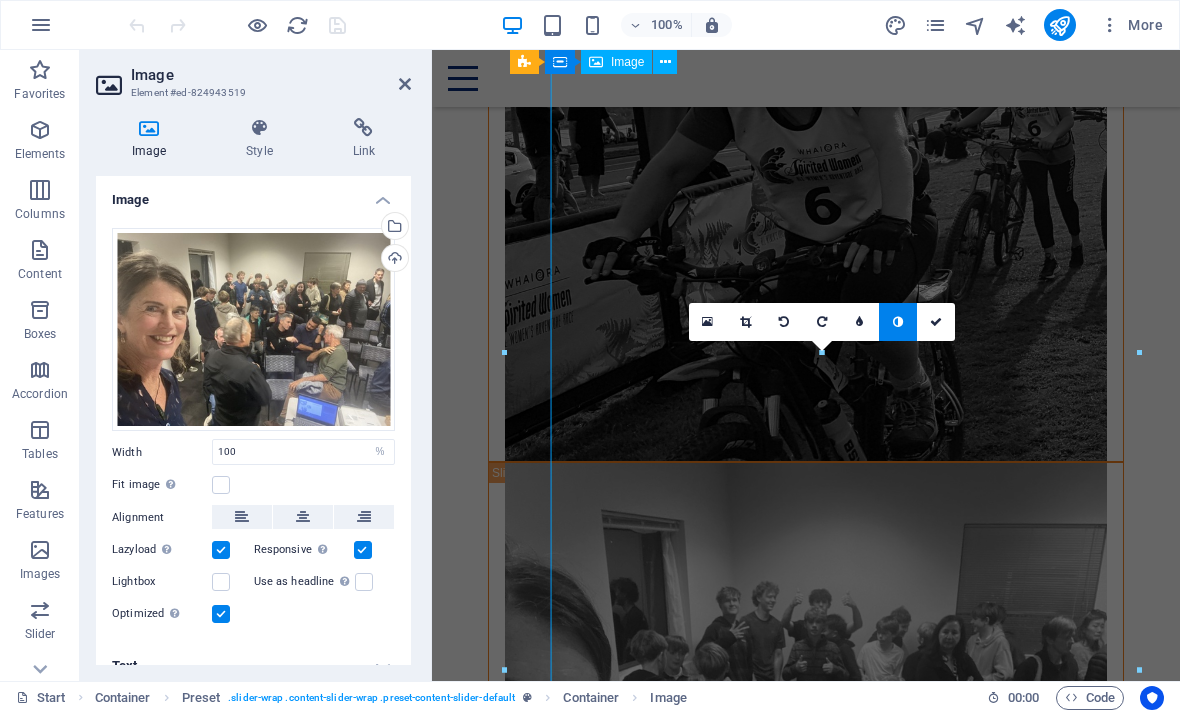 scroll, scrollTop: 4076, scrollLeft: 0, axis: vertical 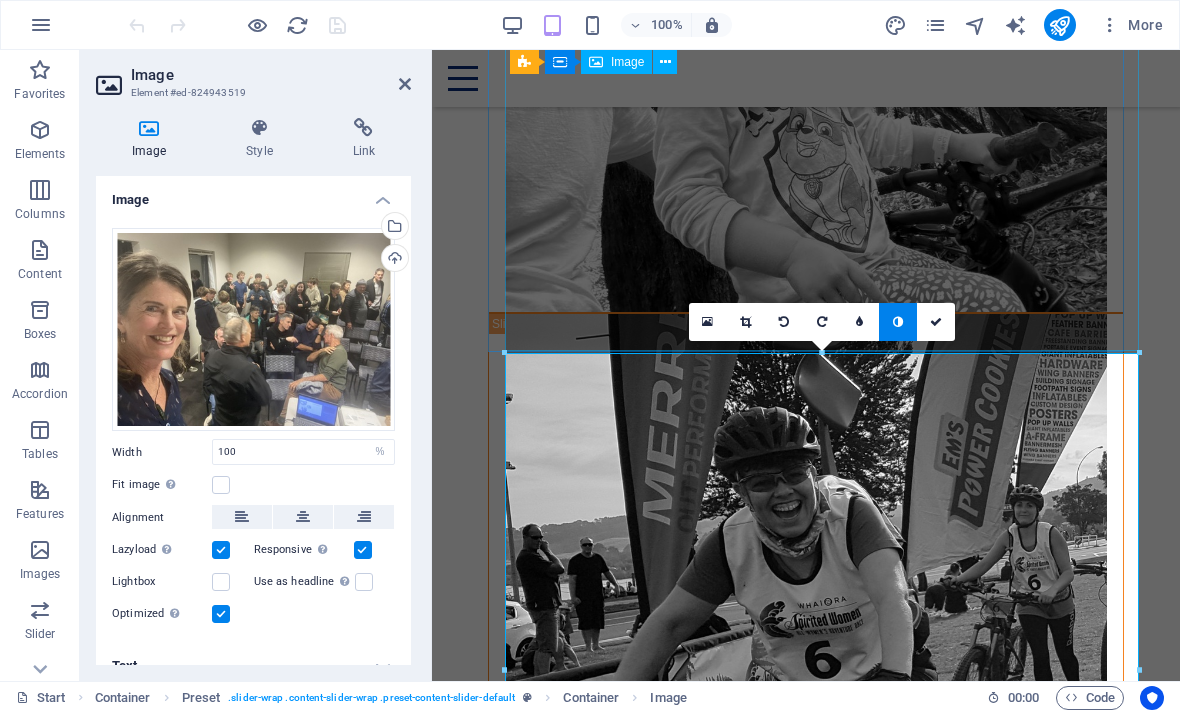 click at bounding box center (936, 322) 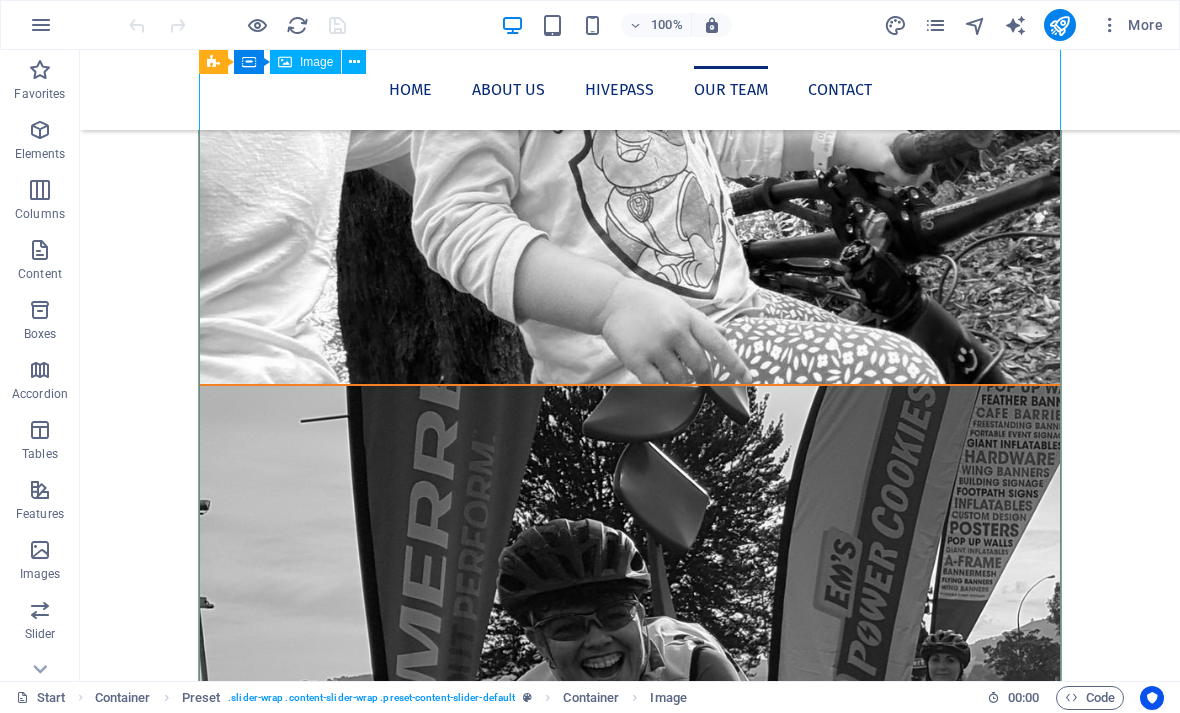 click at bounding box center [1059, 25] 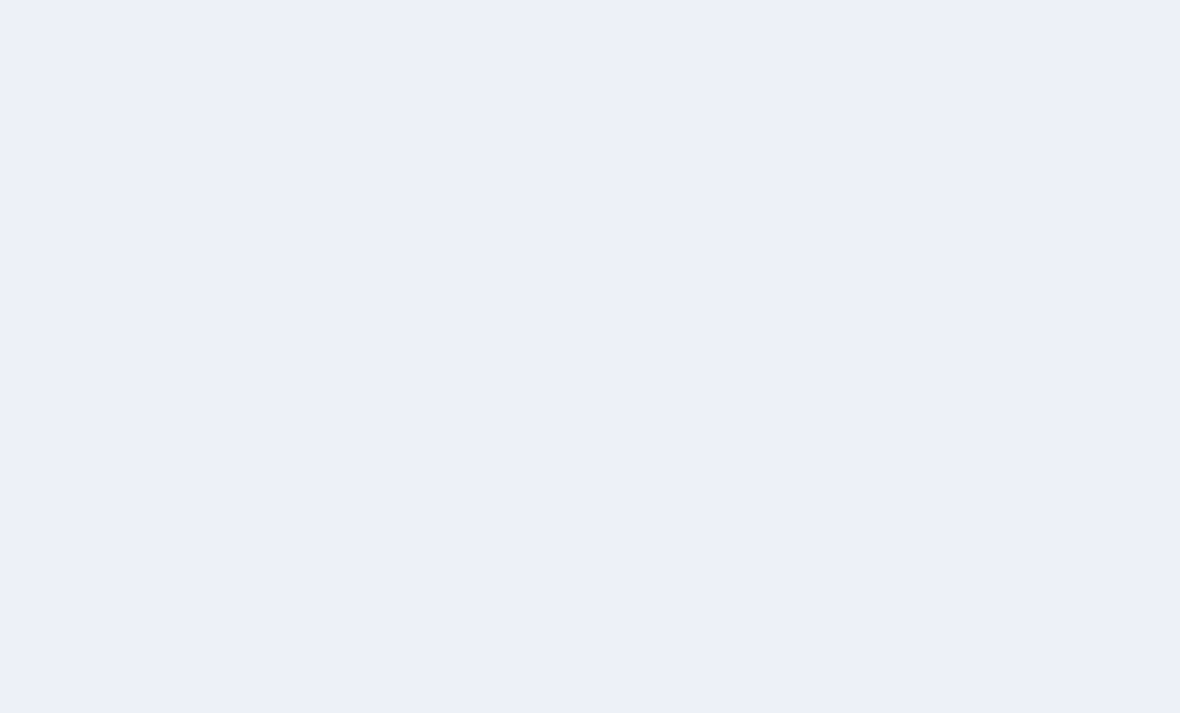 scroll, scrollTop: 0, scrollLeft: 0, axis: both 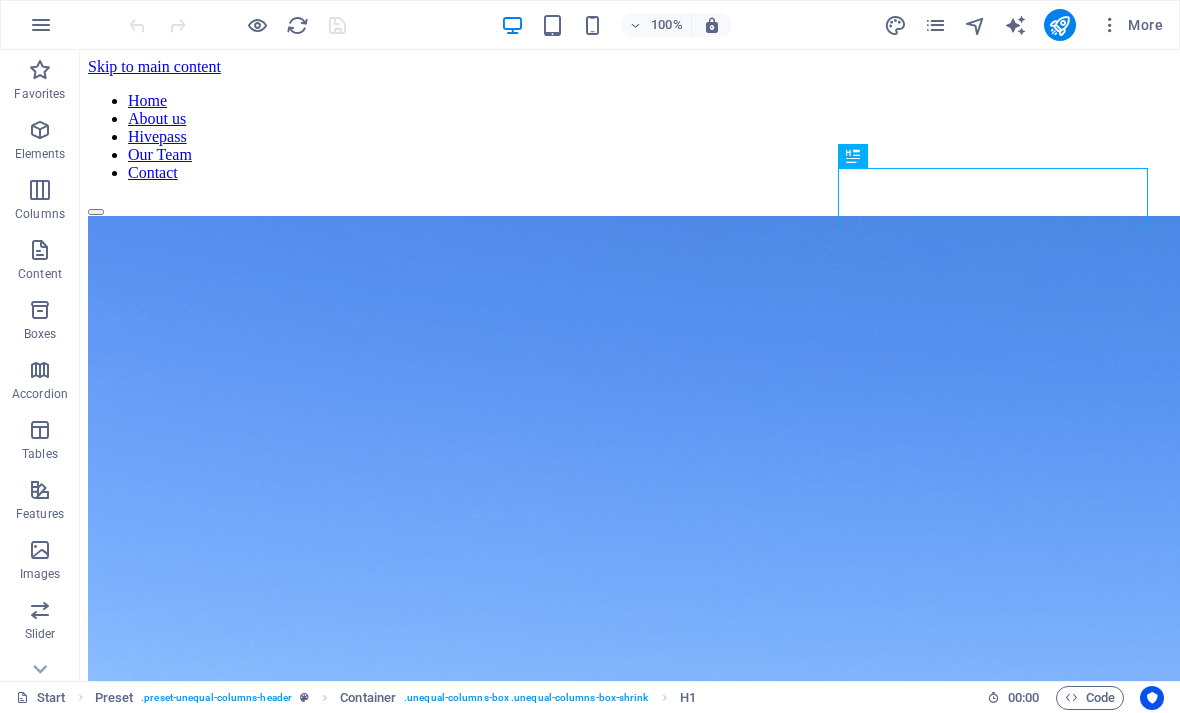 click on "More" at bounding box center [1131, 25] 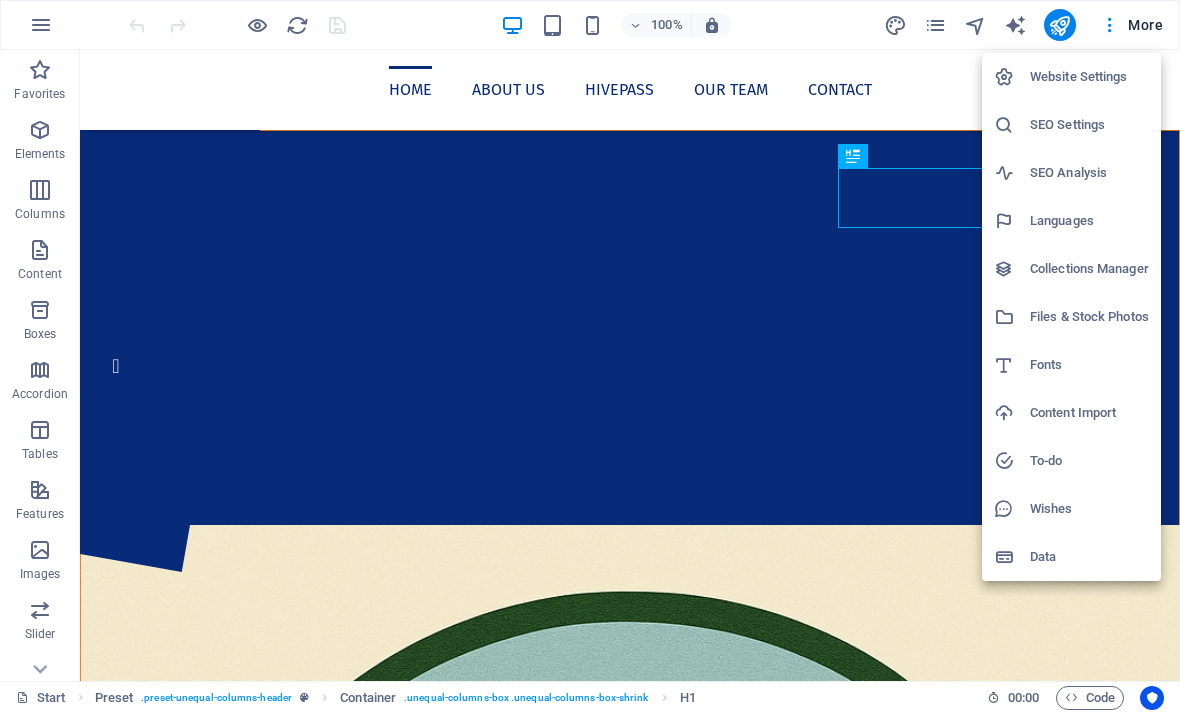 click on "SEO Settings" at bounding box center [1089, 125] 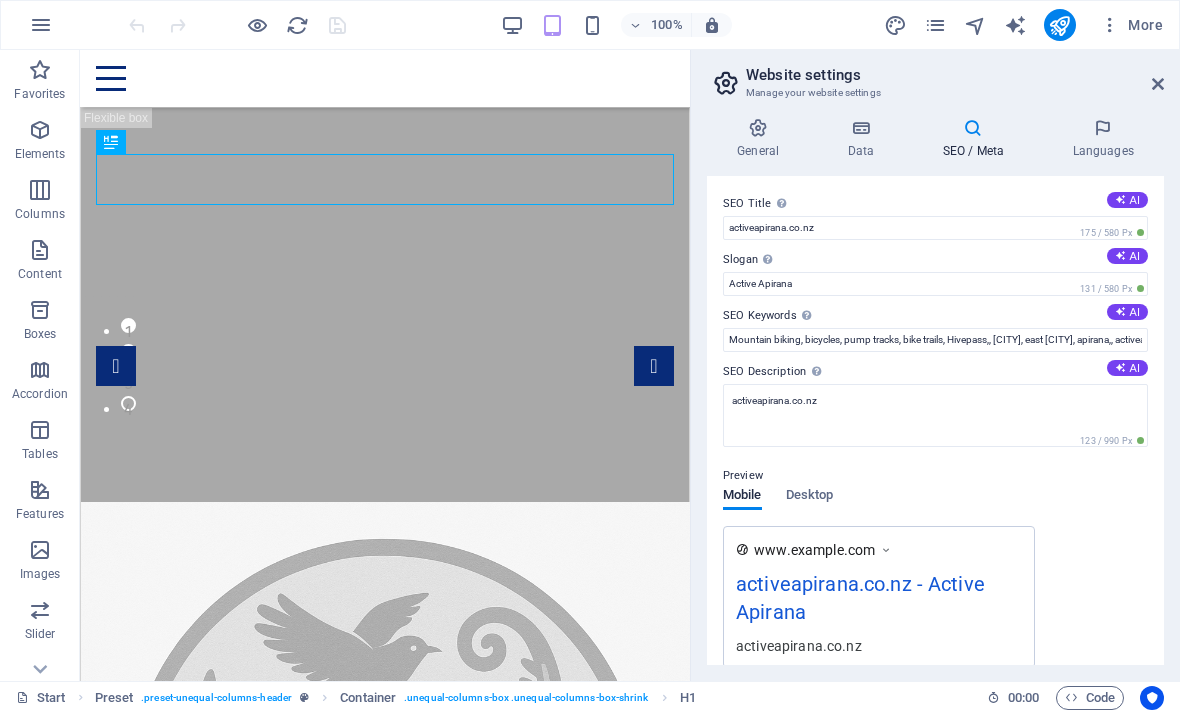click on "More" at bounding box center [1131, 25] 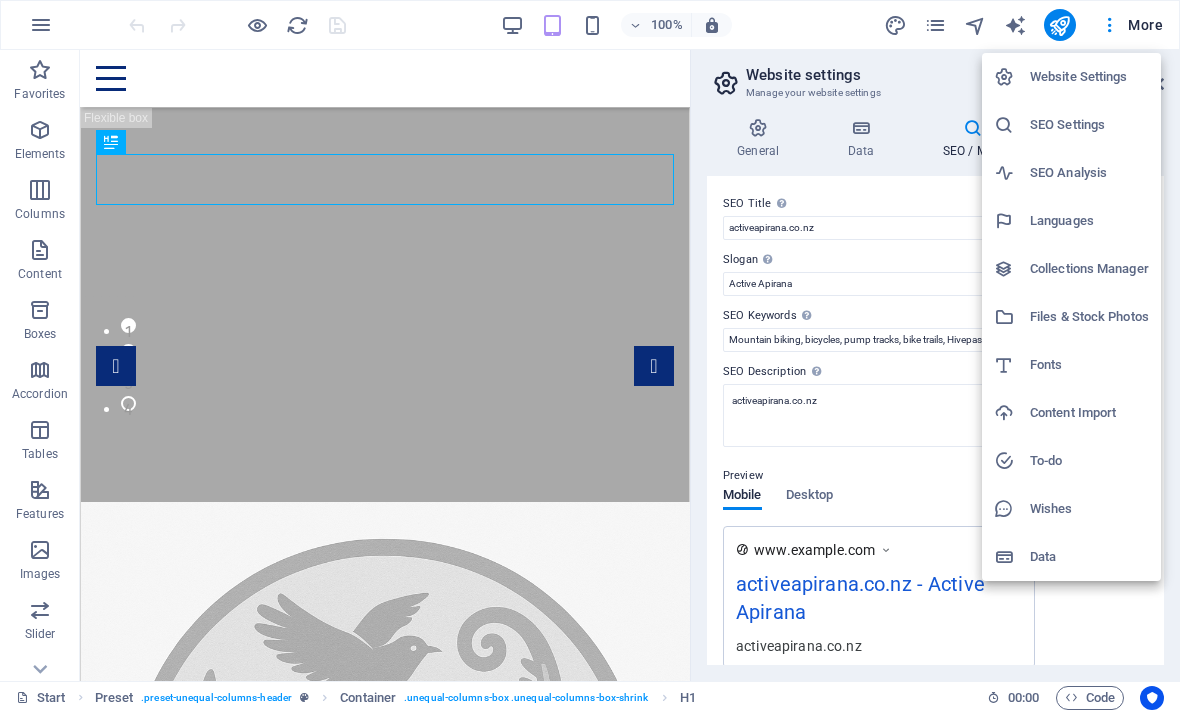click on "Website Settings" at bounding box center (1089, 77) 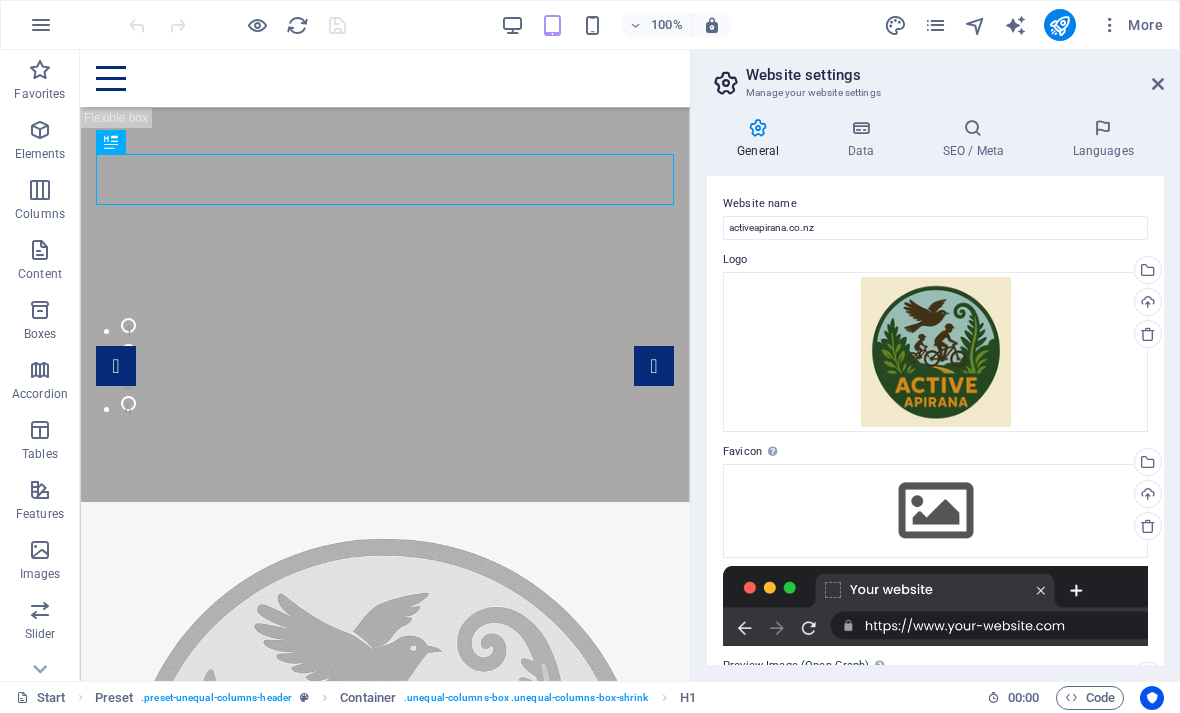 click at bounding box center [1148, 334] 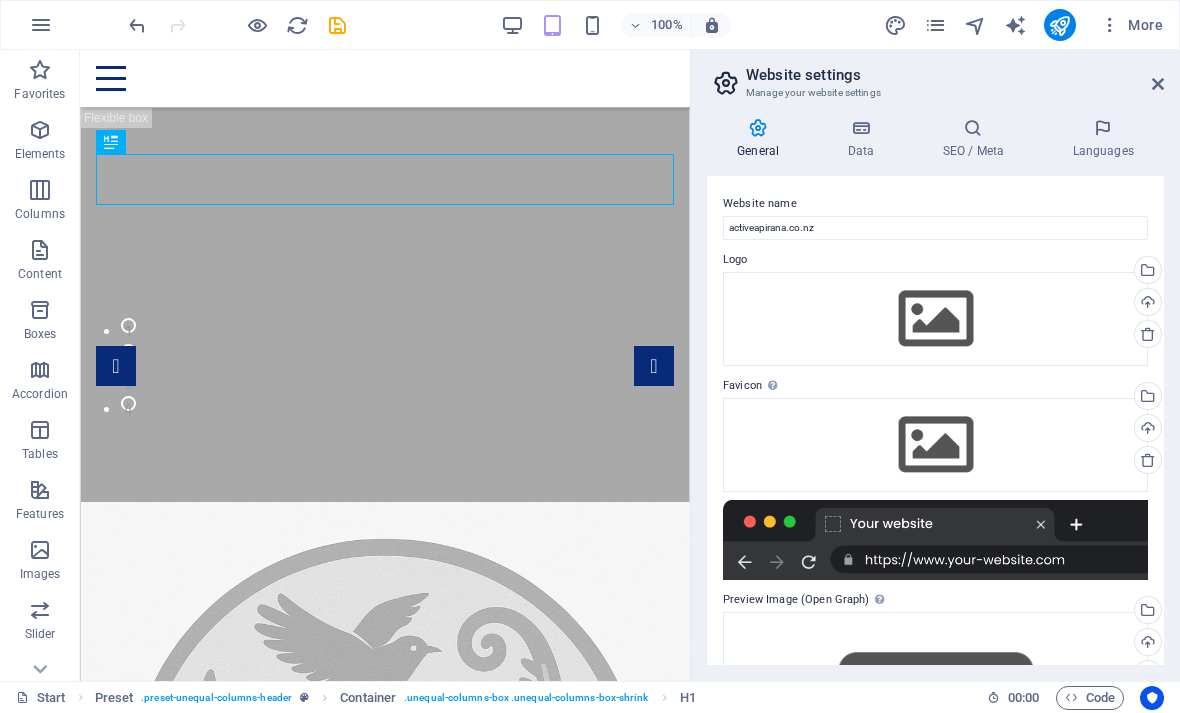 click at bounding box center [1158, 84] 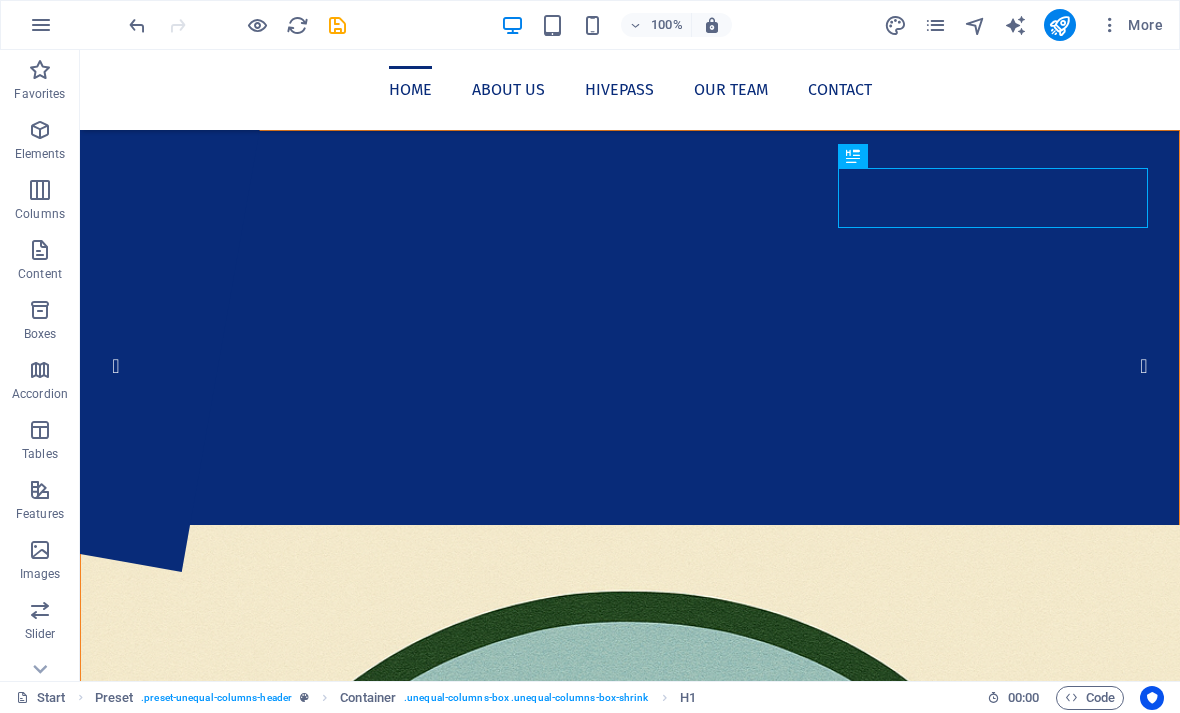 click at bounding box center (1059, 25) 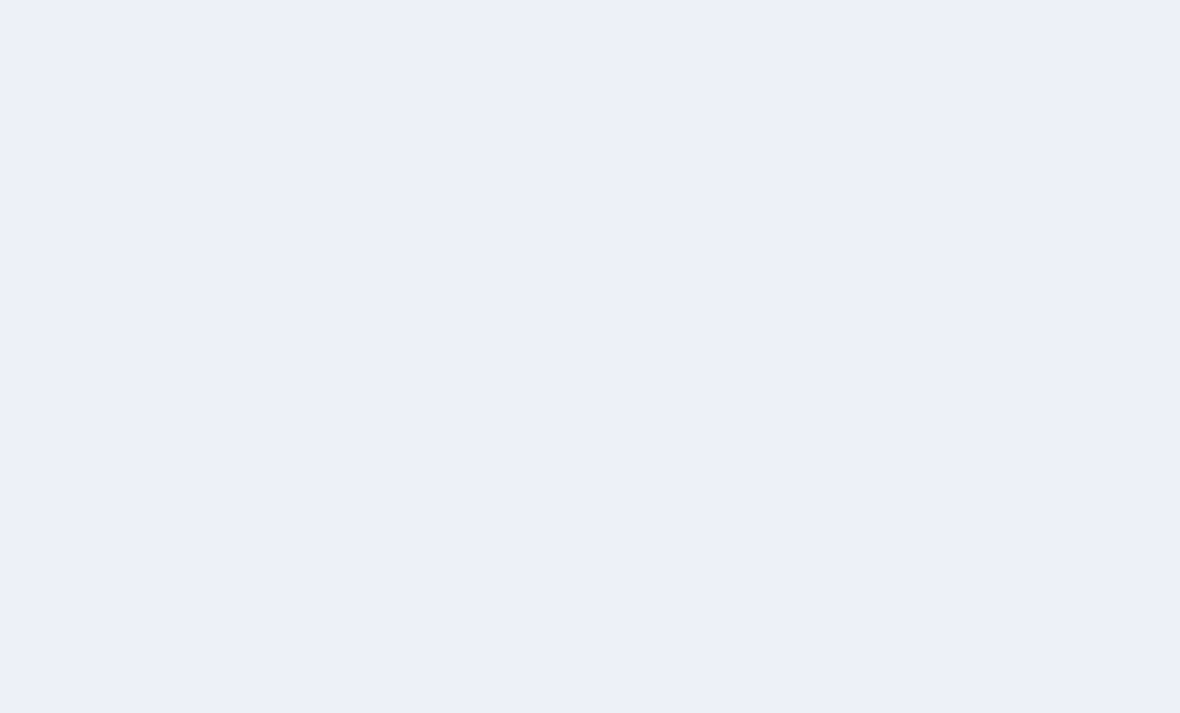 scroll, scrollTop: 0, scrollLeft: 0, axis: both 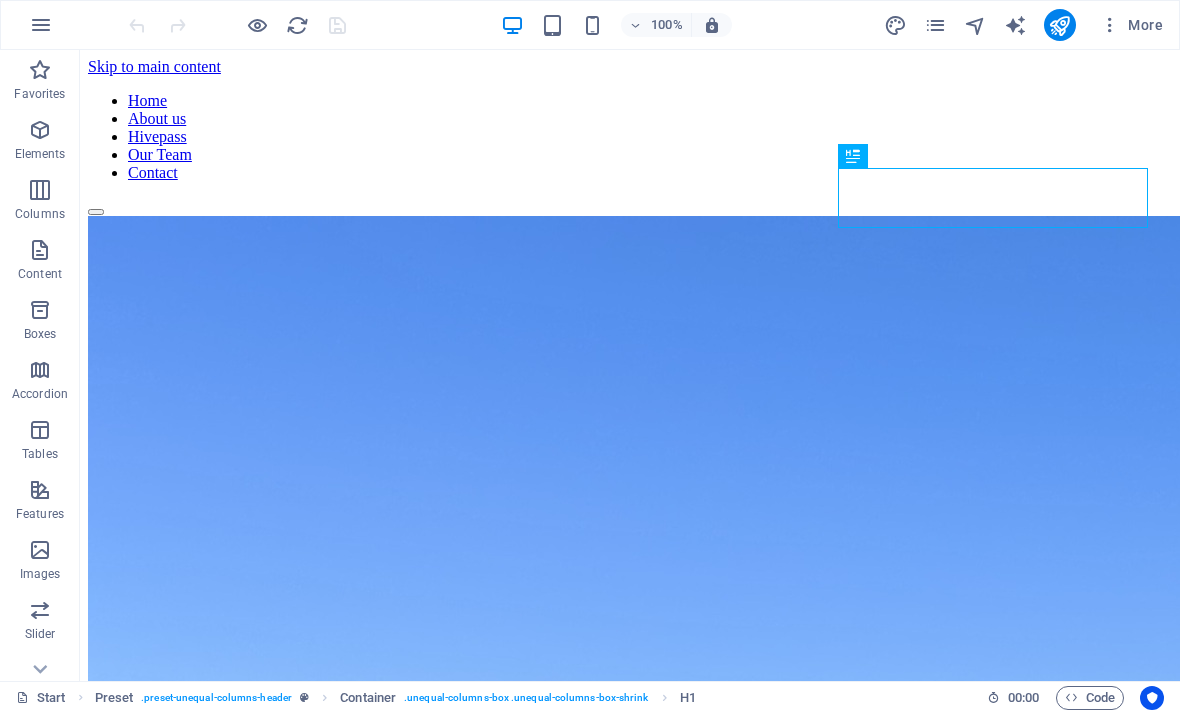 click on "More" at bounding box center (1131, 25) 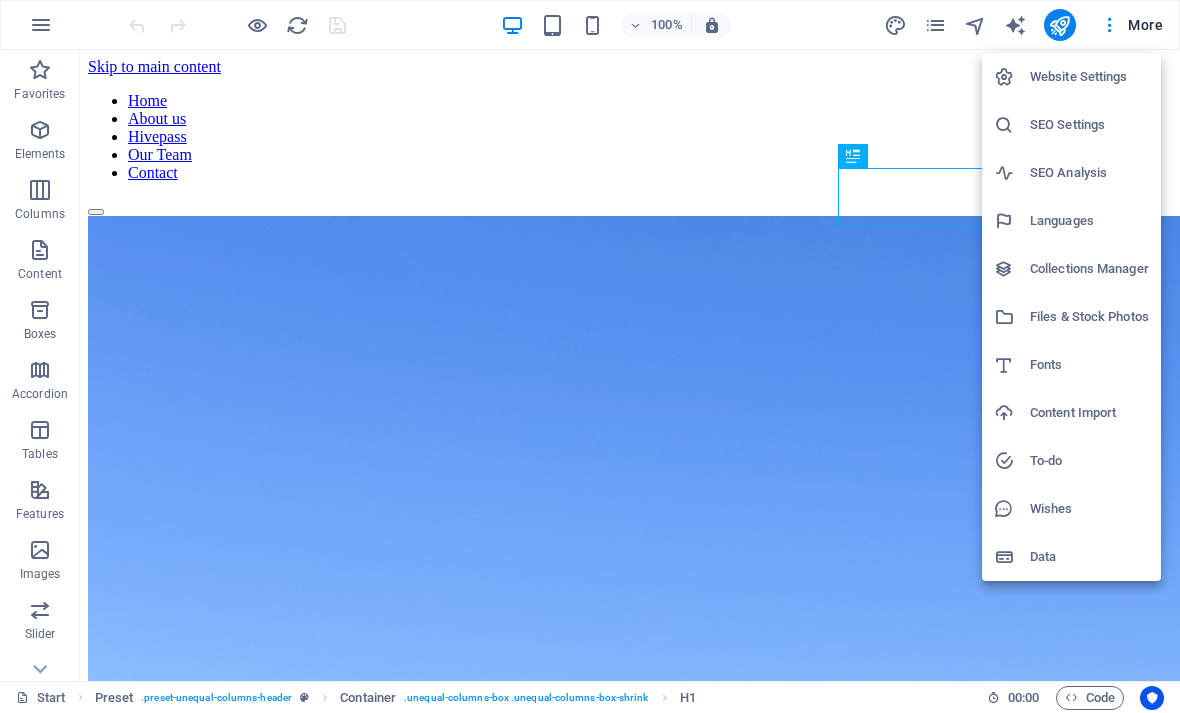 click on "Website Settings" at bounding box center [1089, 77] 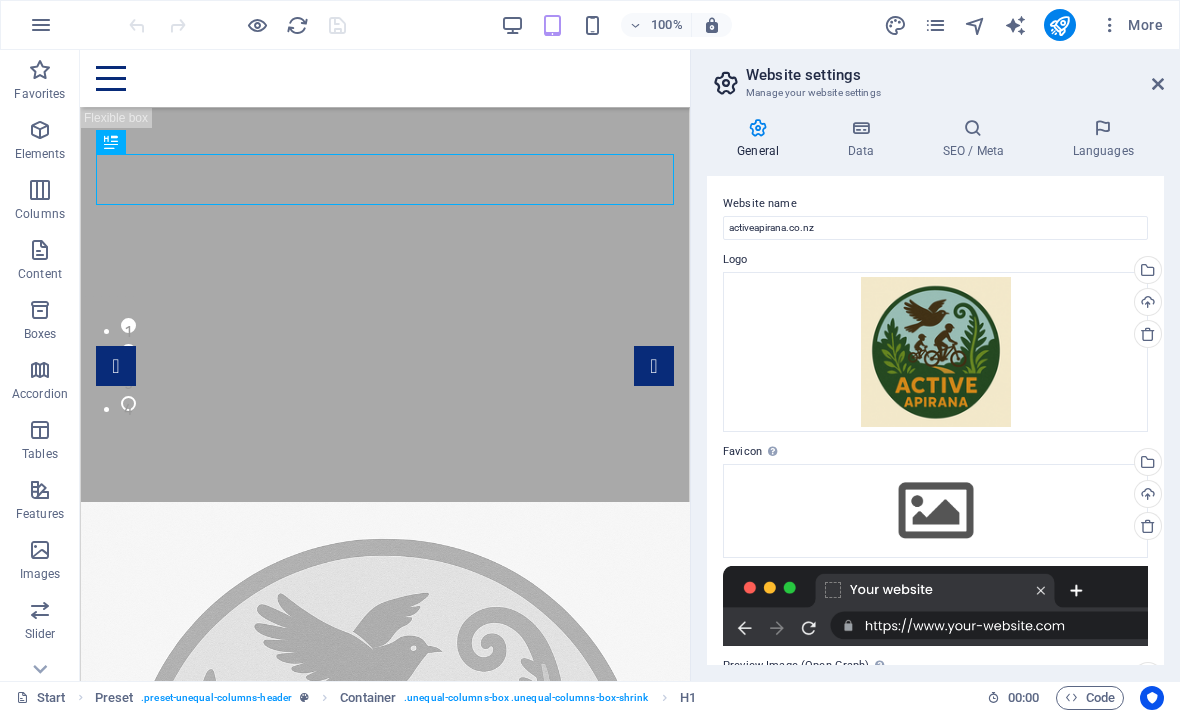 click at bounding box center [1148, 334] 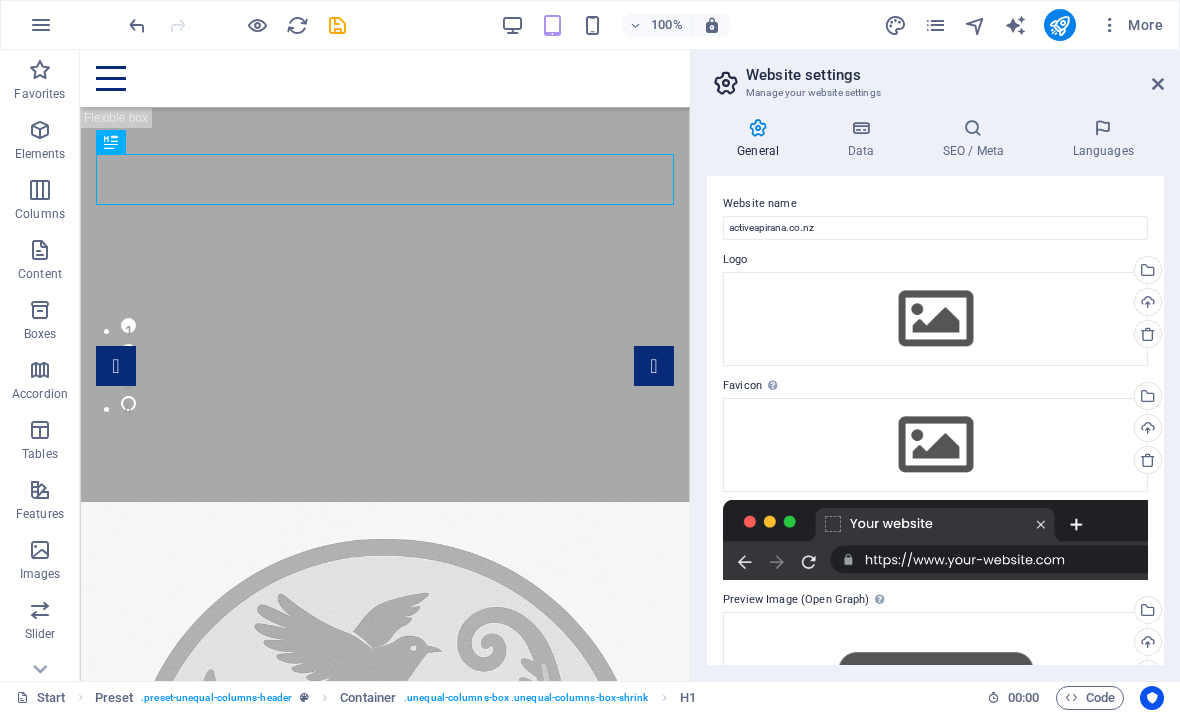 click at bounding box center (1148, 334) 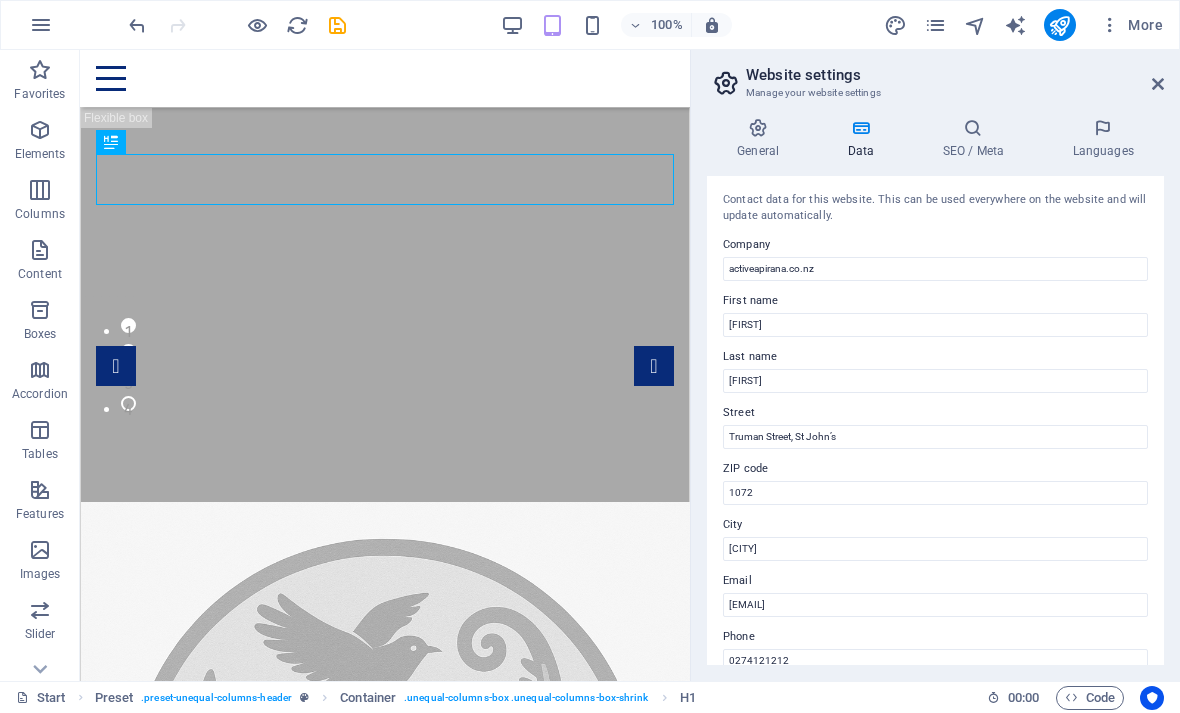 click on "General" at bounding box center (762, 139) 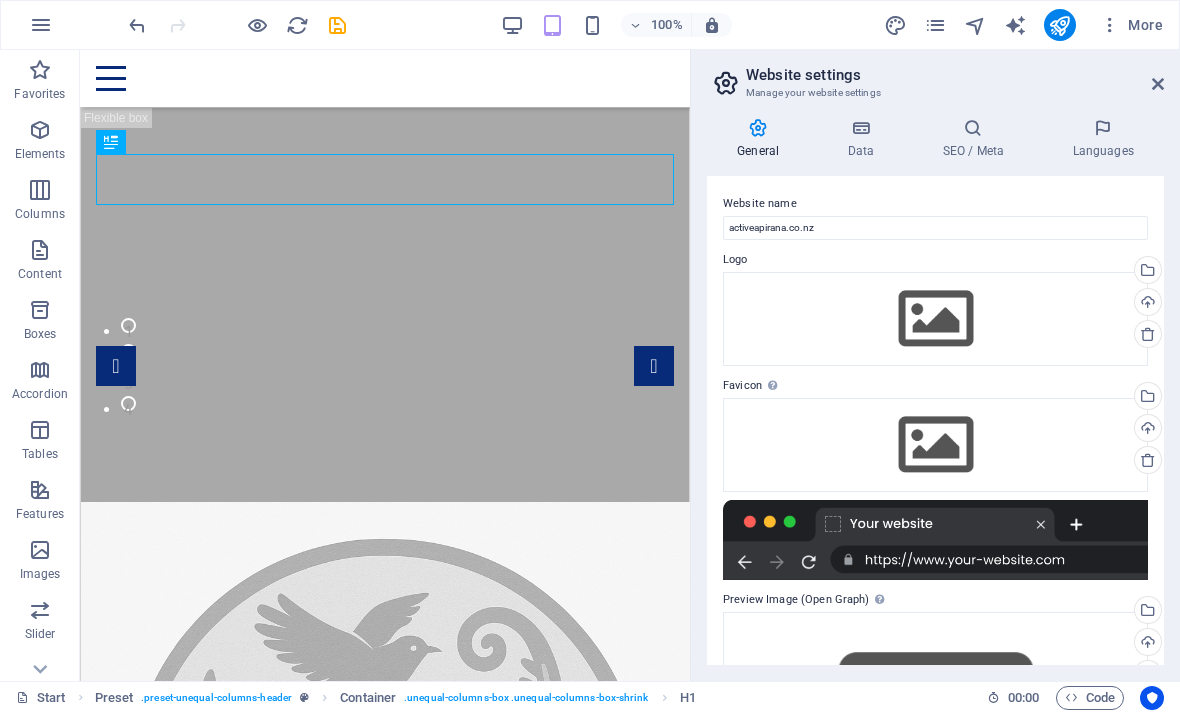 scroll, scrollTop: 0, scrollLeft: 0, axis: both 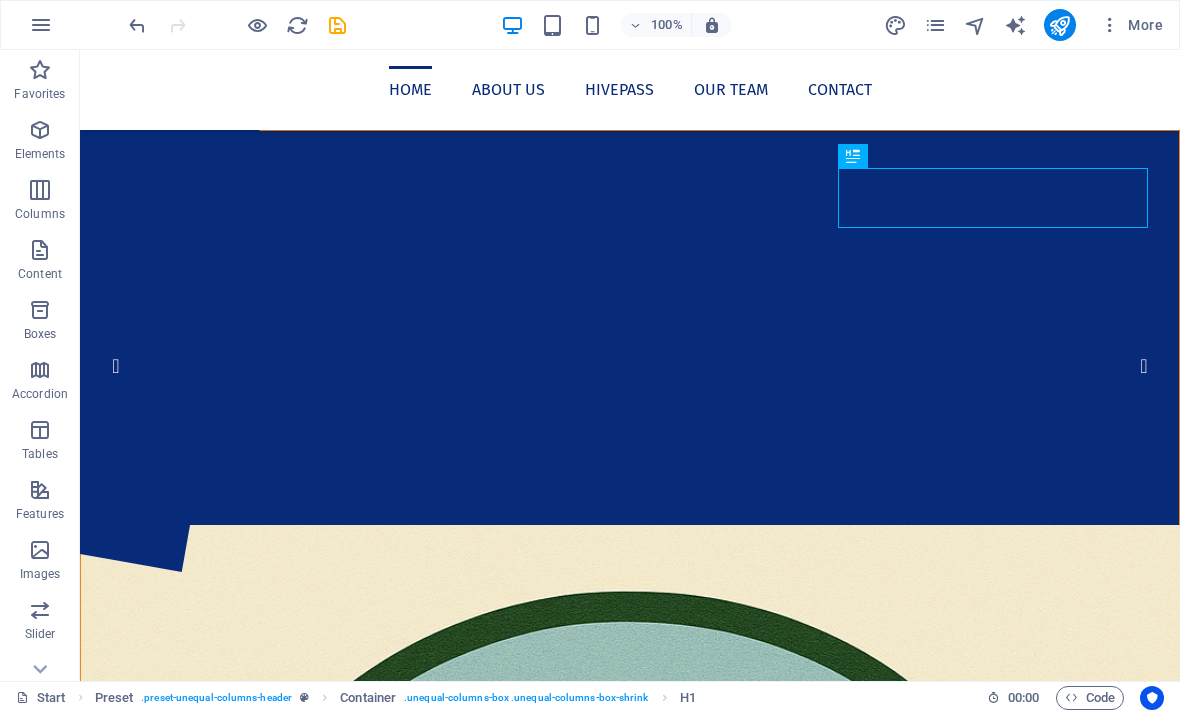 click on "More" at bounding box center (1131, 25) 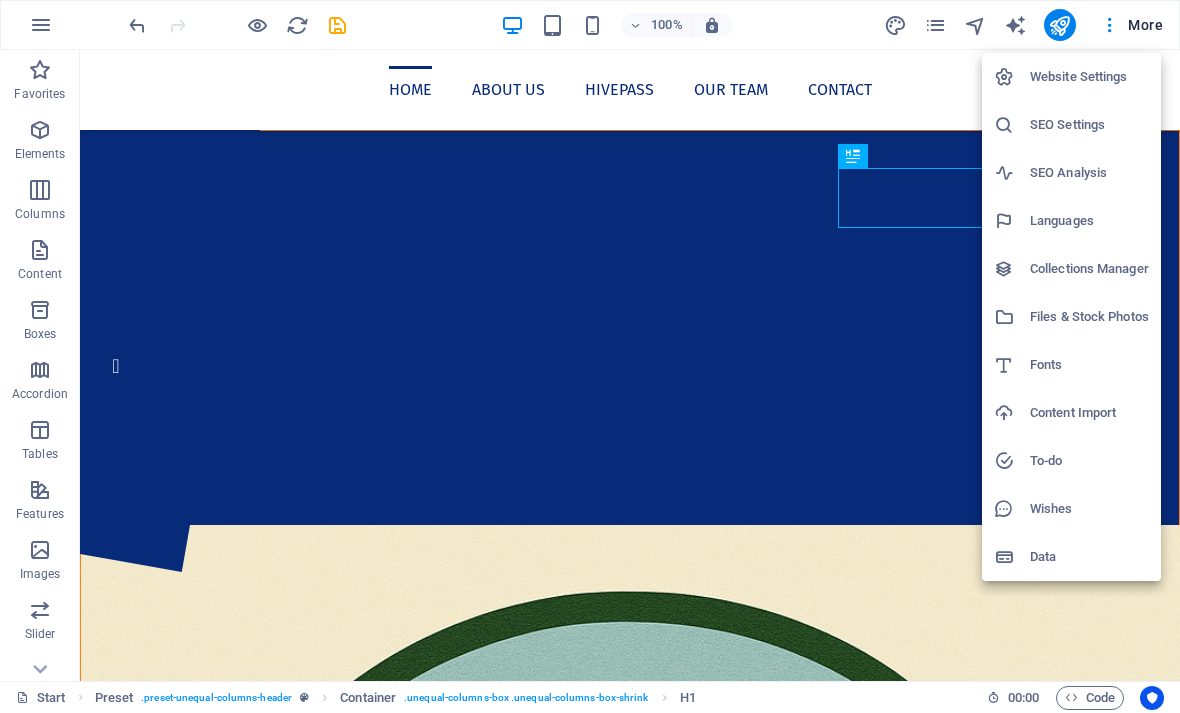 click on "Website Settings" at bounding box center (1089, 77) 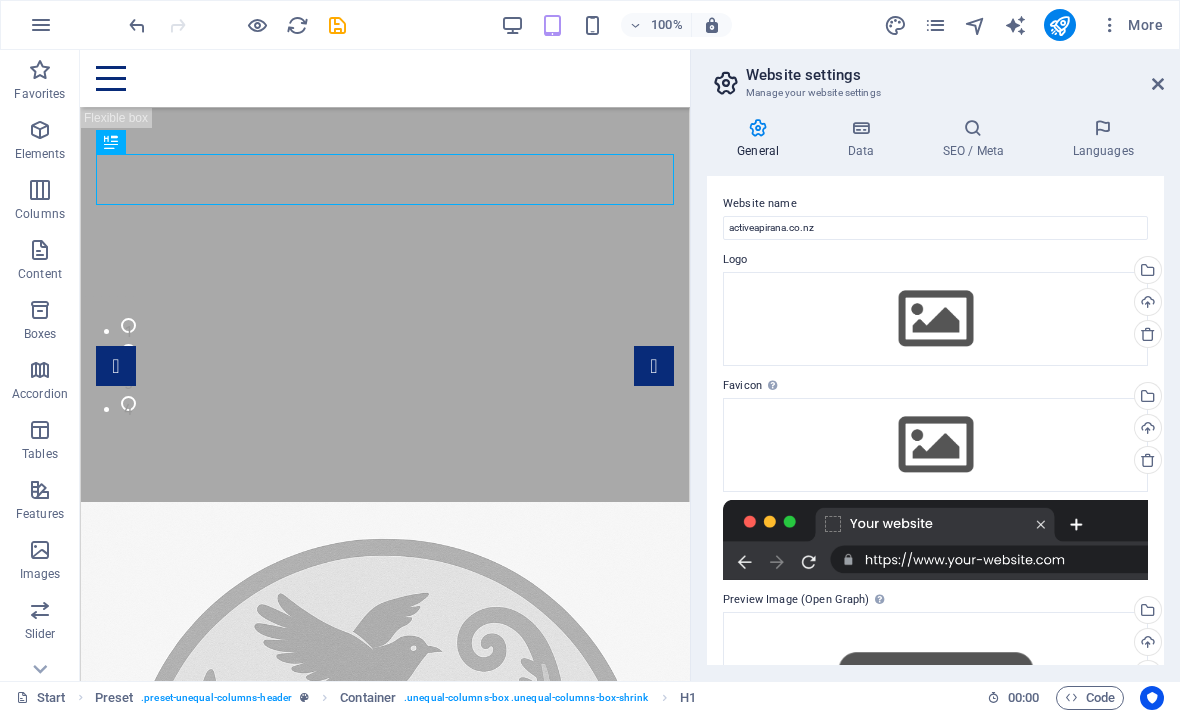 click at bounding box center [1059, 25] 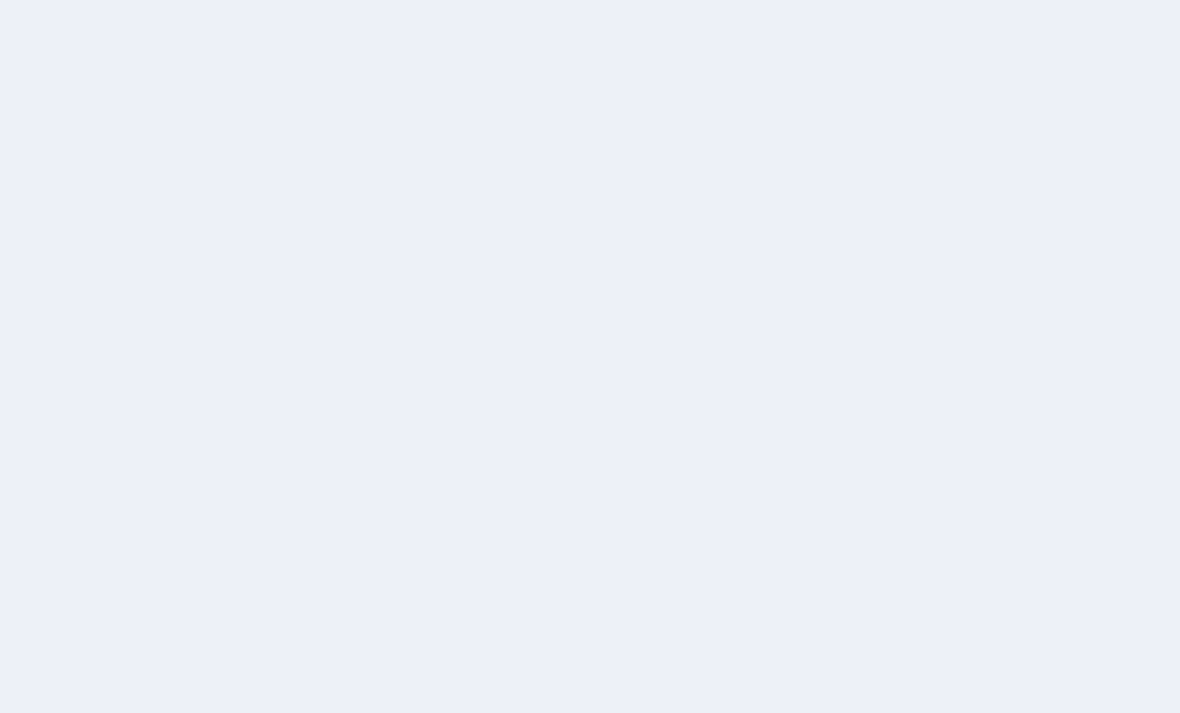 scroll, scrollTop: 0, scrollLeft: 0, axis: both 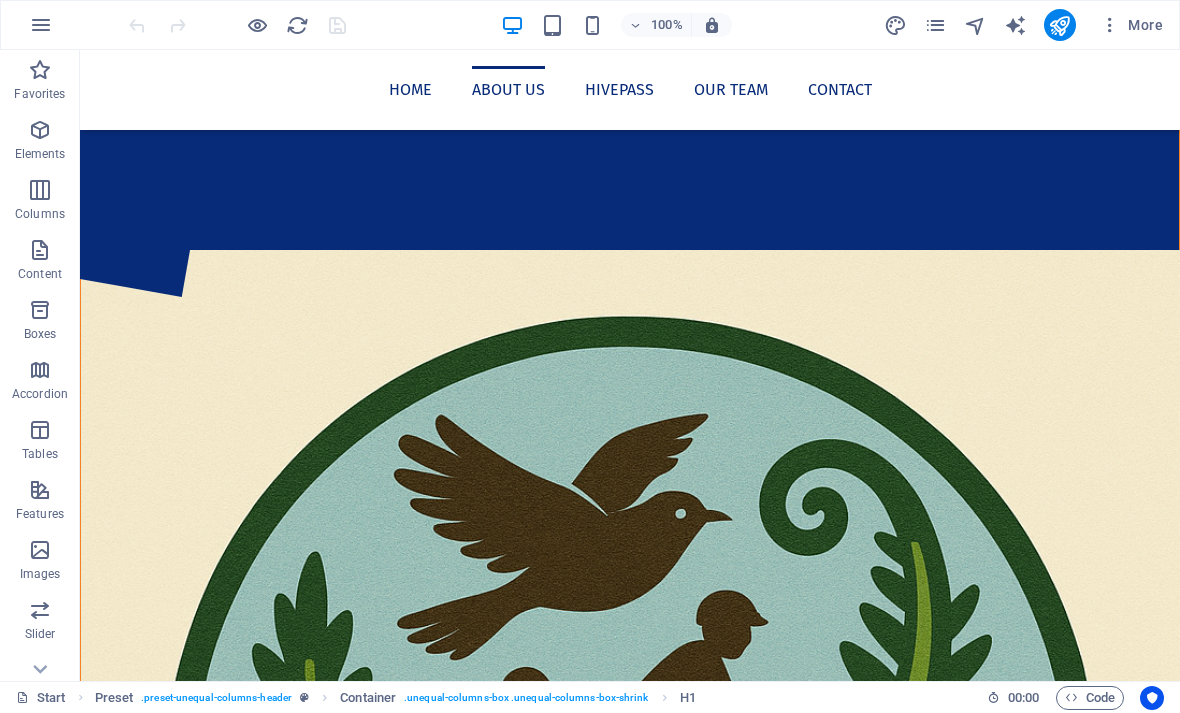 click at bounding box center [1059, 25] 